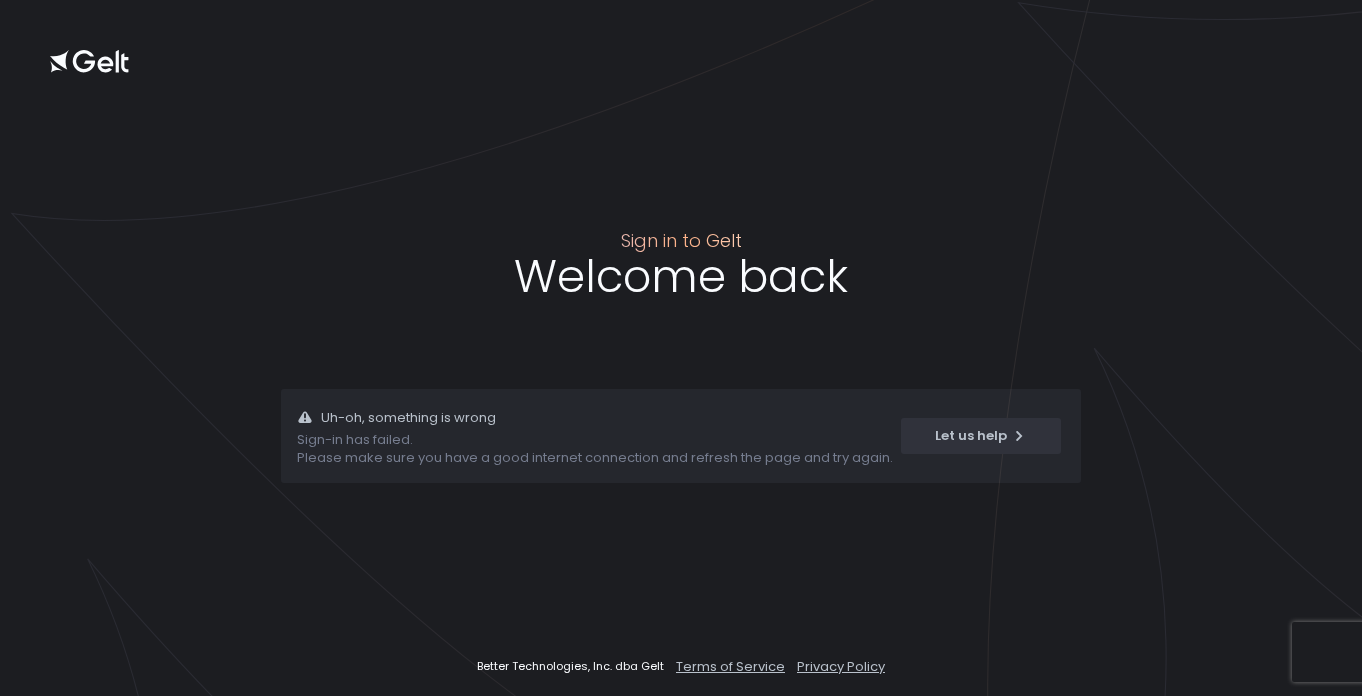 scroll, scrollTop: 0, scrollLeft: 0, axis: both 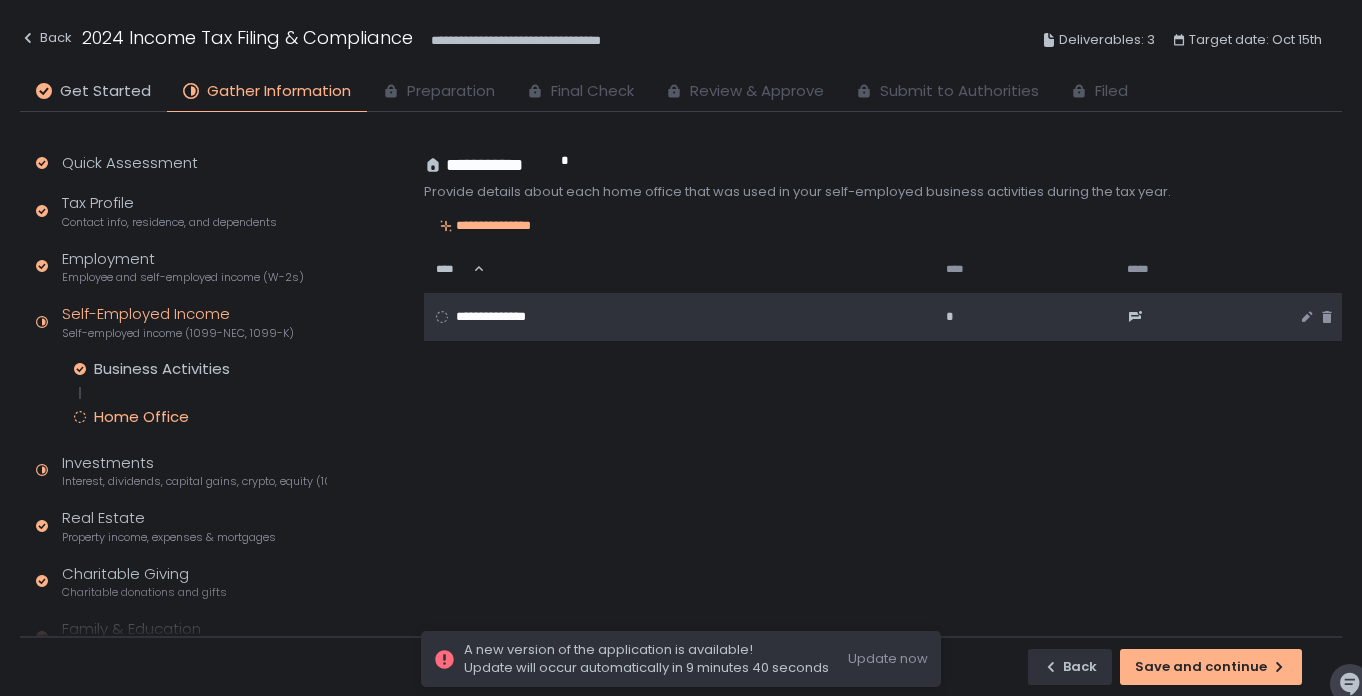 click on "**********" at bounding box center (505, 317) 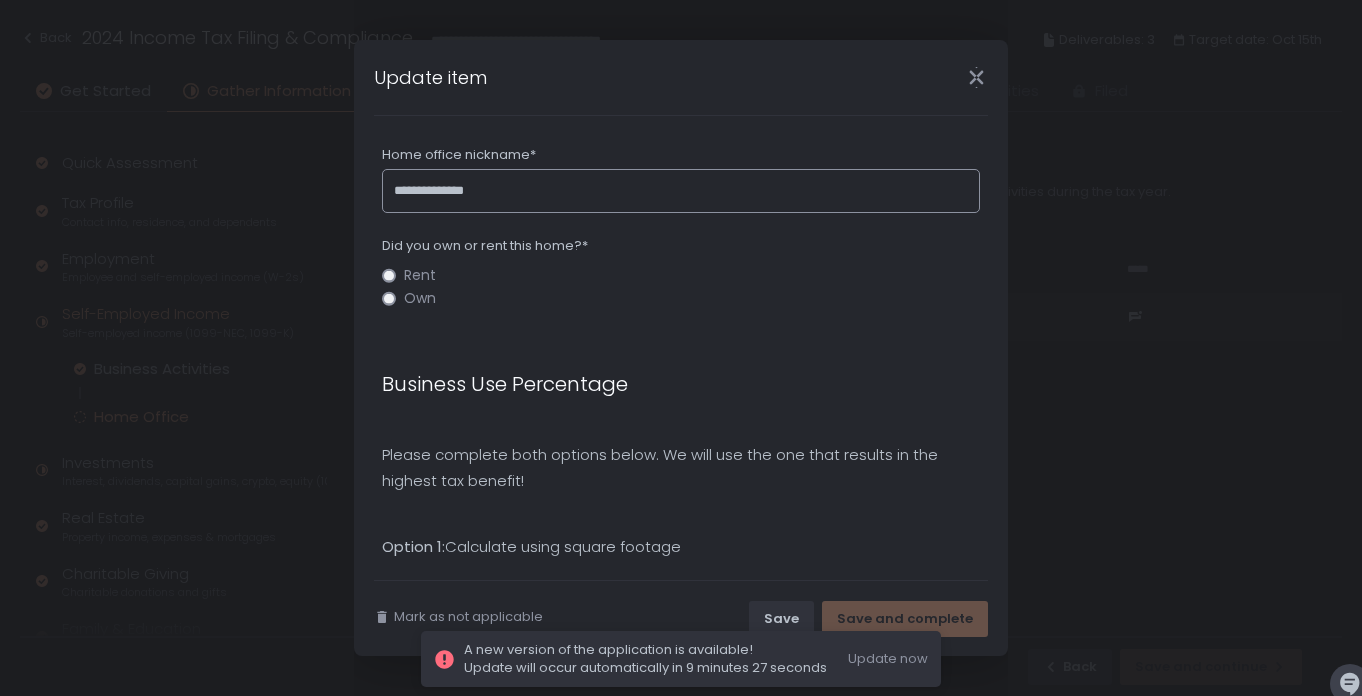 scroll, scrollTop: 0, scrollLeft: 0, axis: both 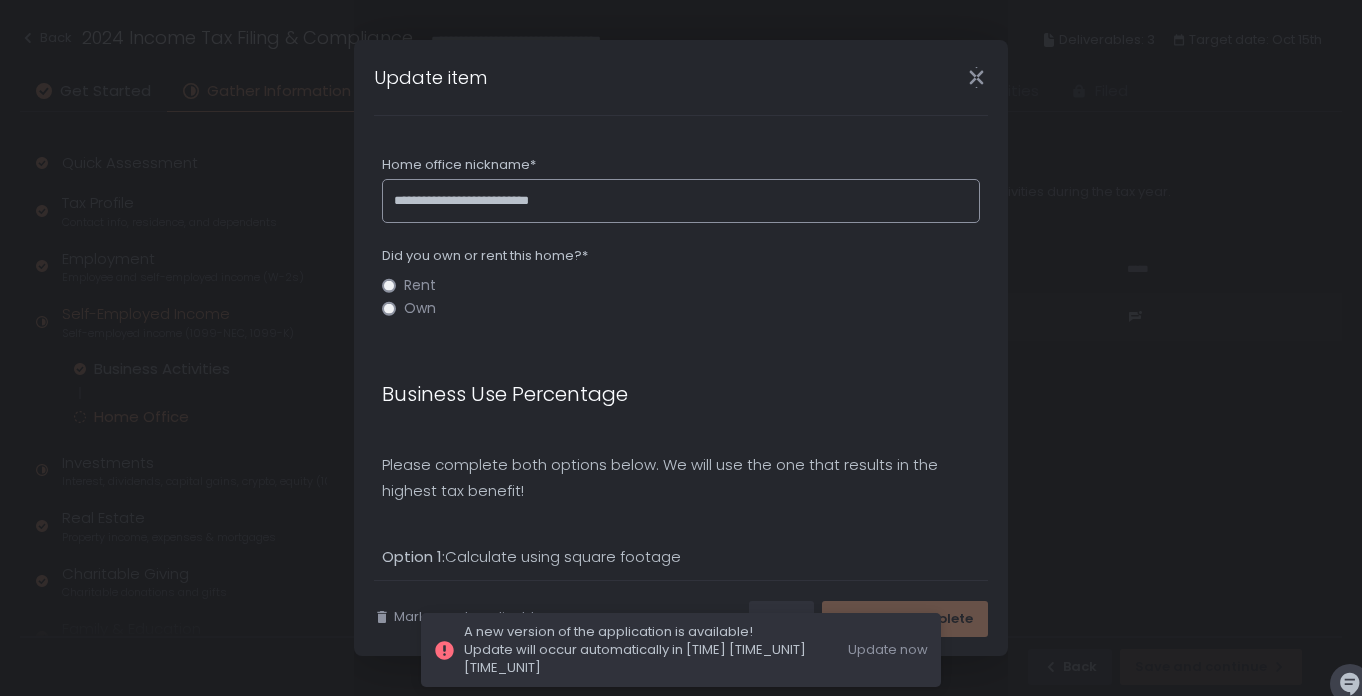 type on "**********" 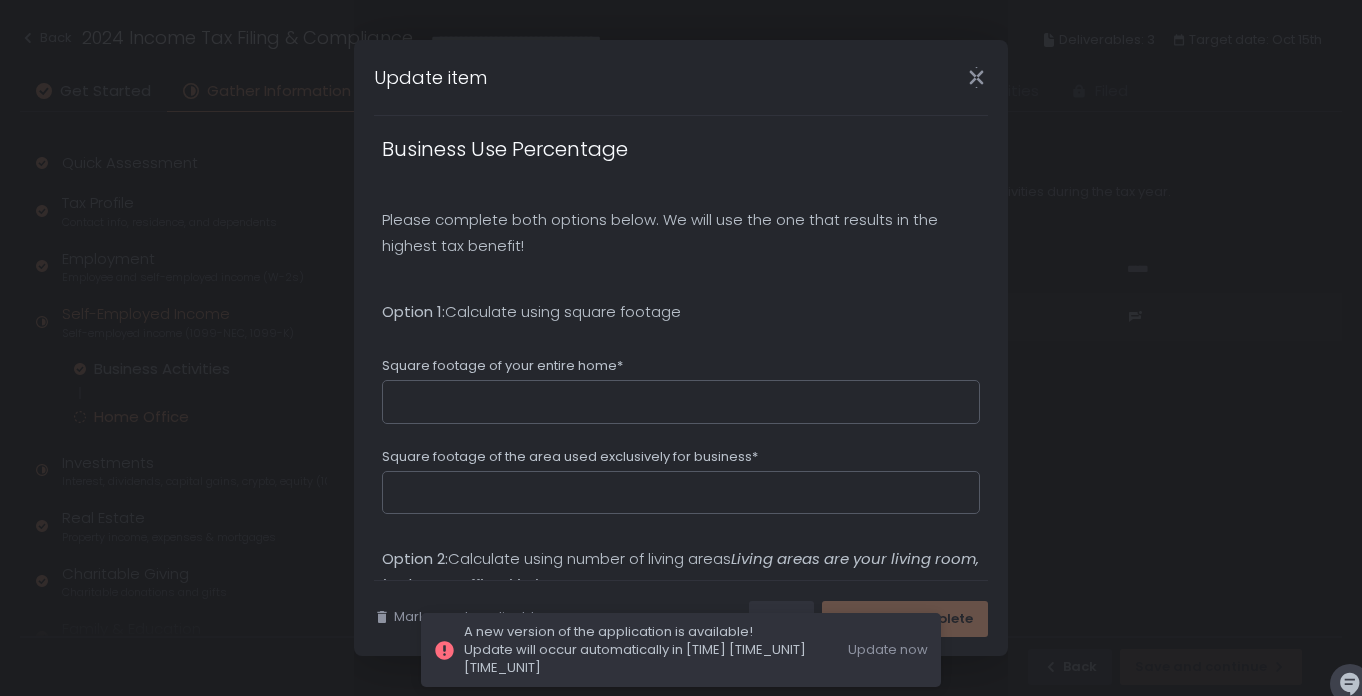 scroll, scrollTop: 252, scrollLeft: 0, axis: vertical 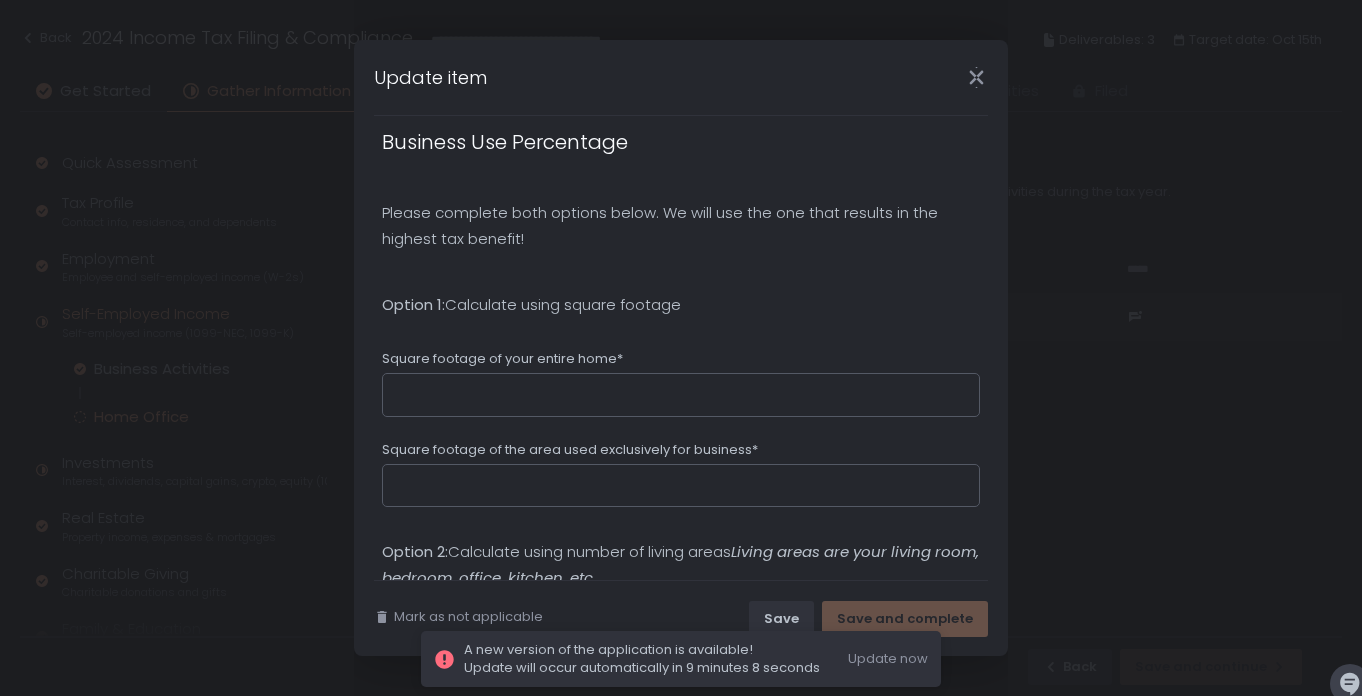 click on "Square footage of your entire home*" at bounding box center [681, 395] 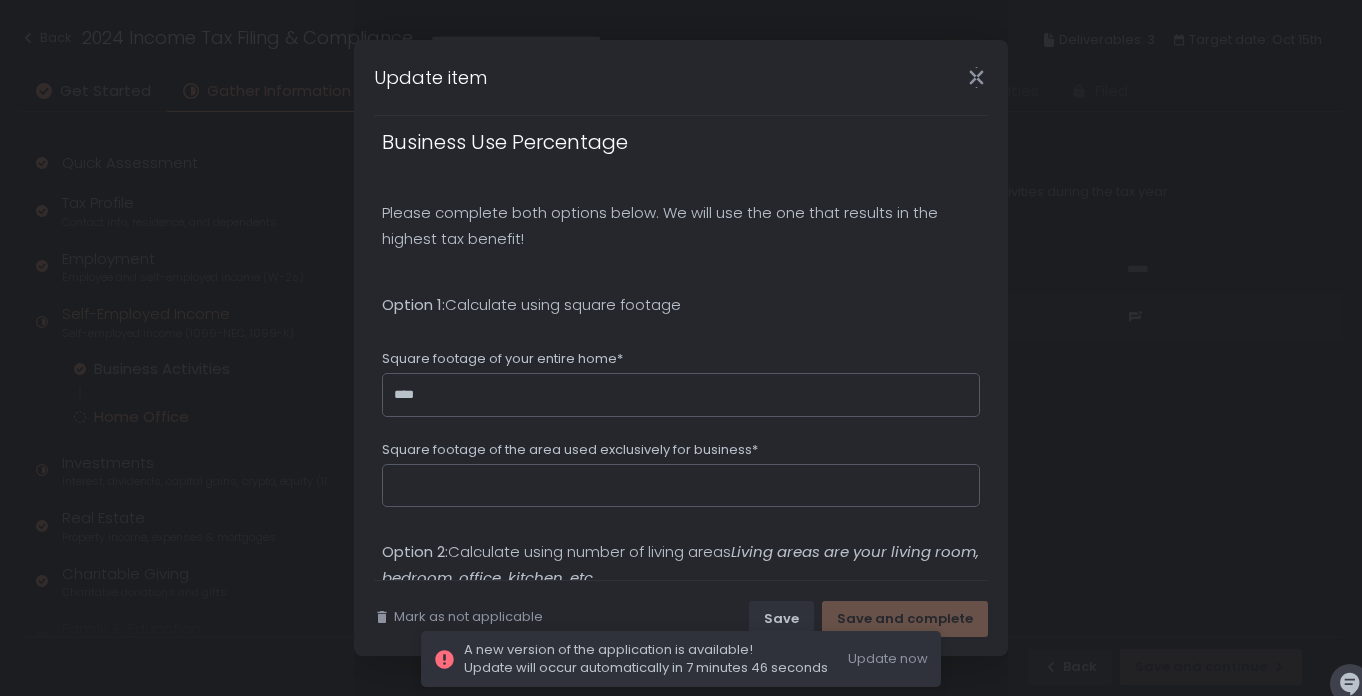 type on "****" 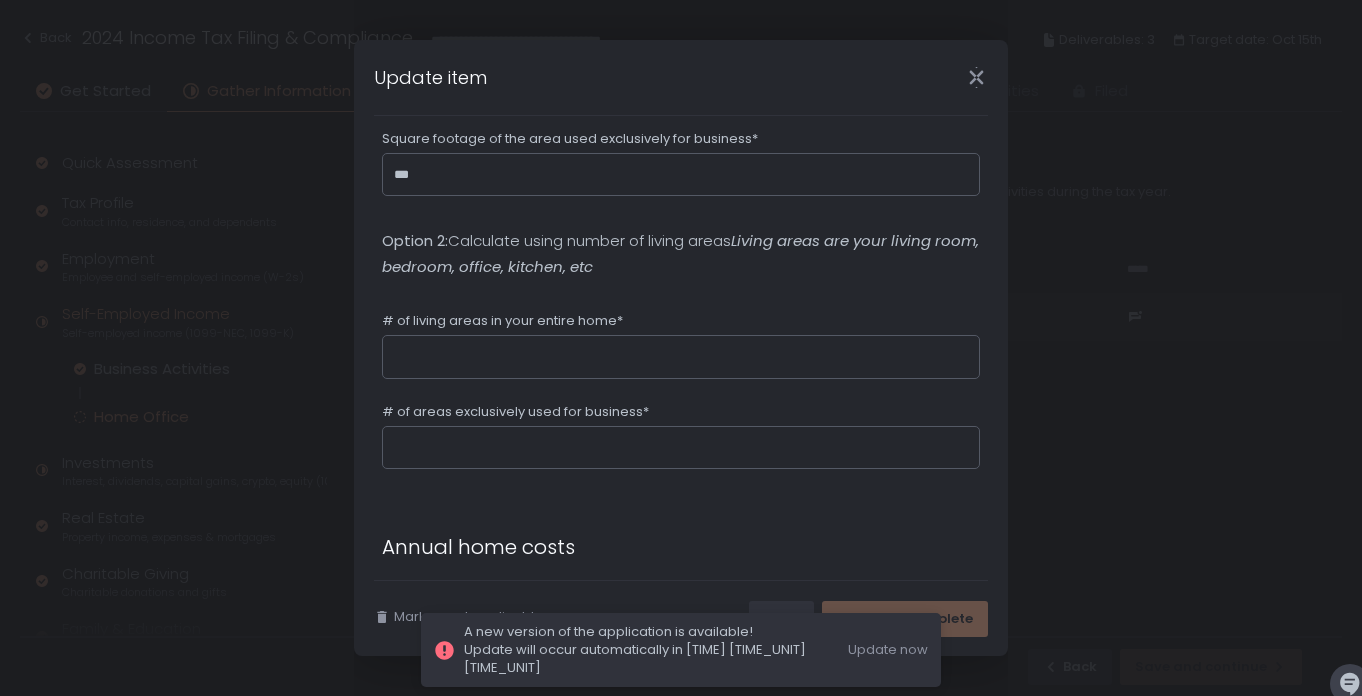 scroll, scrollTop: 568, scrollLeft: 0, axis: vertical 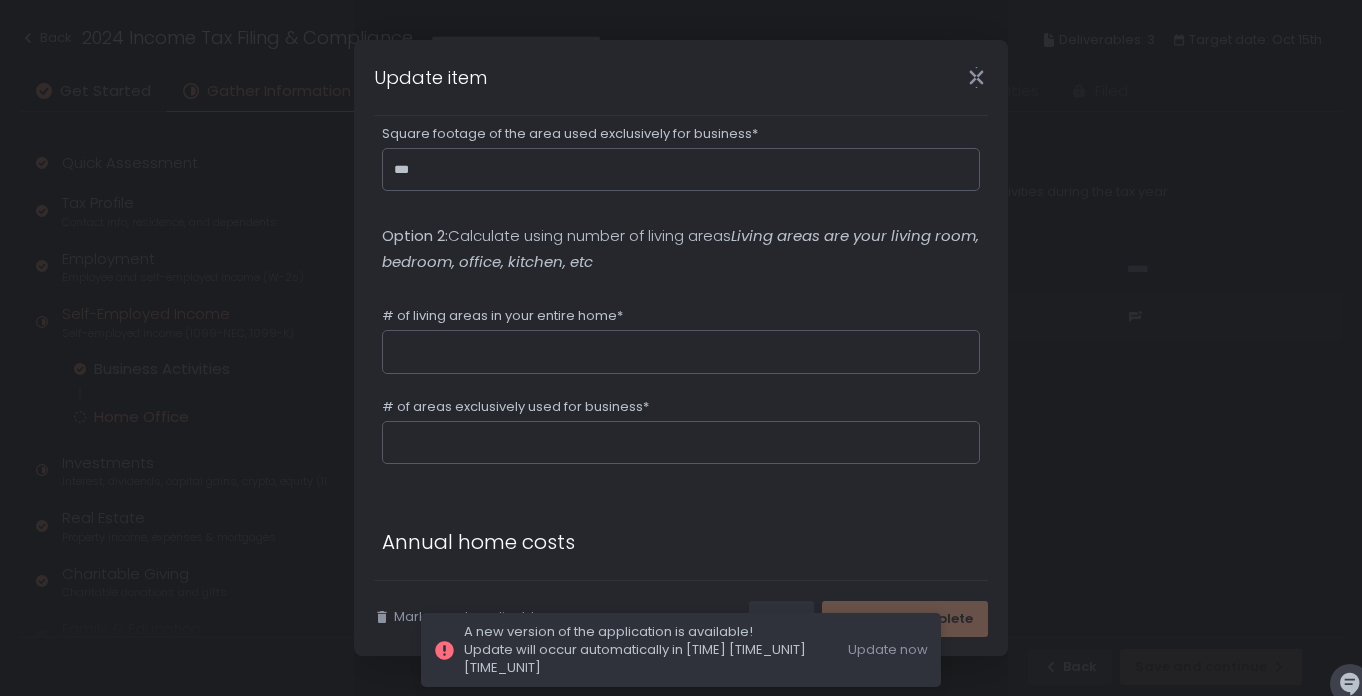 type on "***" 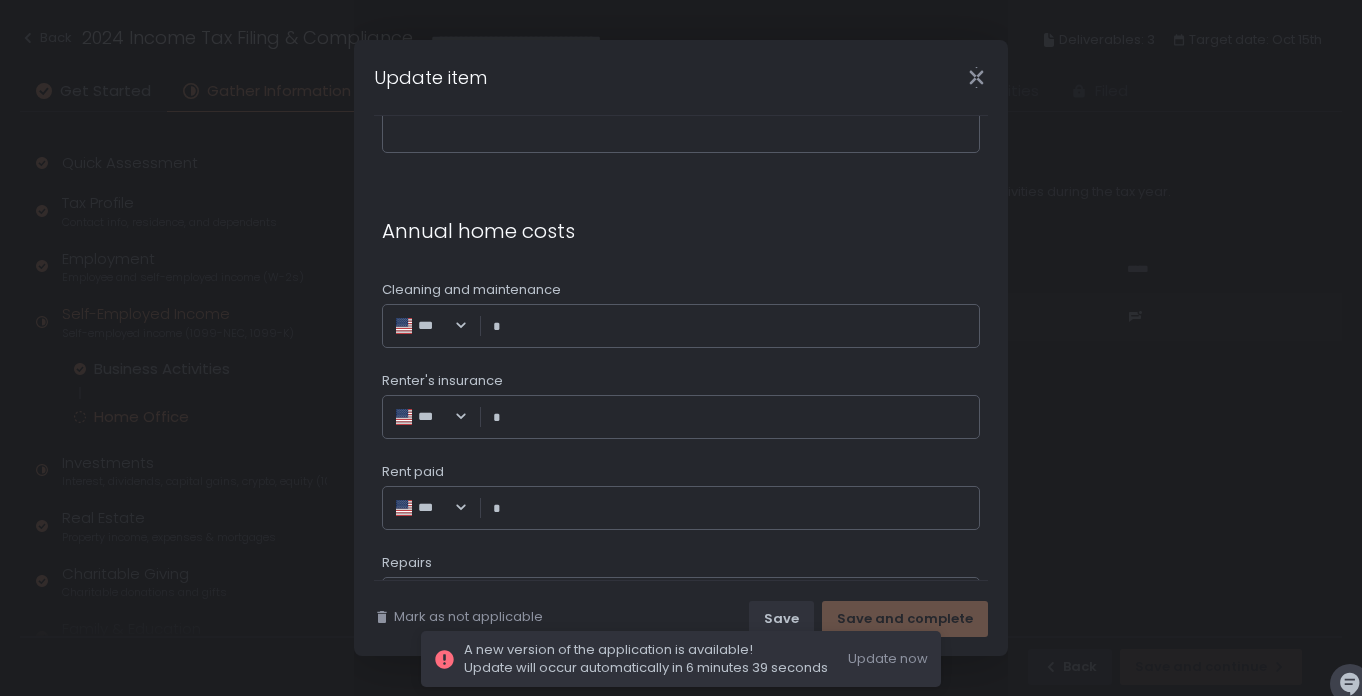 scroll, scrollTop: 881, scrollLeft: 0, axis: vertical 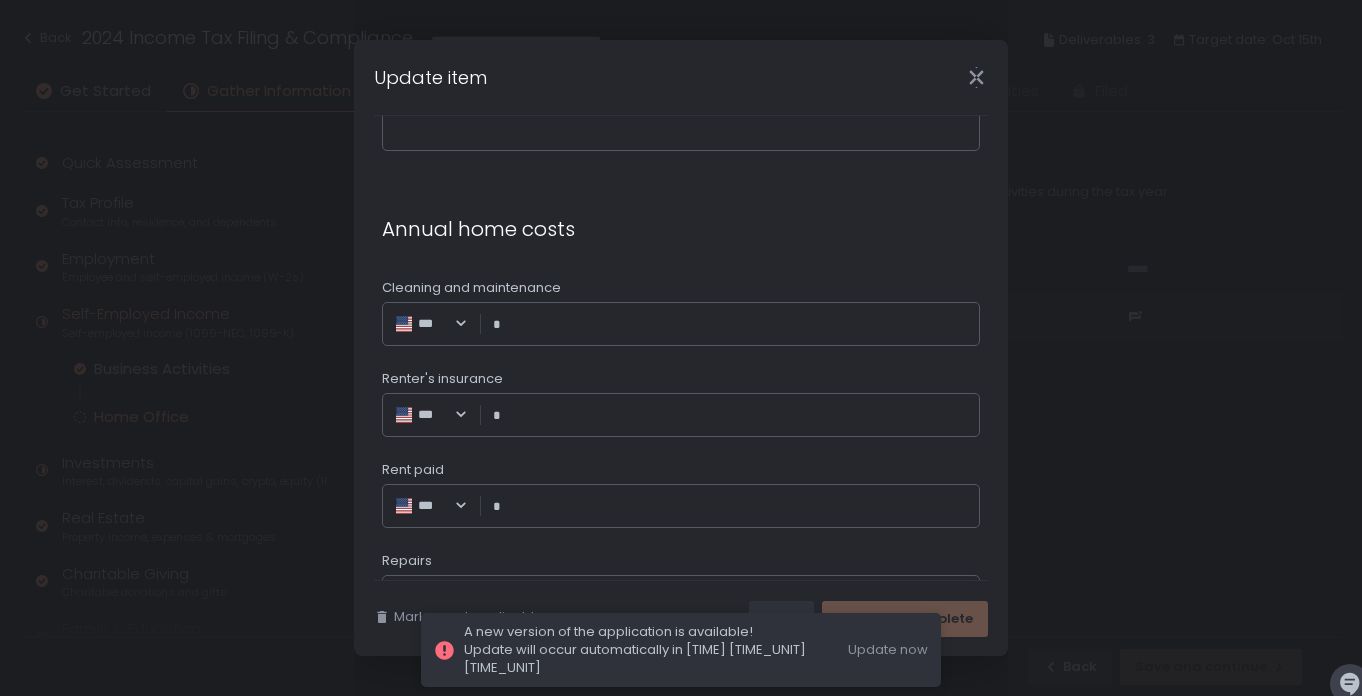 click on "Cleaning and maintenance" at bounding box center [736, 324] 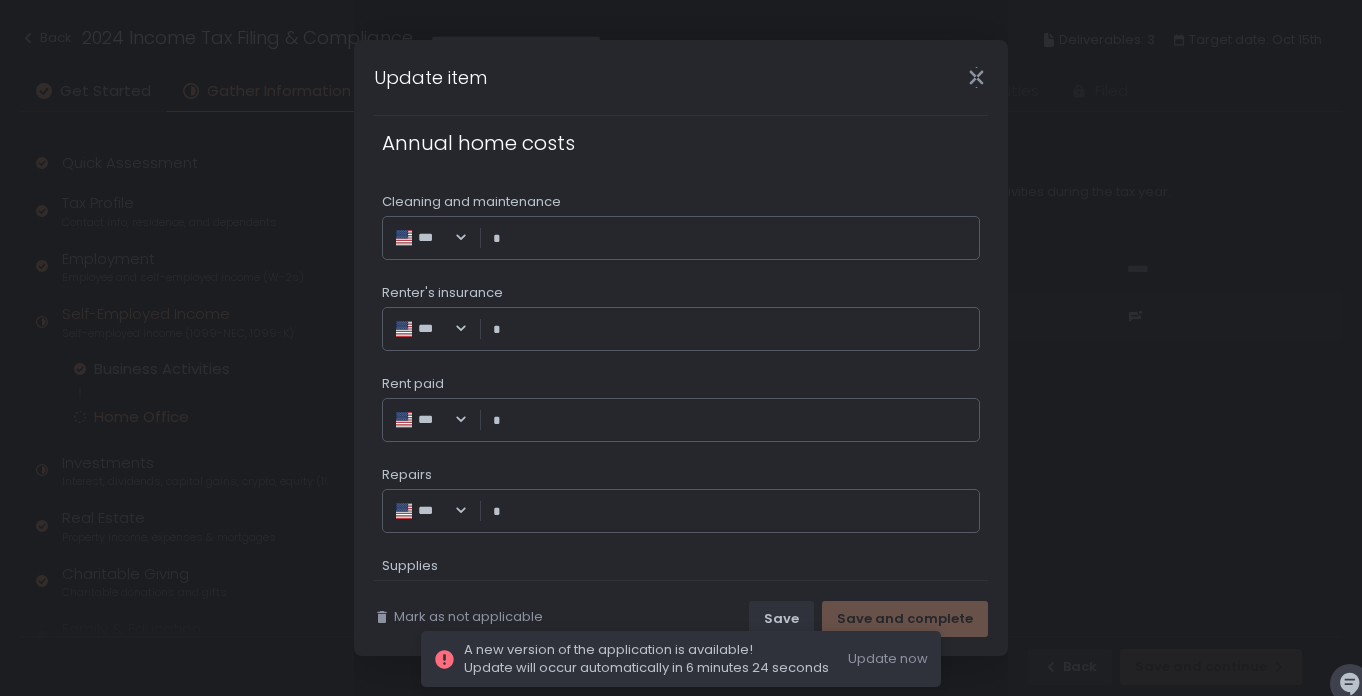 scroll, scrollTop: 965, scrollLeft: 0, axis: vertical 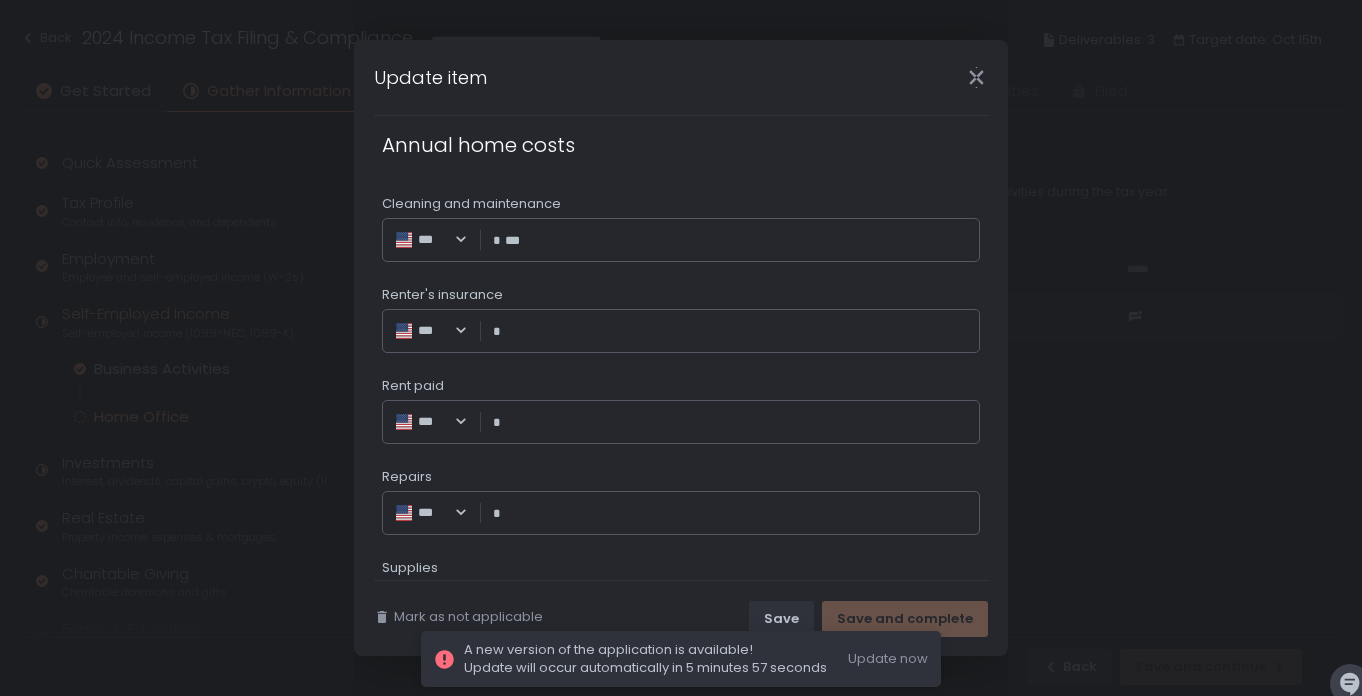 type on "******" 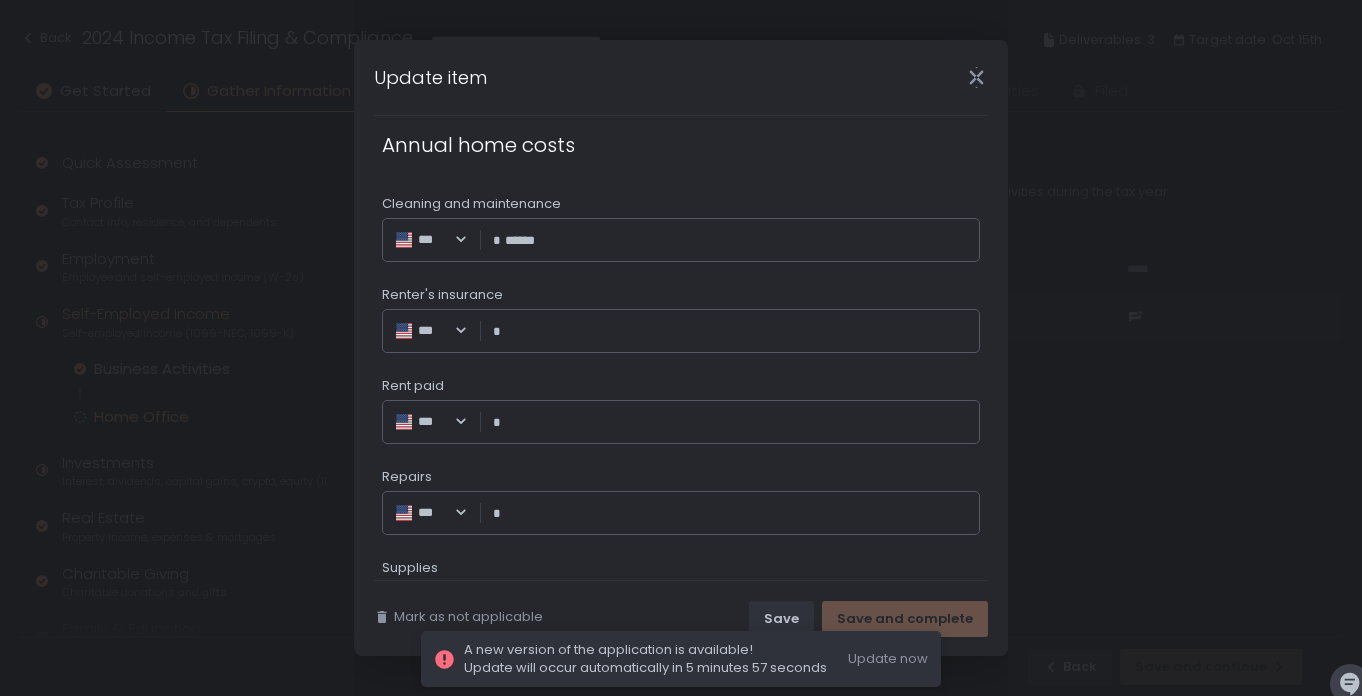 click on "Renter's insurance" at bounding box center [736, 331] 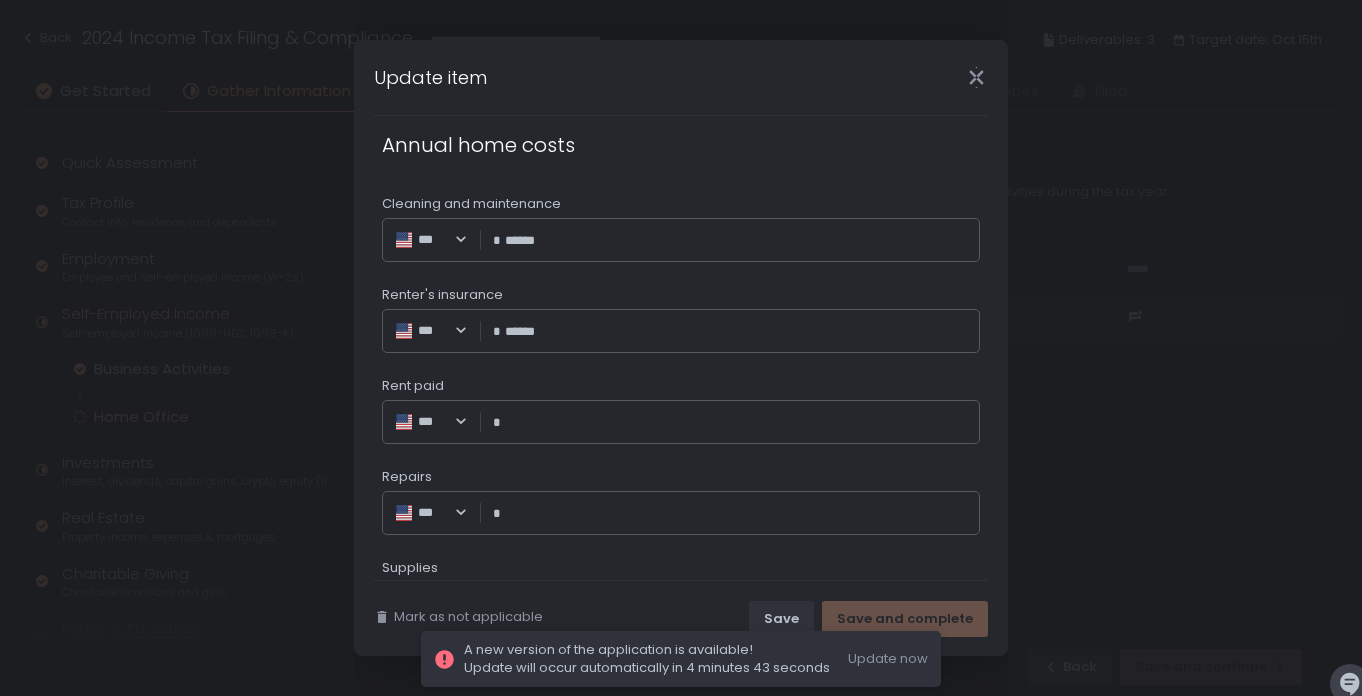 type on "******" 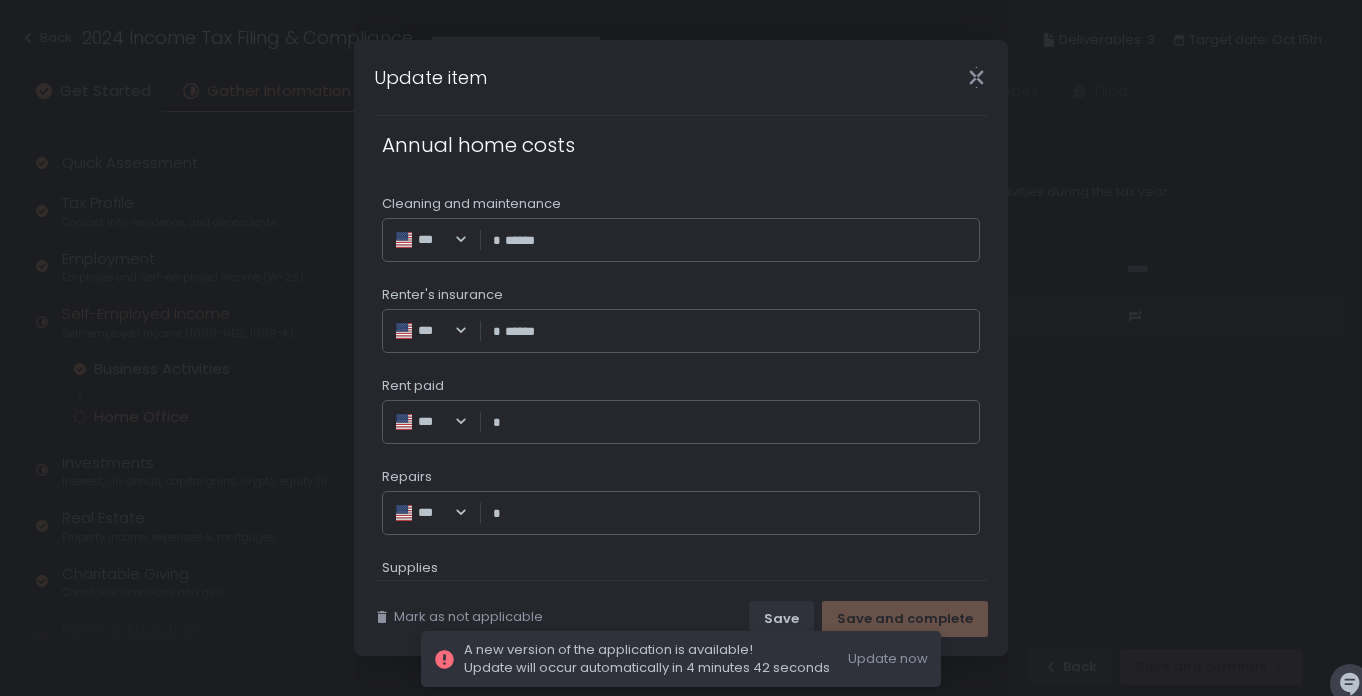 click on "Rent paid" at bounding box center (736, 422) 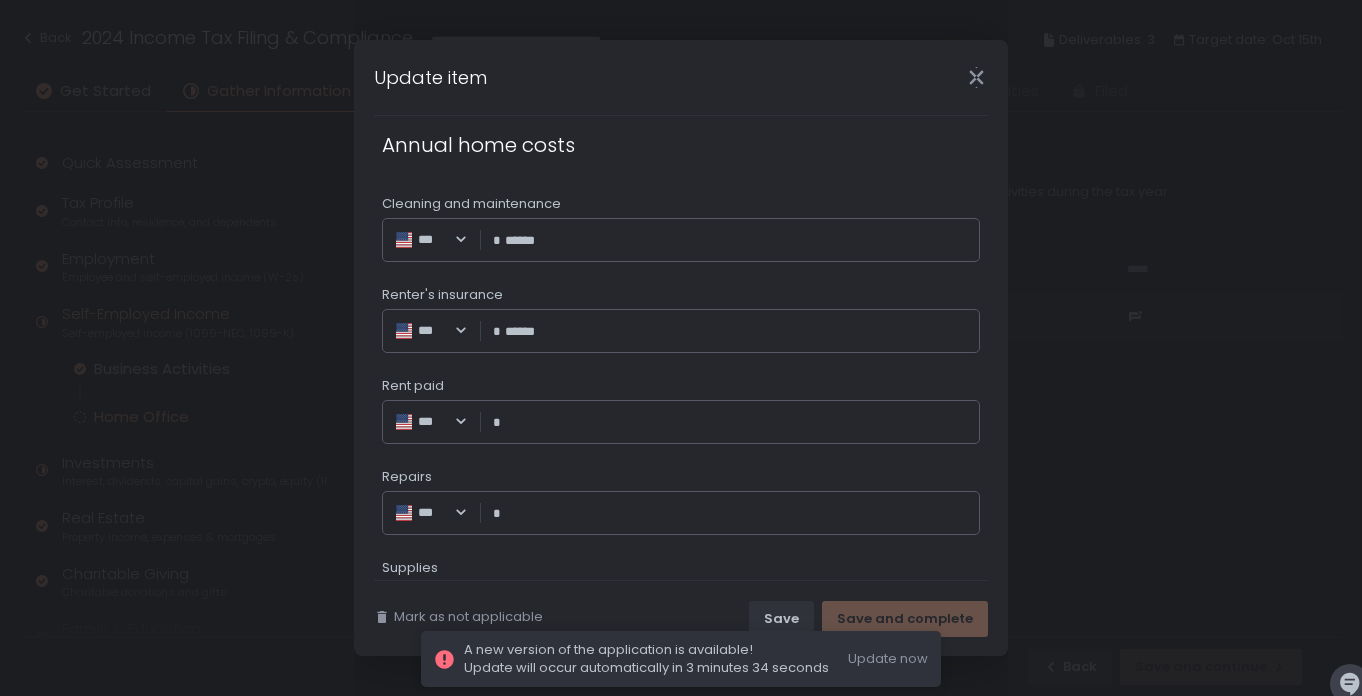 click on "Rent paid" at bounding box center (736, 422) 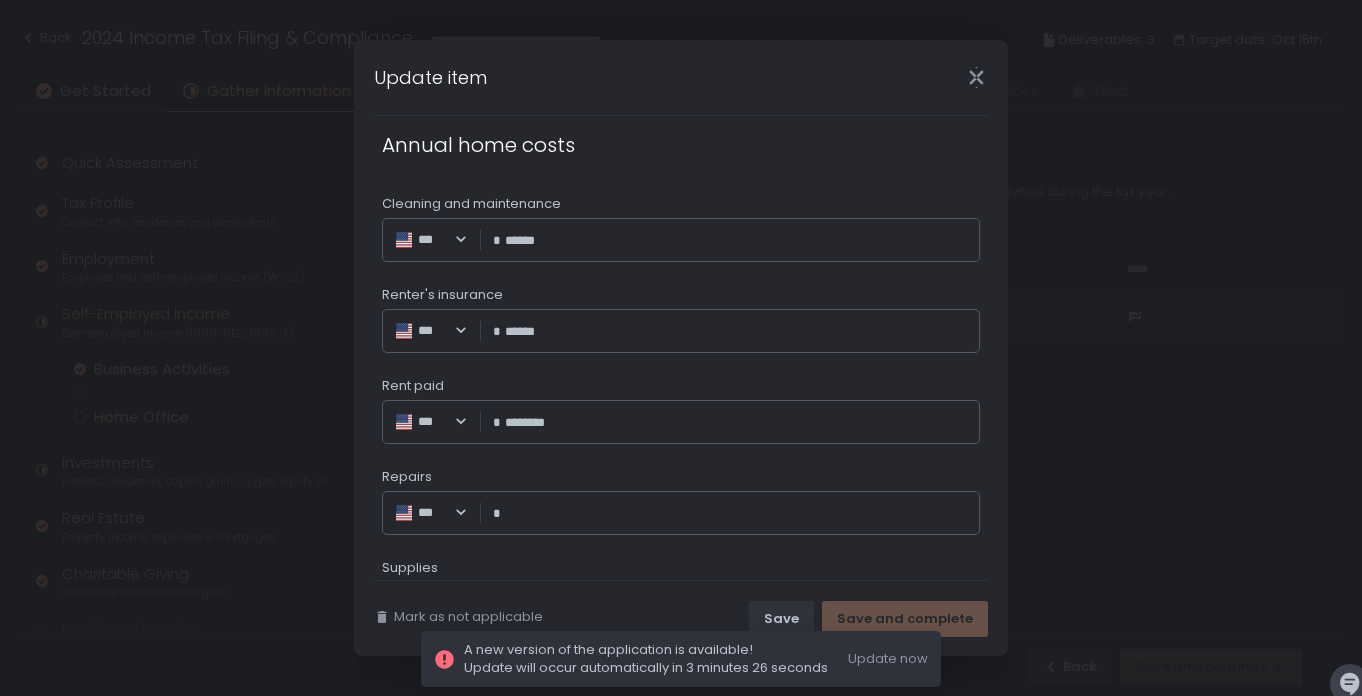 type on "*********" 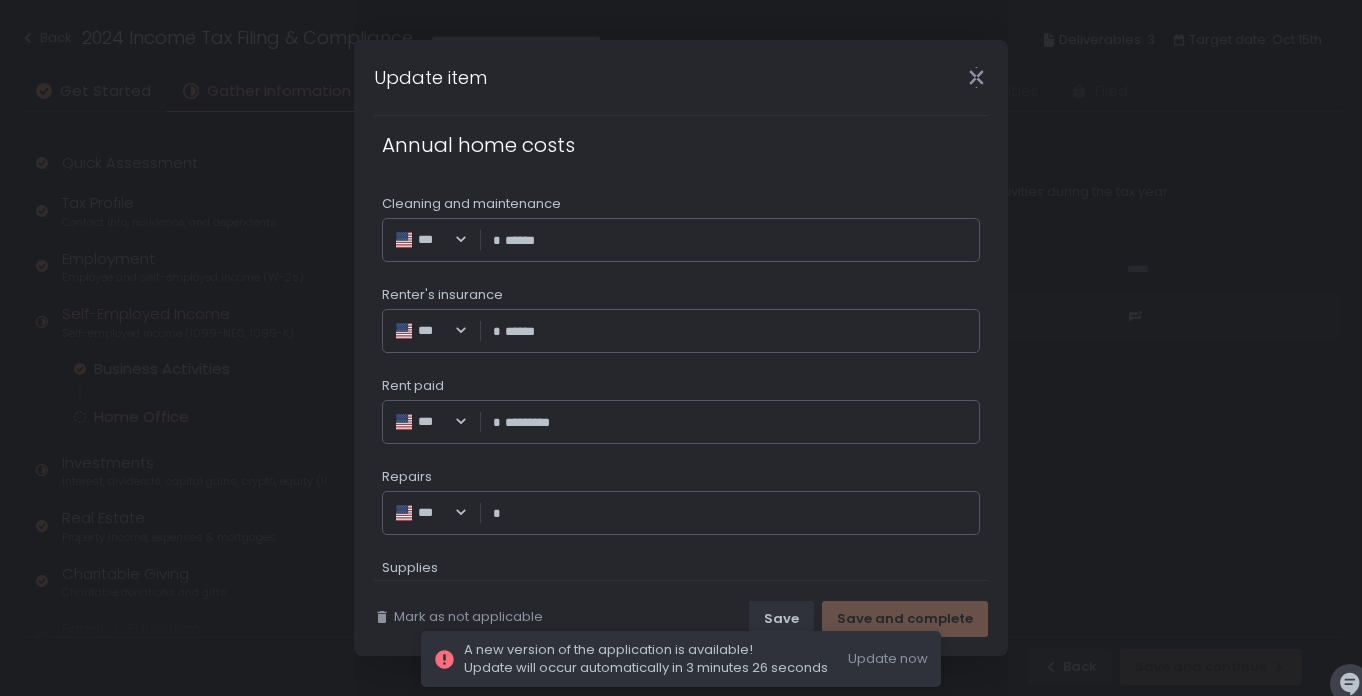 click on "Repairs" at bounding box center (736, 513) 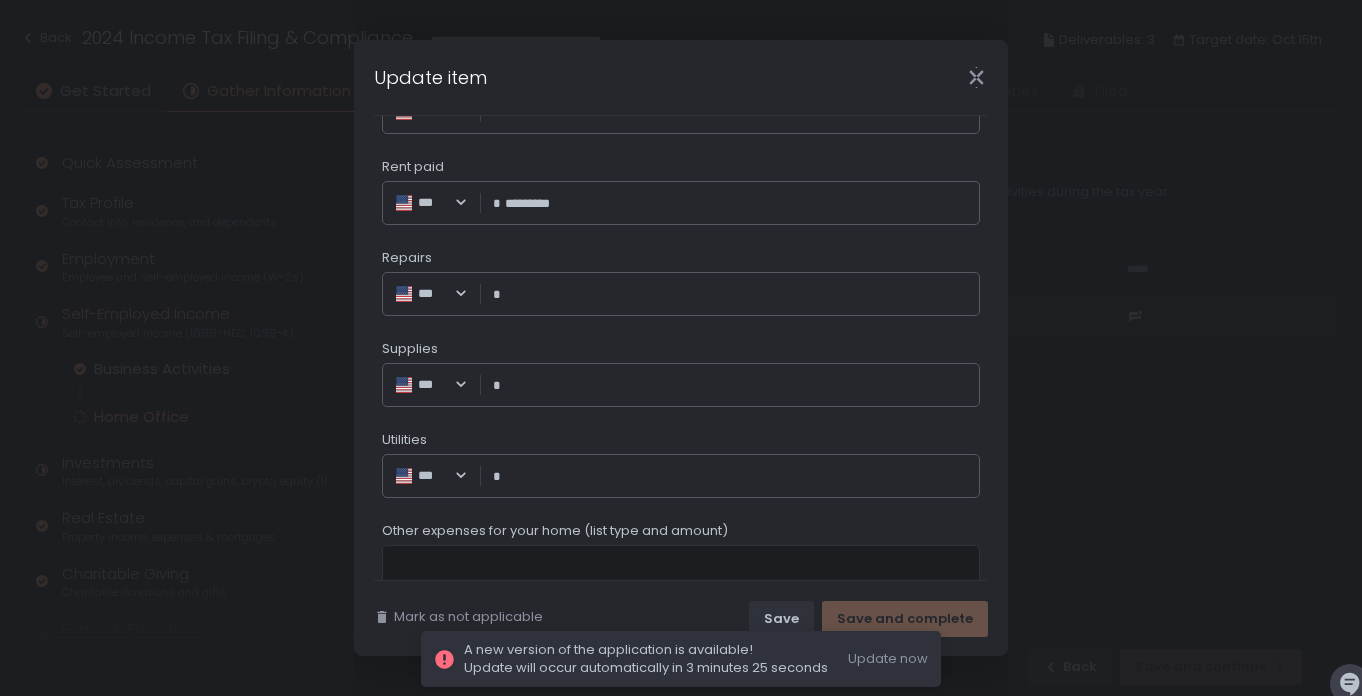 scroll, scrollTop: 1206, scrollLeft: 0, axis: vertical 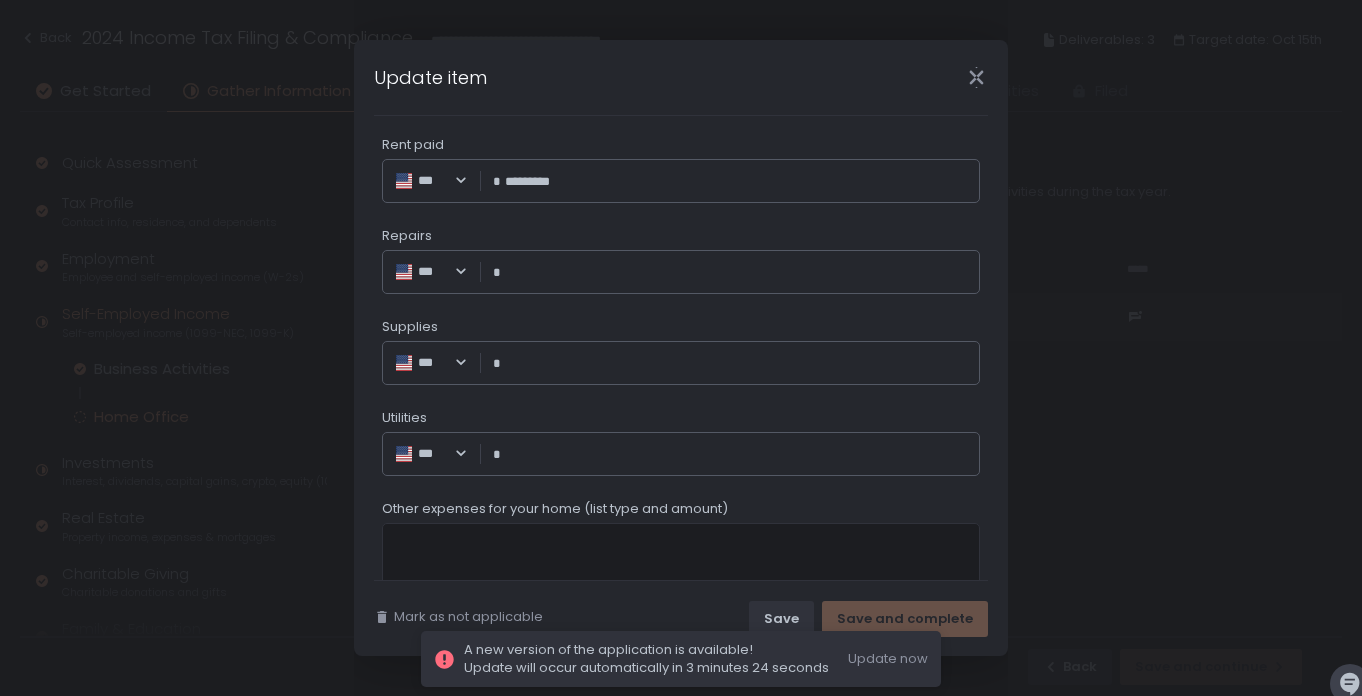 click on "Utilities" at bounding box center (736, 454) 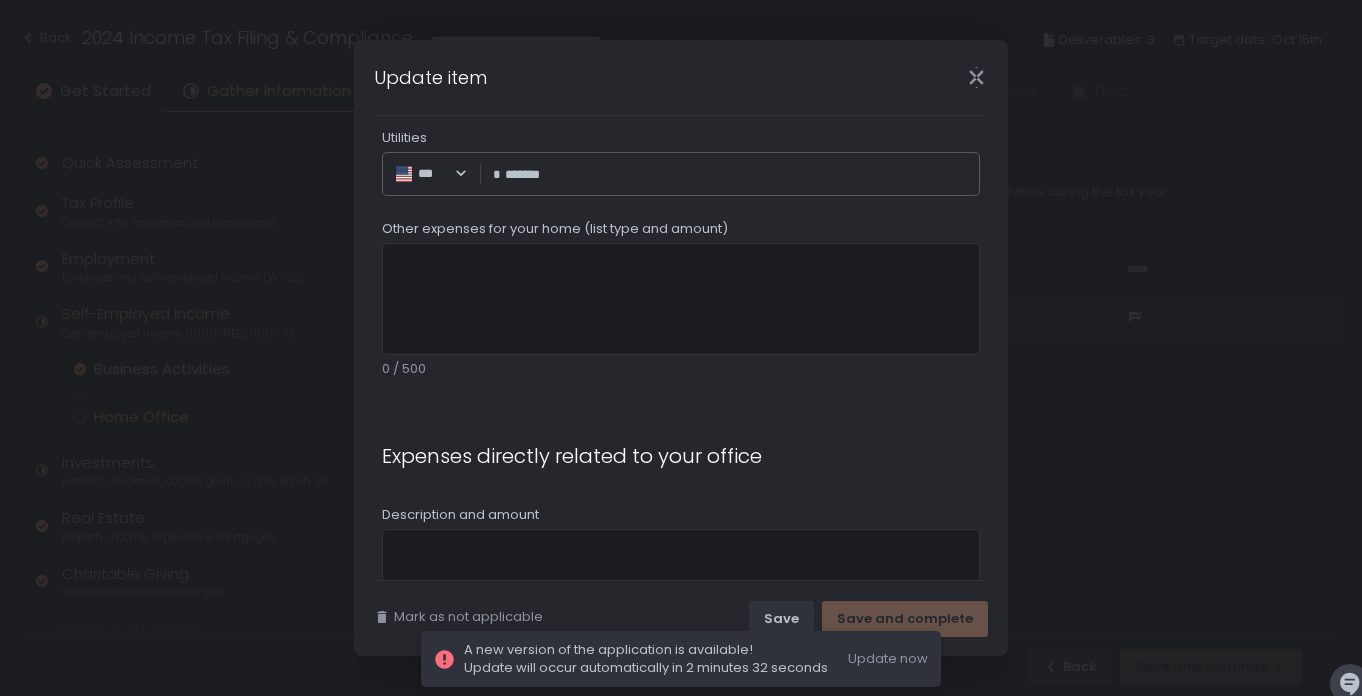 scroll, scrollTop: 1500, scrollLeft: 0, axis: vertical 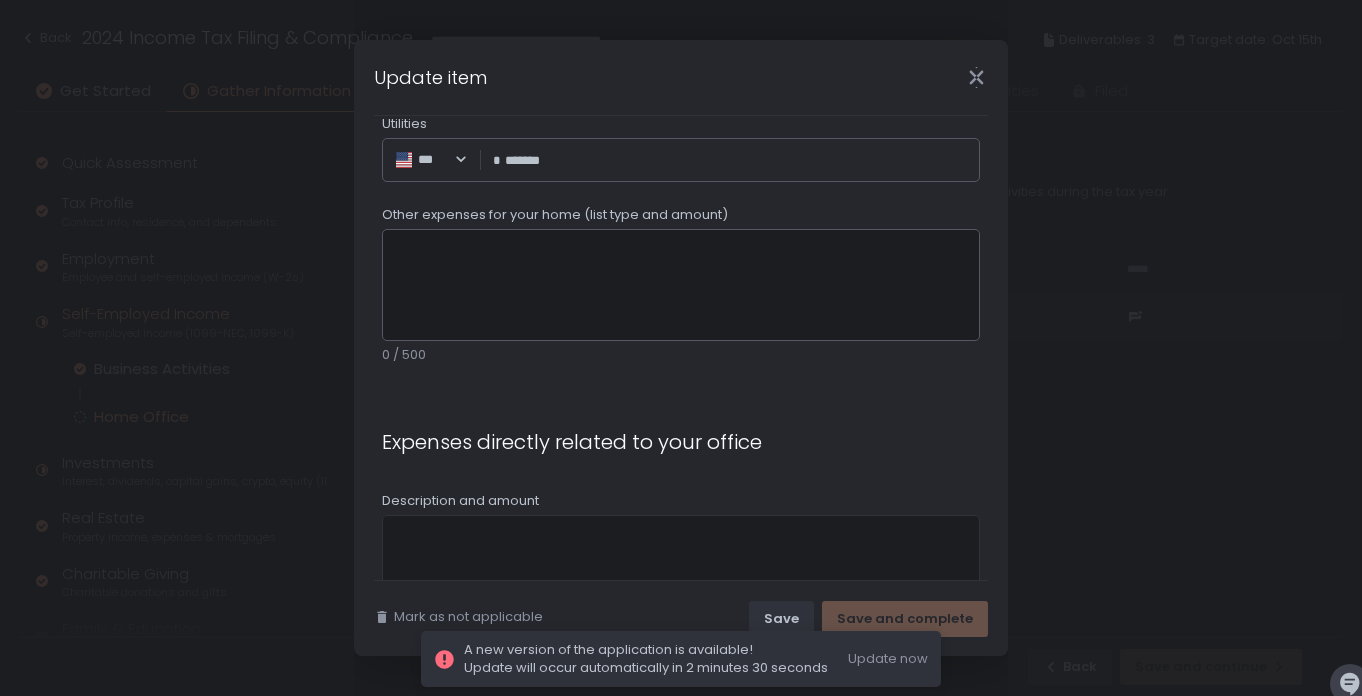 type on "********" 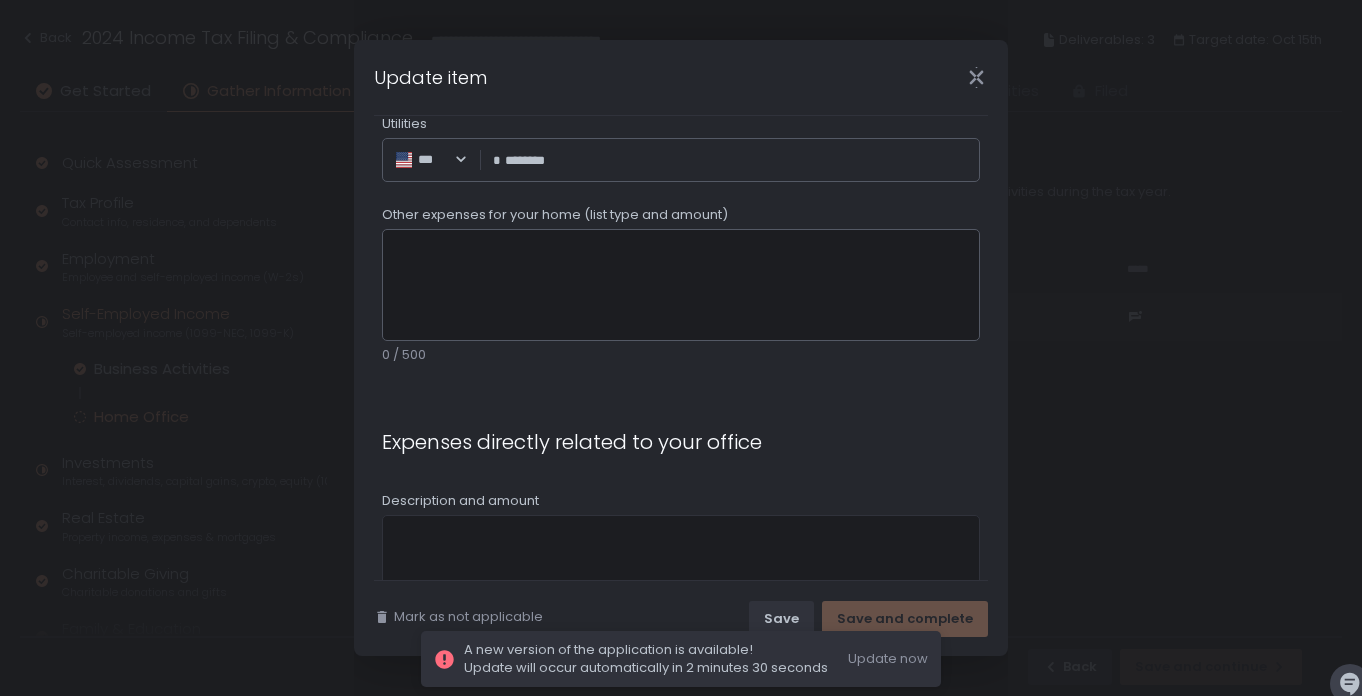 click on "Other expenses for your home (list type and amount)" 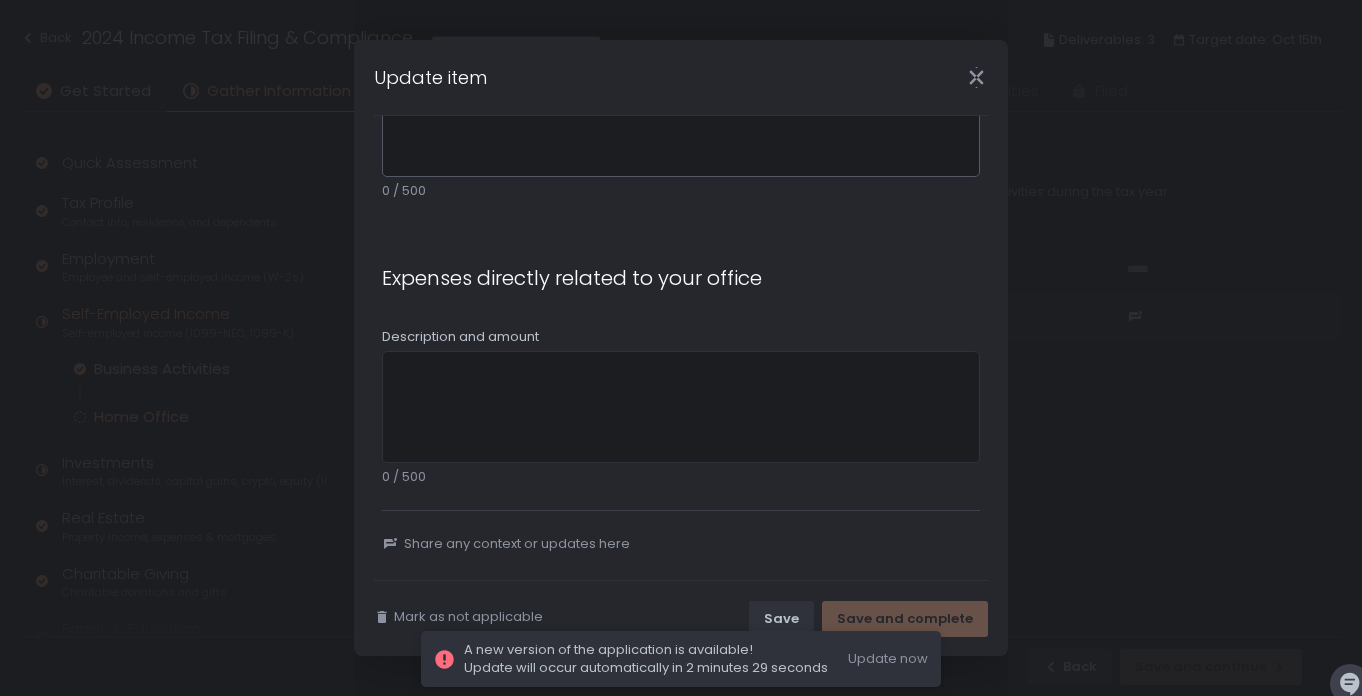 scroll, scrollTop: 1695, scrollLeft: 0, axis: vertical 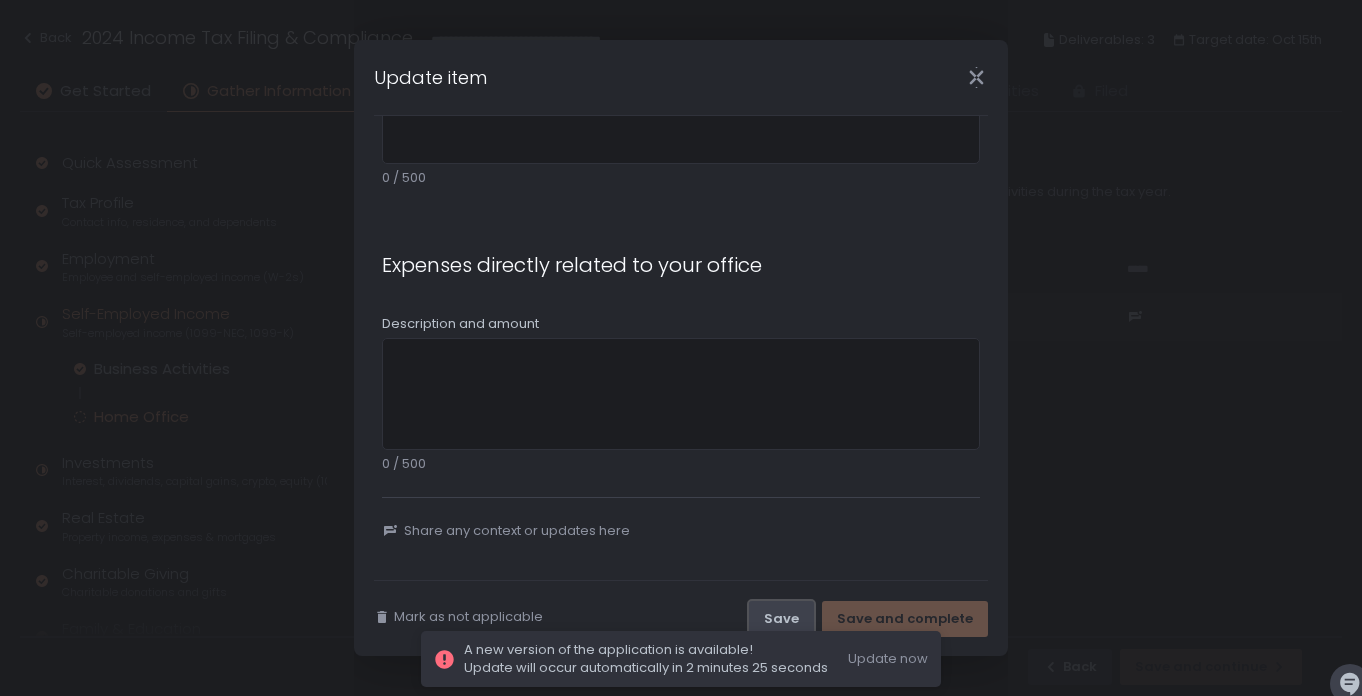 click on "Save" at bounding box center [781, 619] 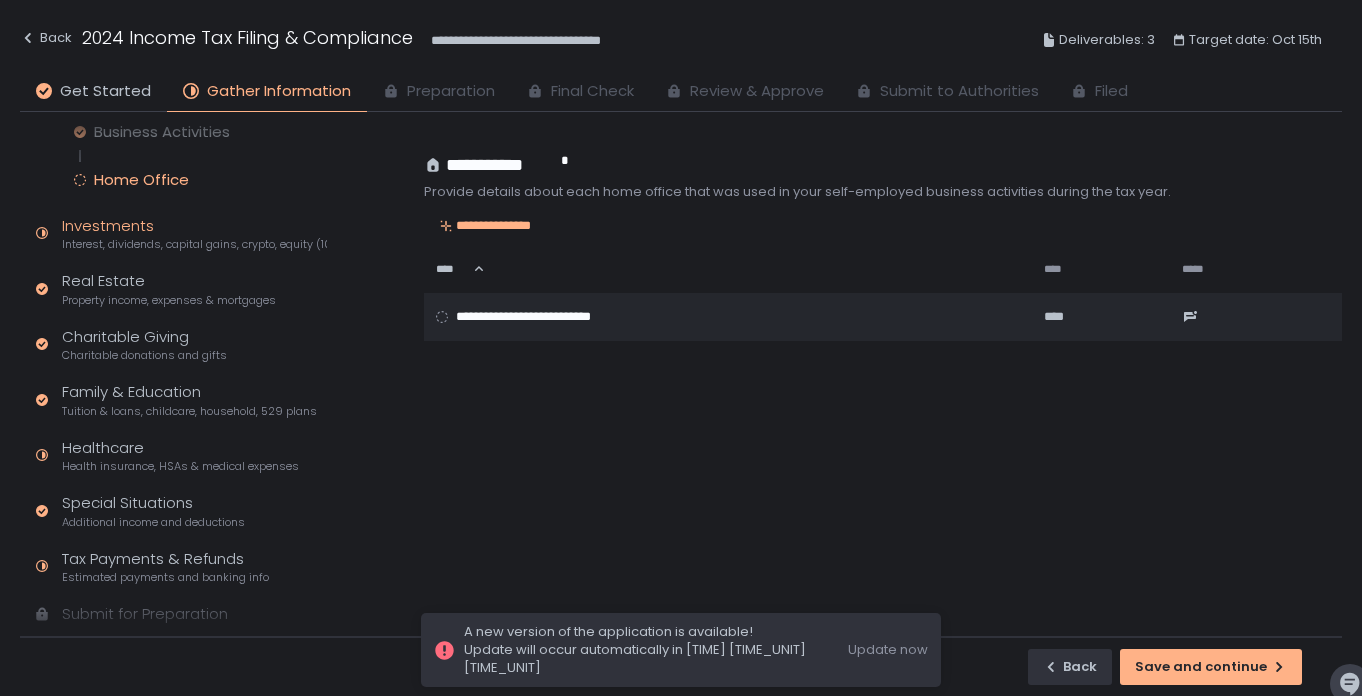 scroll, scrollTop: 274, scrollLeft: 0, axis: vertical 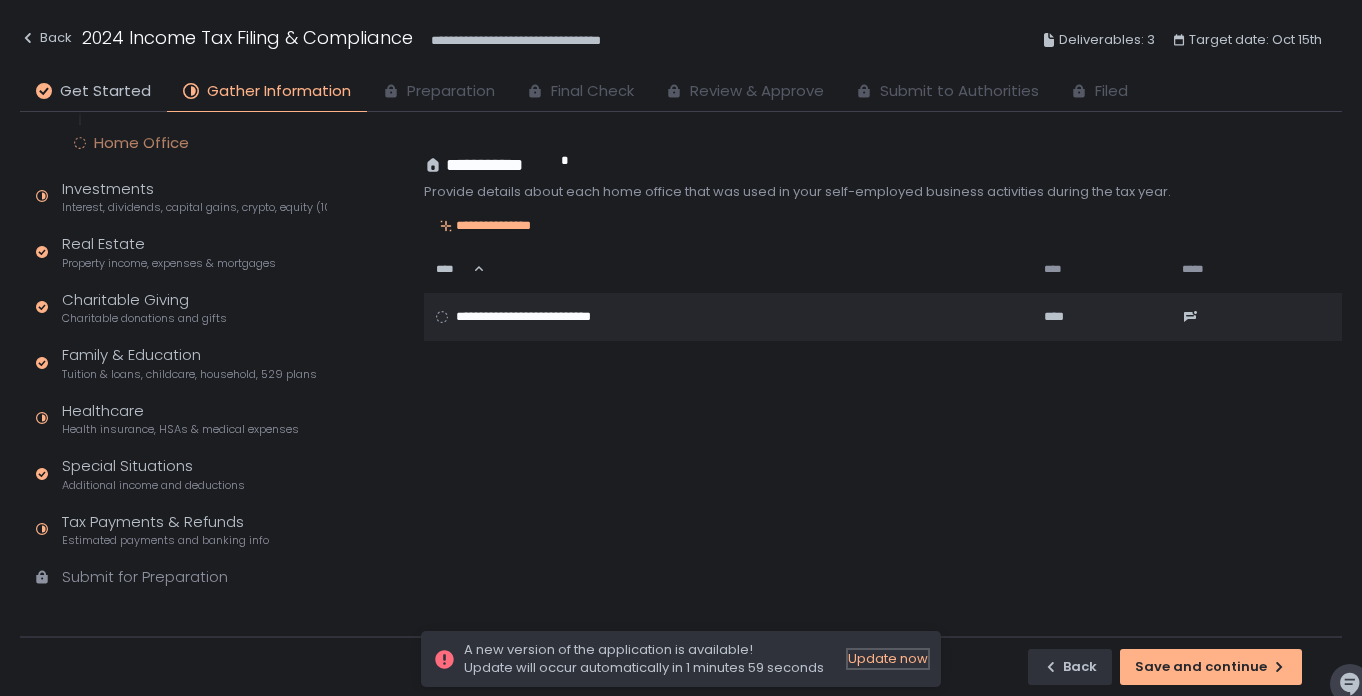 click on "Update now" at bounding box center [888, 659] 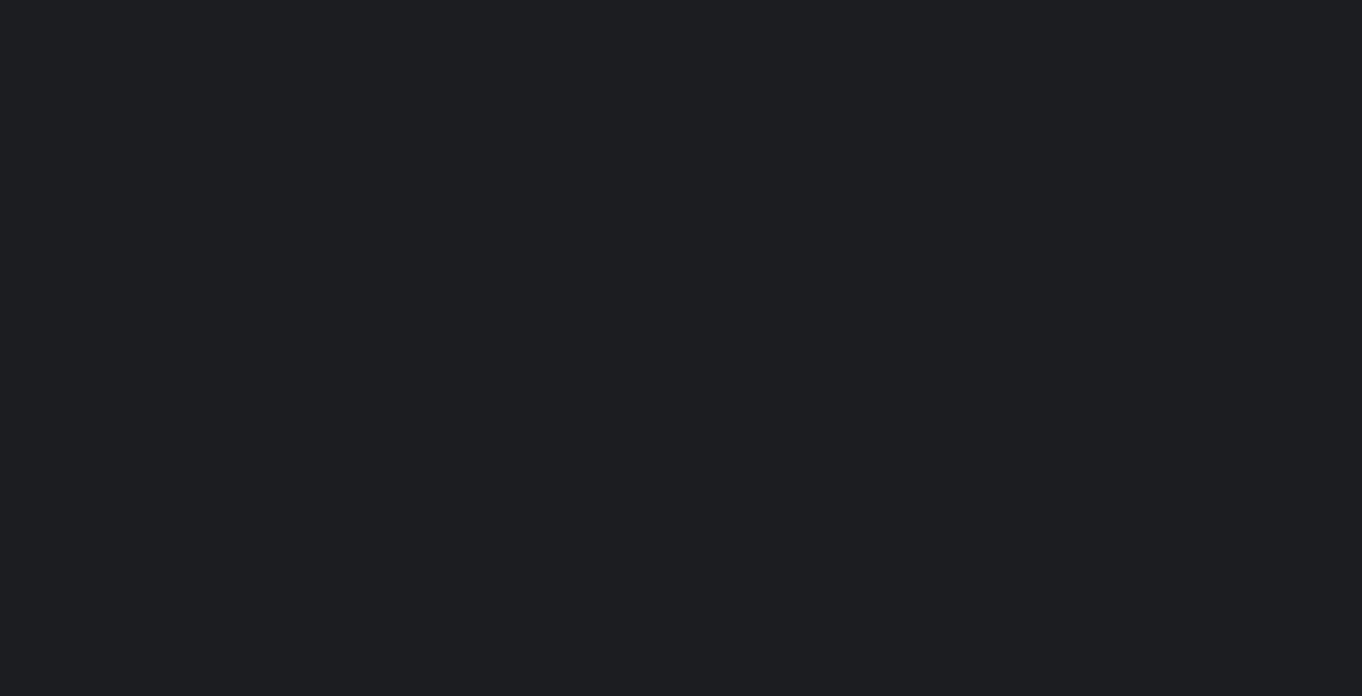 scroll, scrollTop: 0, scrollLeft: 0, axis: both 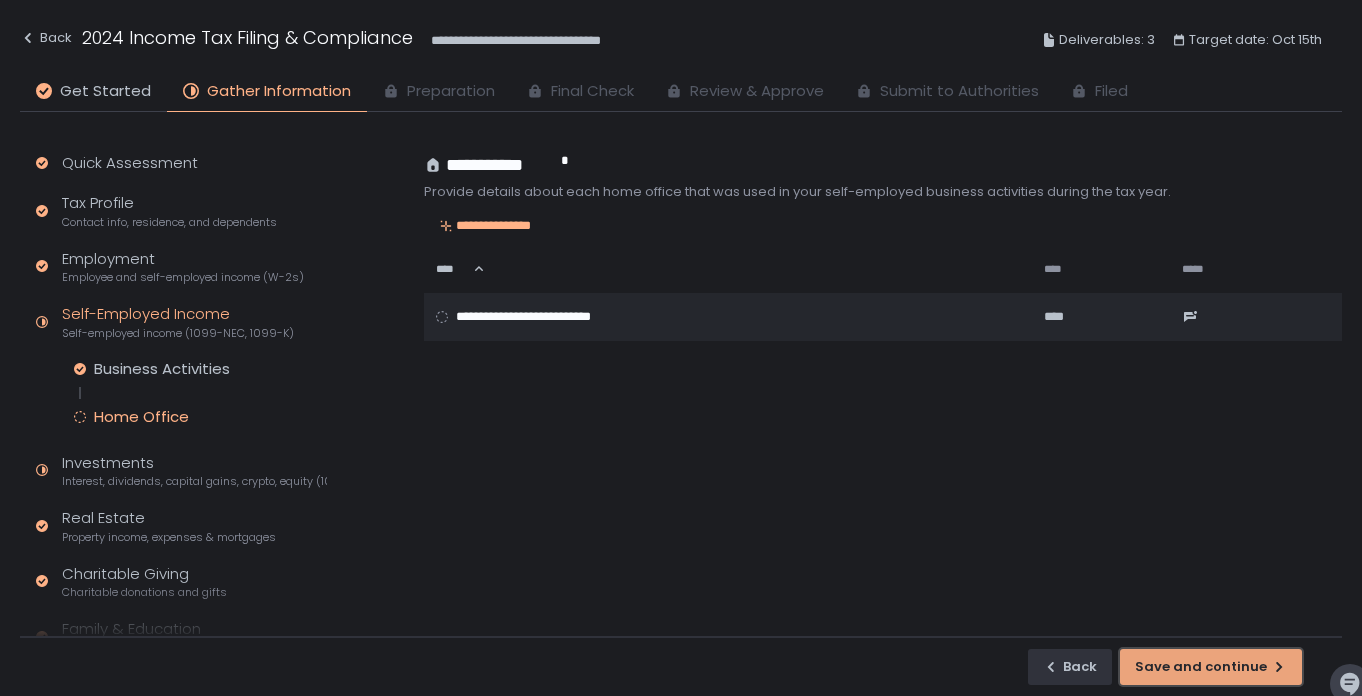 click on "Save and continue" 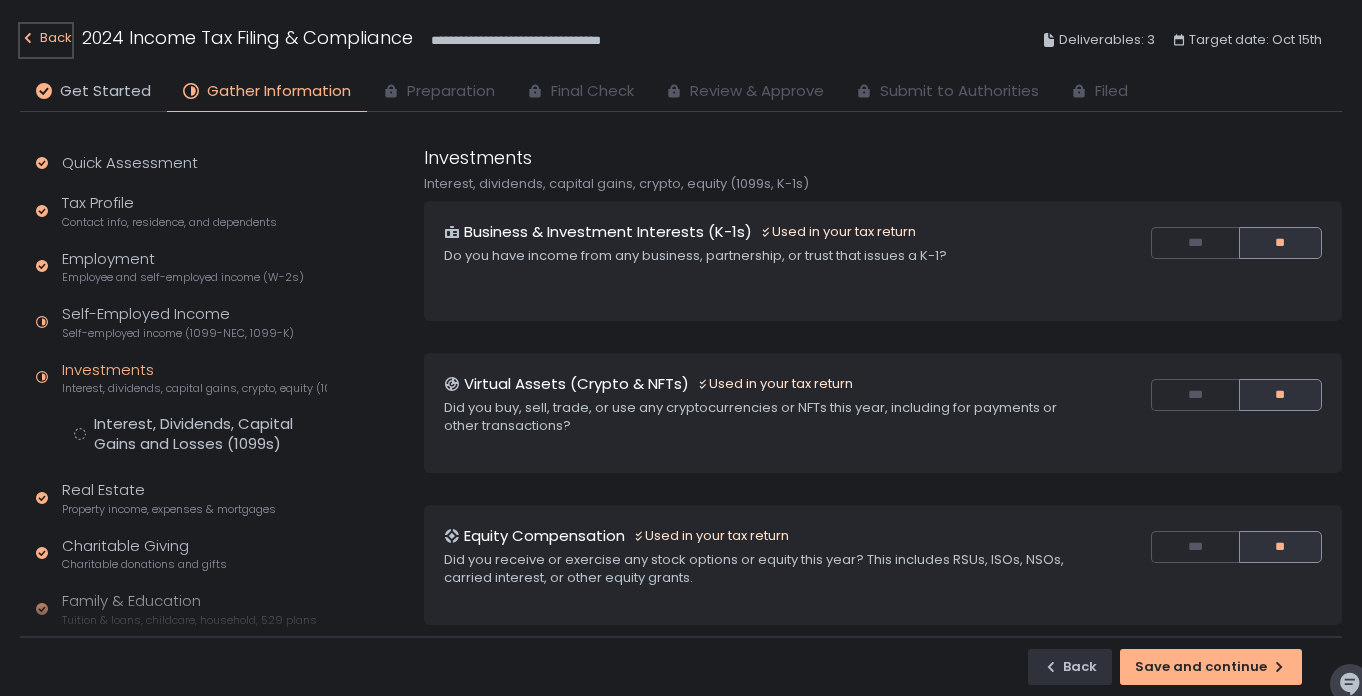 click on "Back" 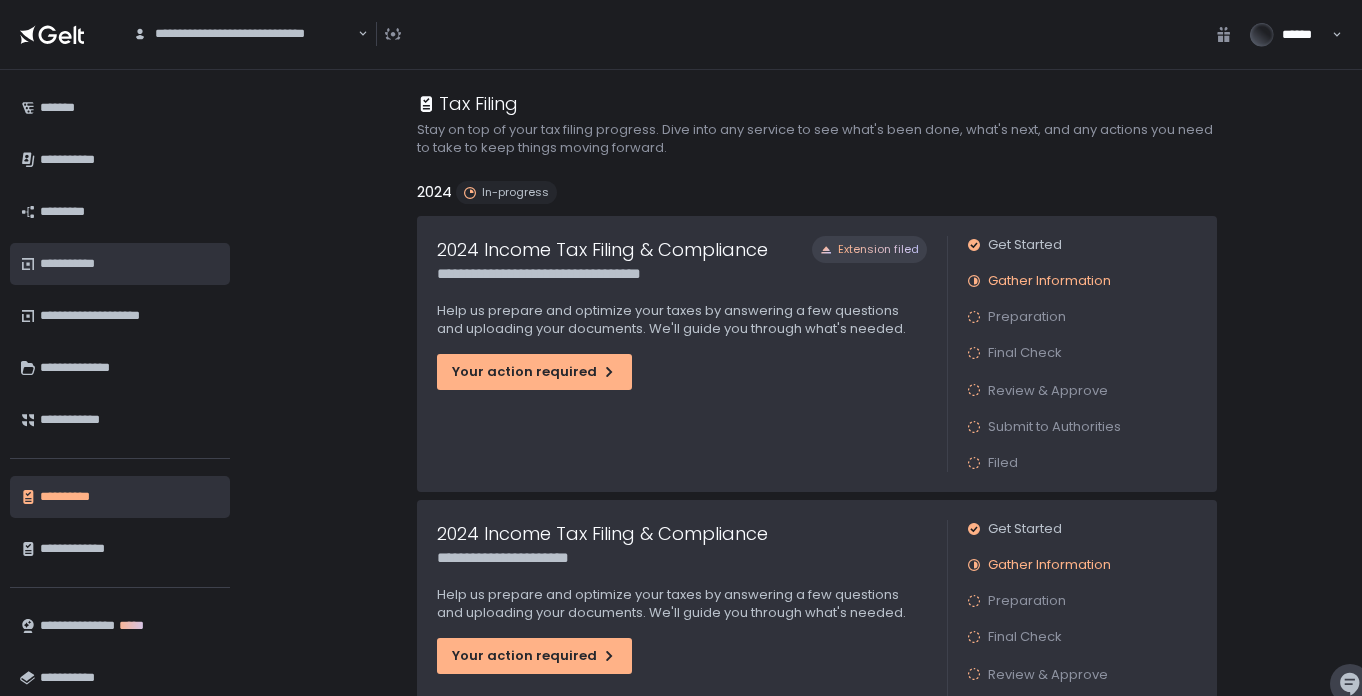 scroll, scrollTop: 68, scrollLeft: 0, axis: vertical 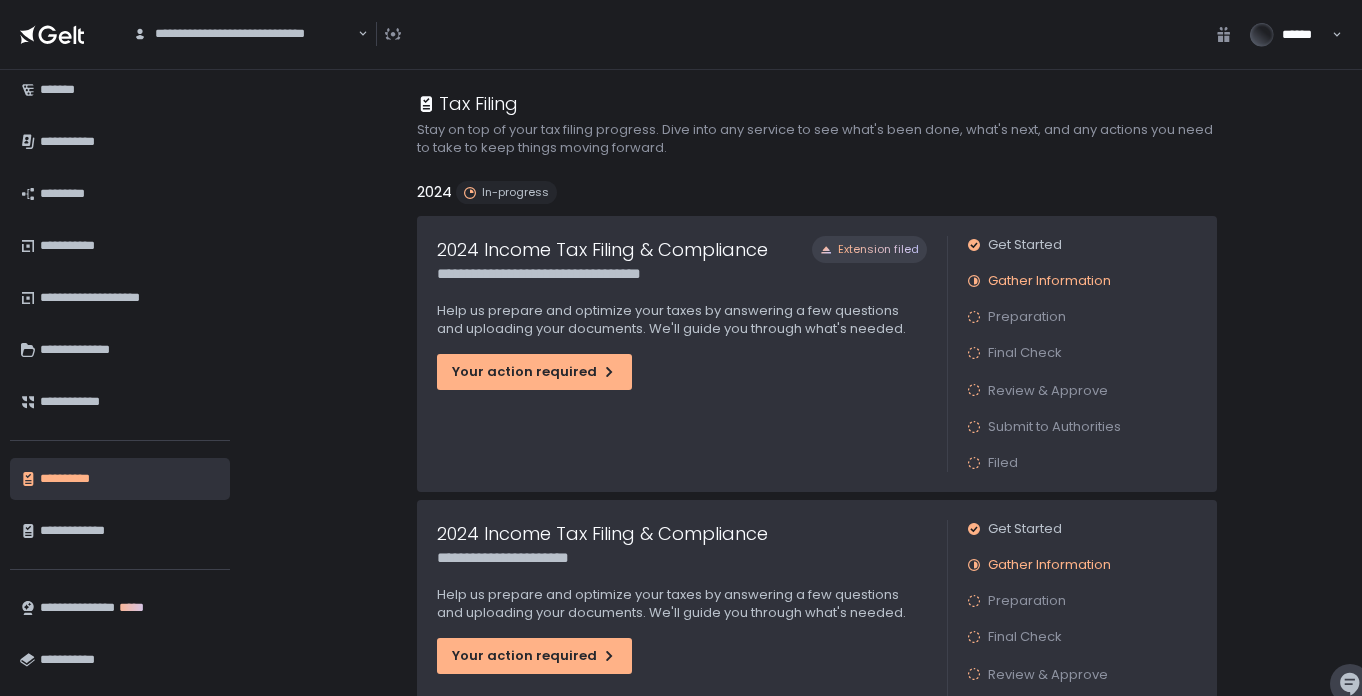 click 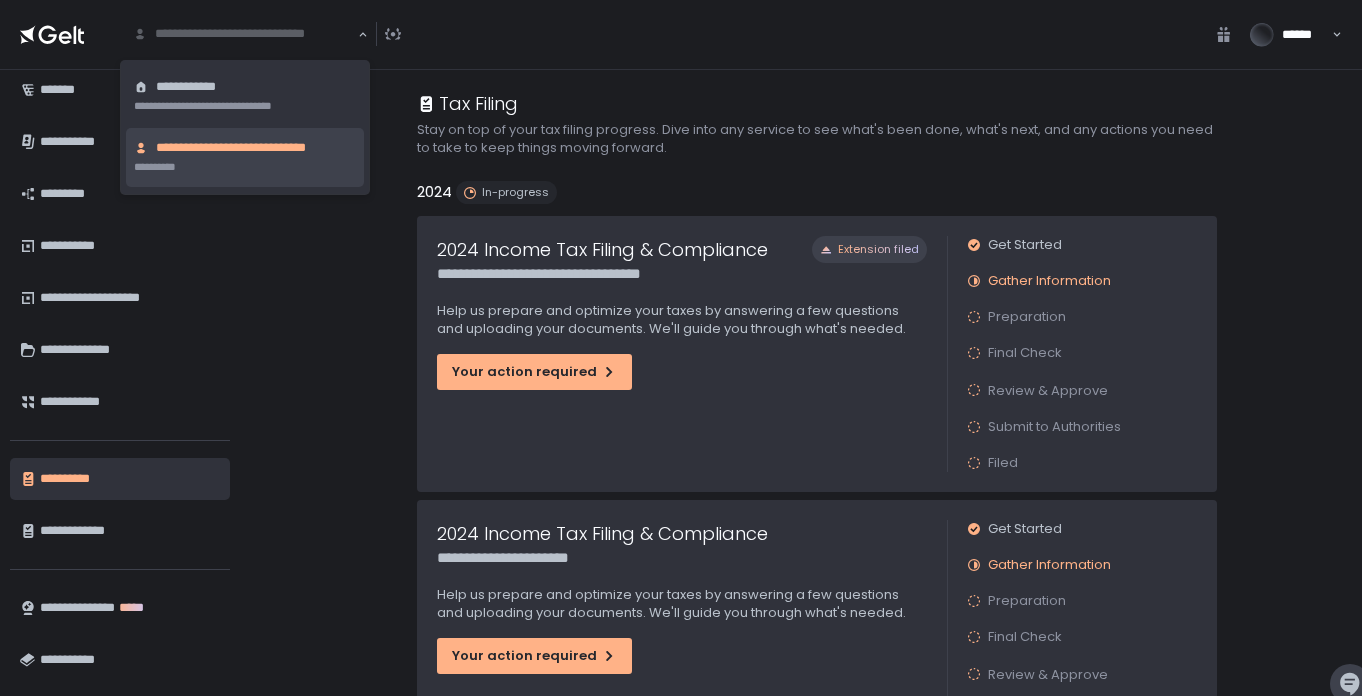 click 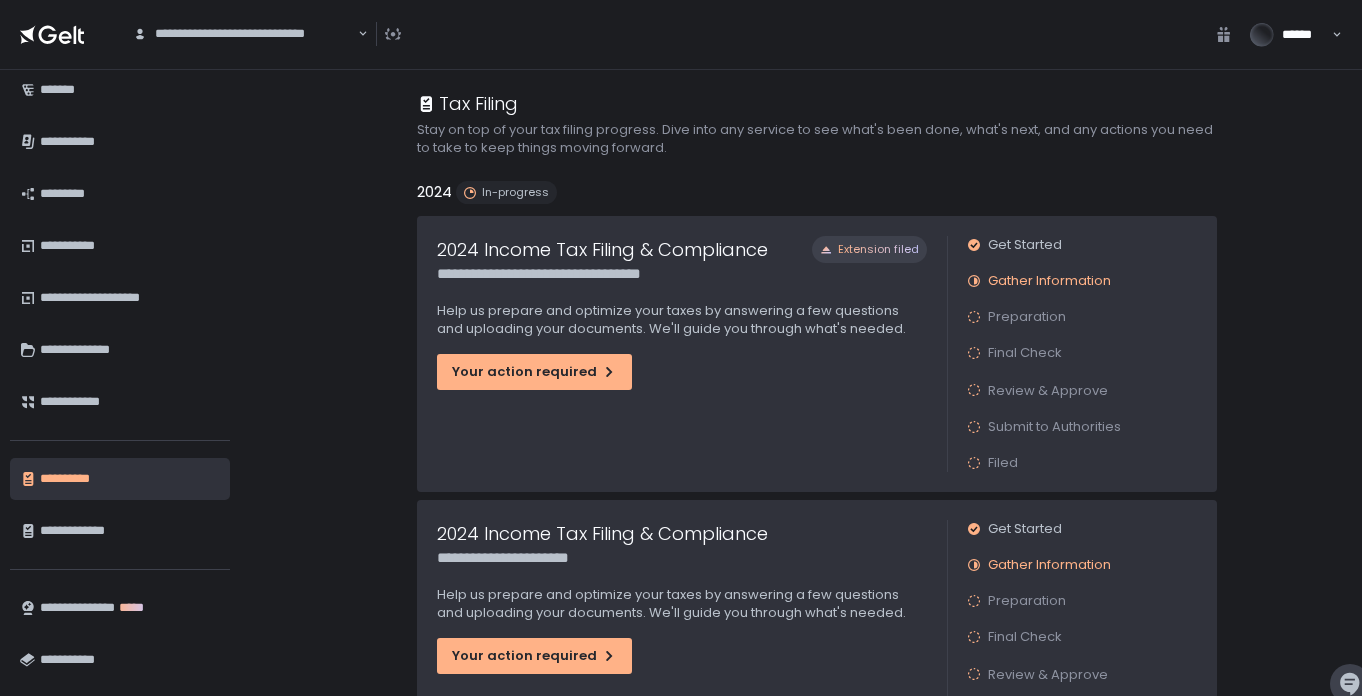 click on "******" at bounding box center (1283, 35) 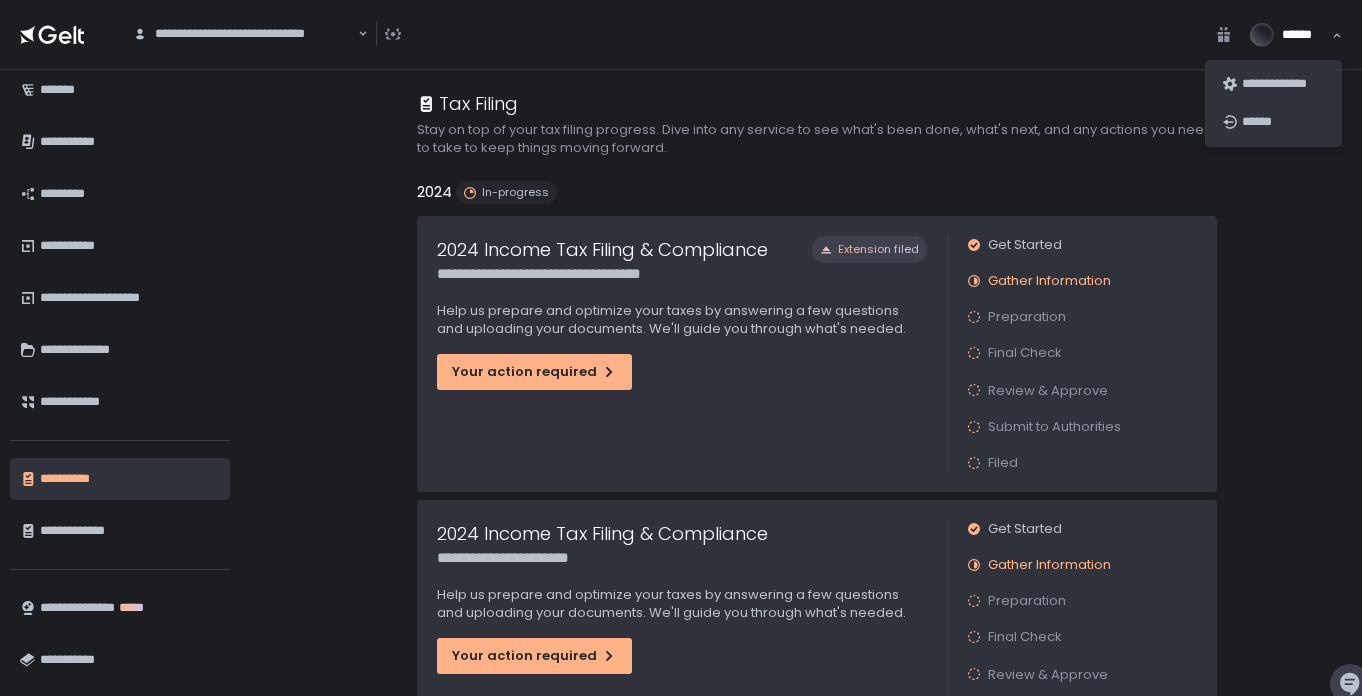 click on "**********" at bounding box center (1283, 84) 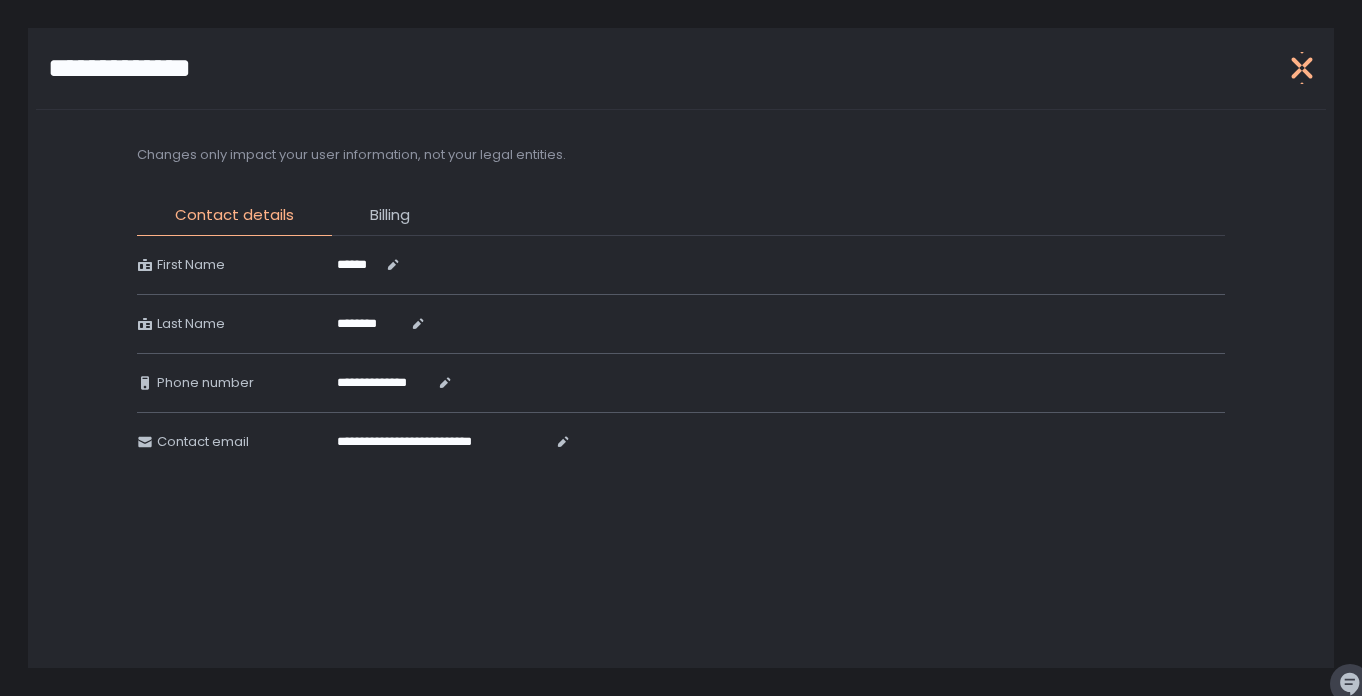 click 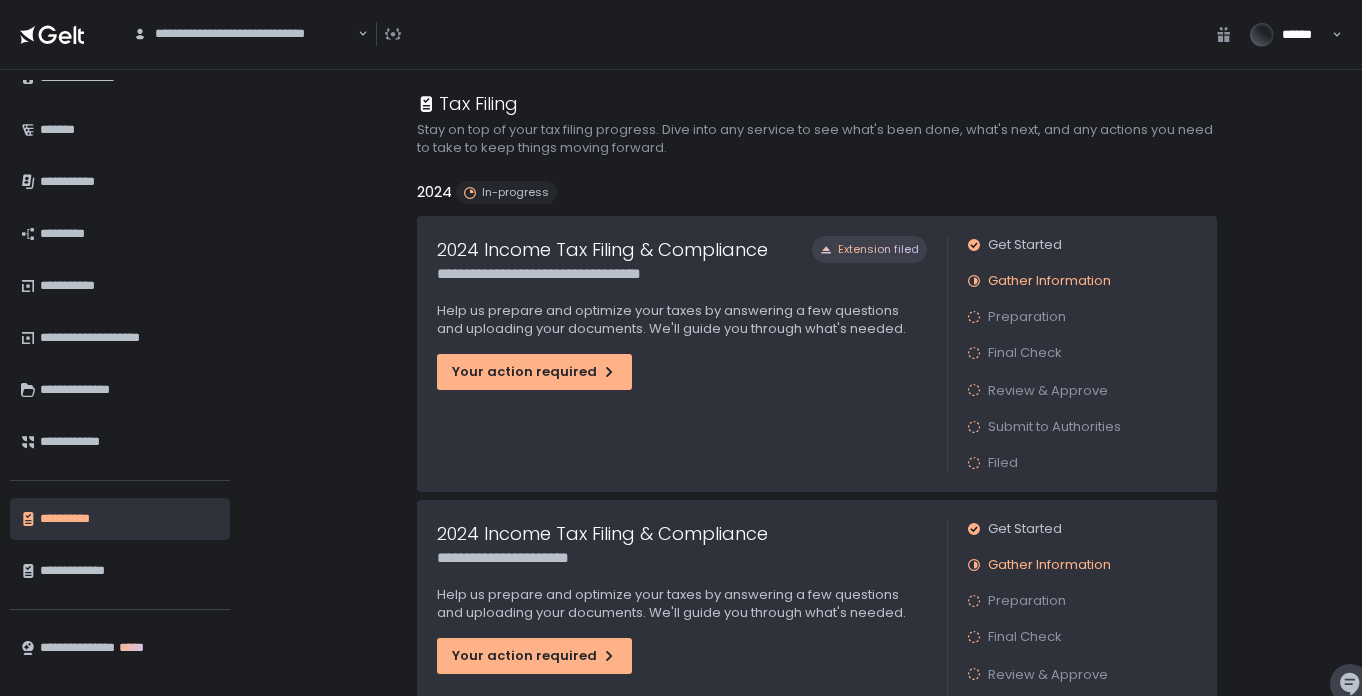 scroll, scrollTop: 0, scrollLeft: 0, axis: both 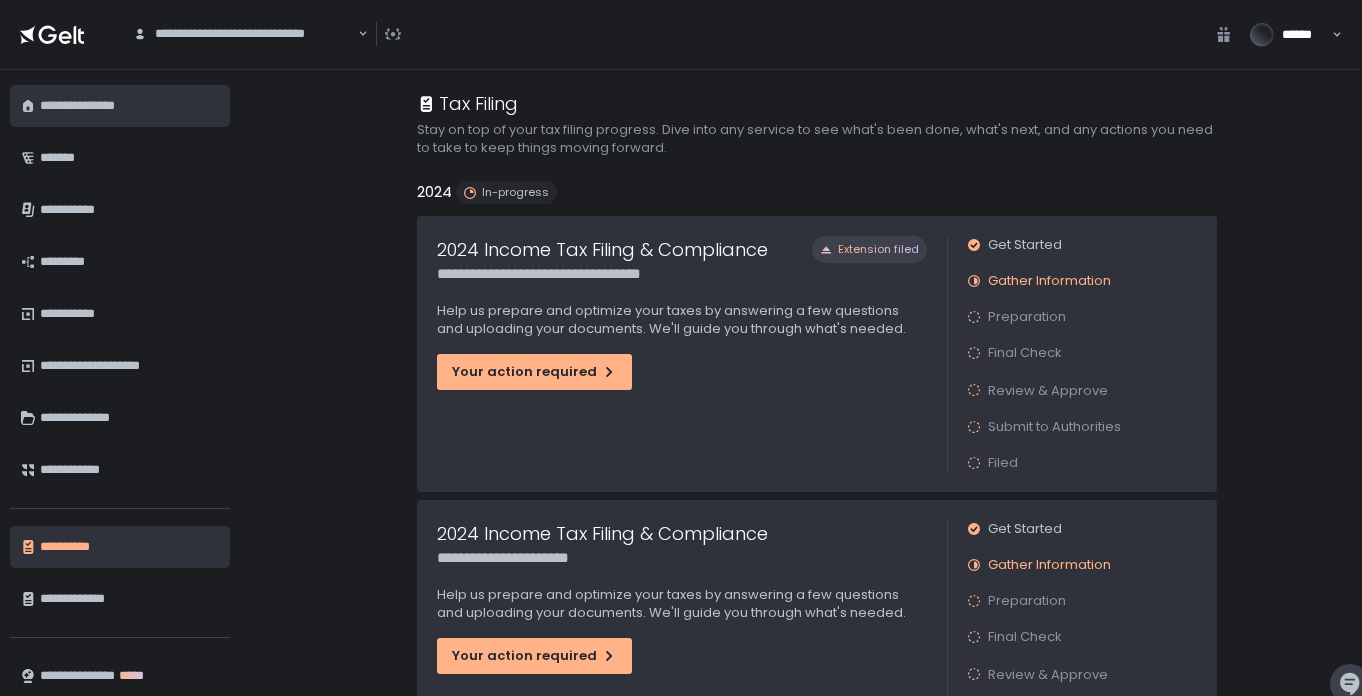click on "**********" at bounding box center [130, 106] 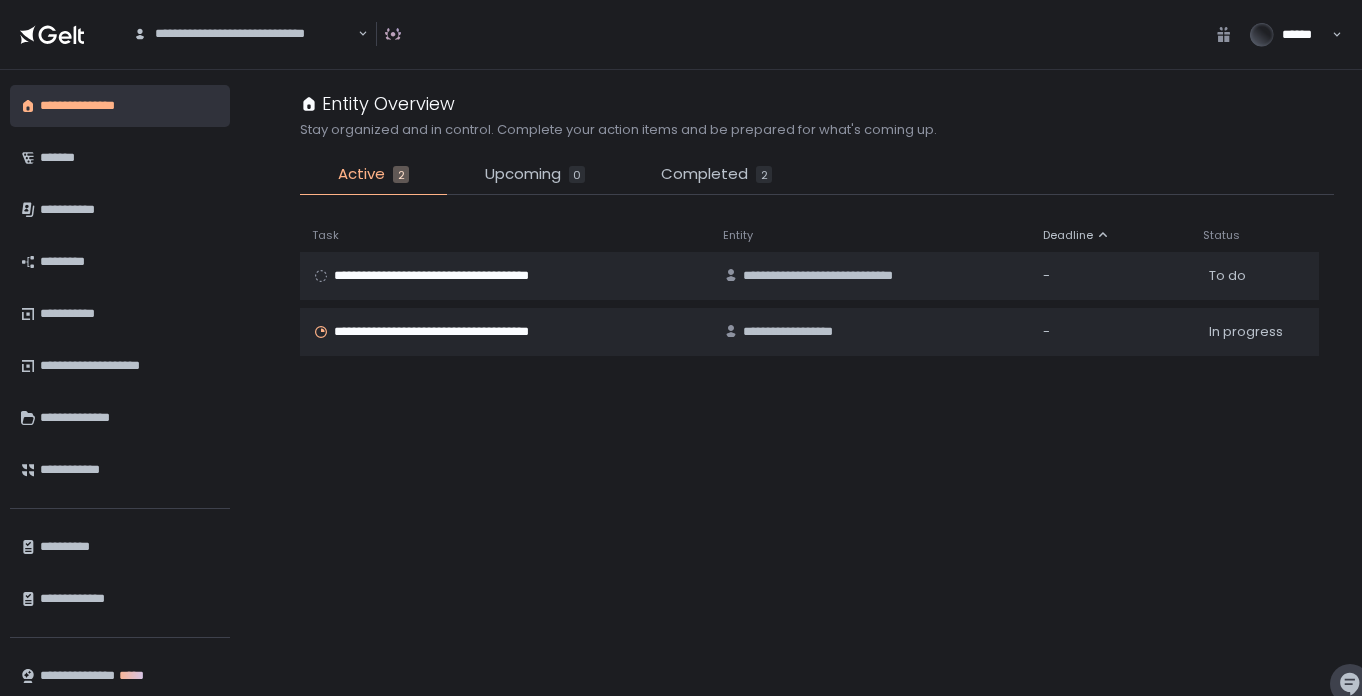click 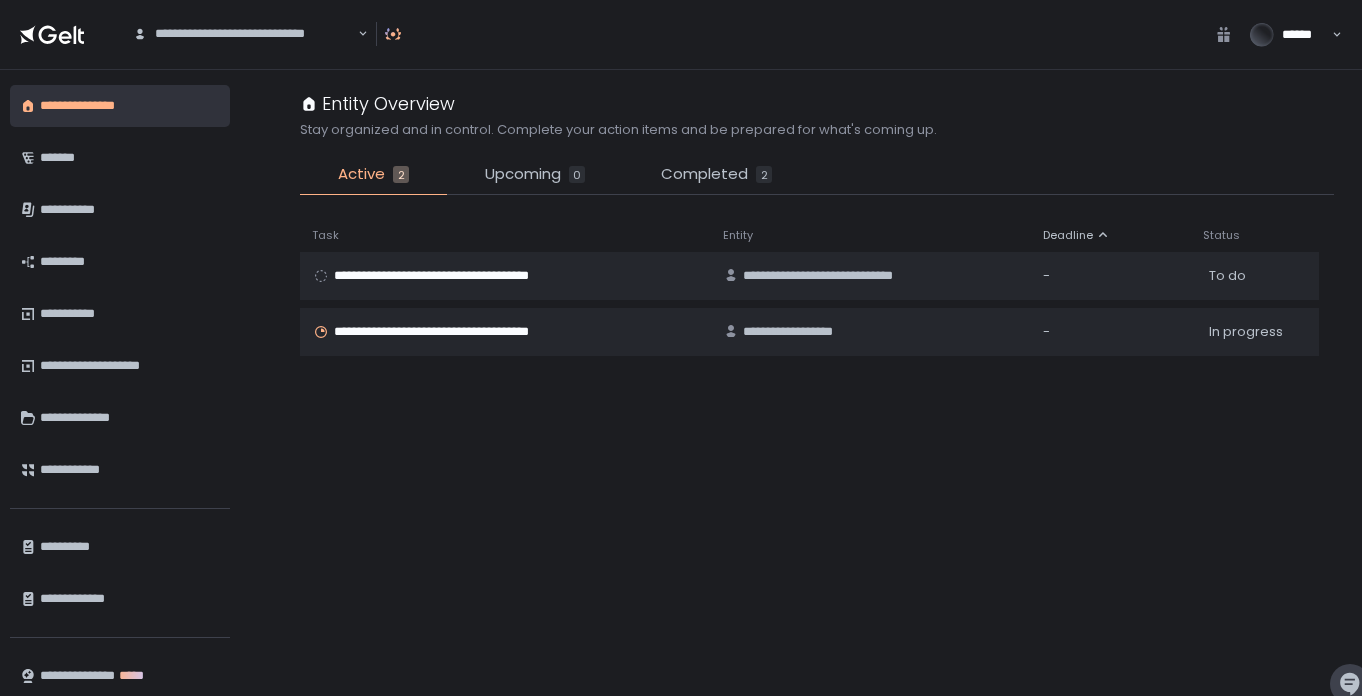 click 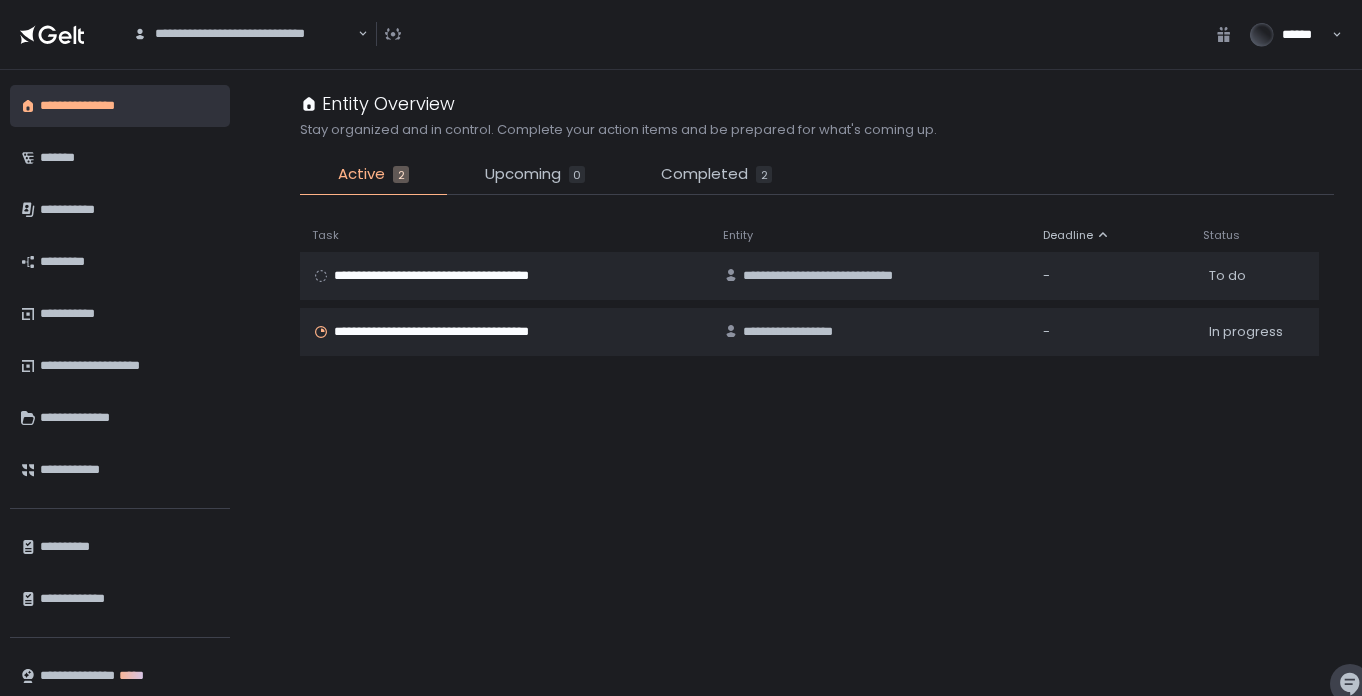 click 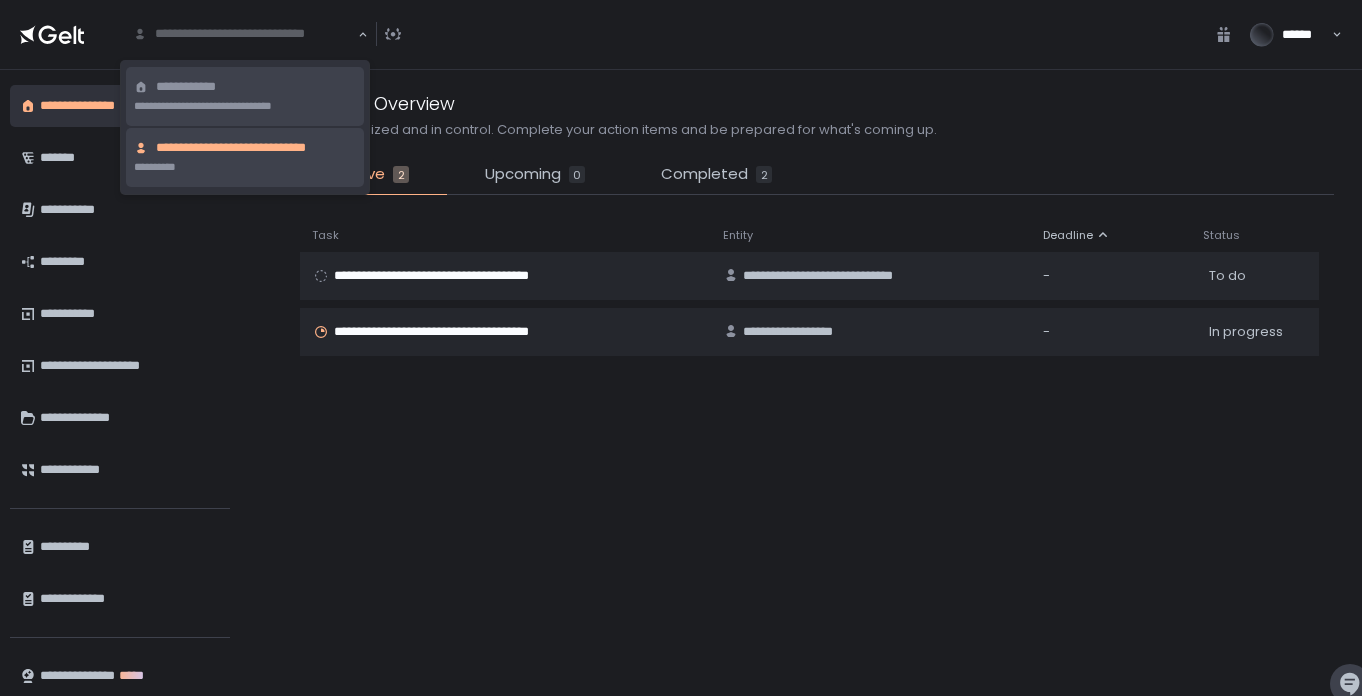 click on "**********" 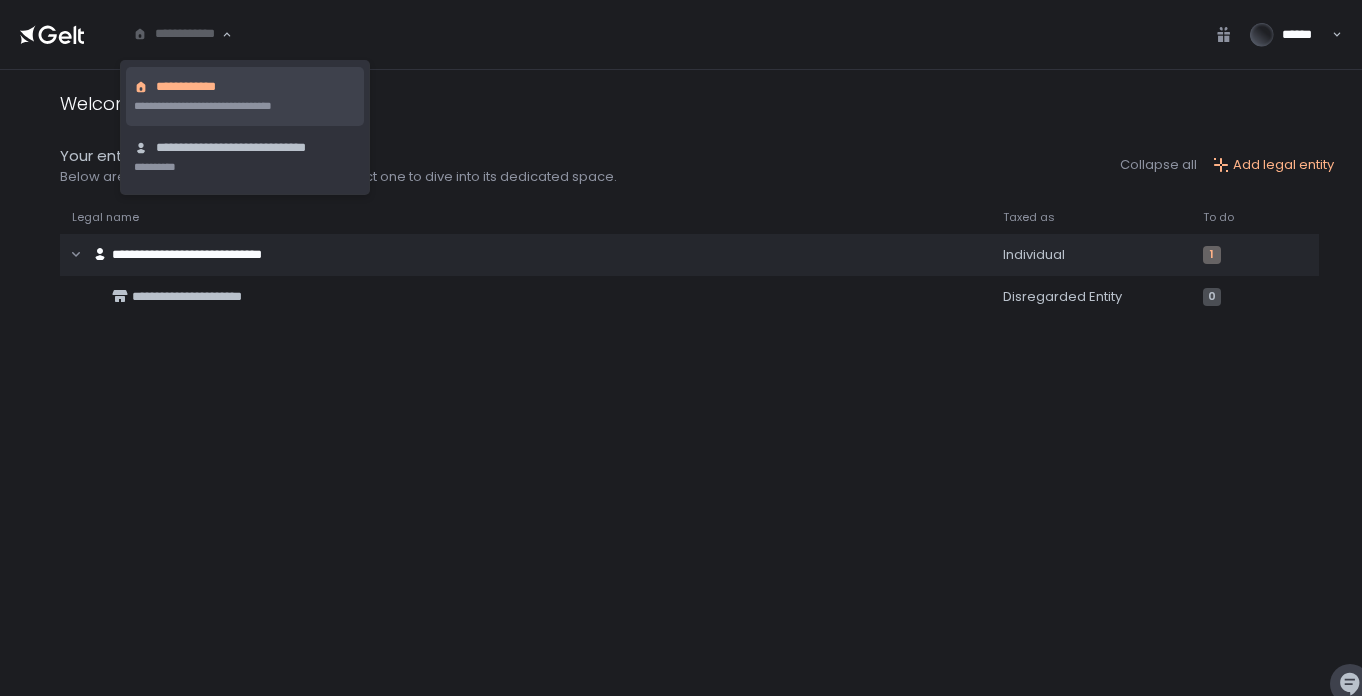 click 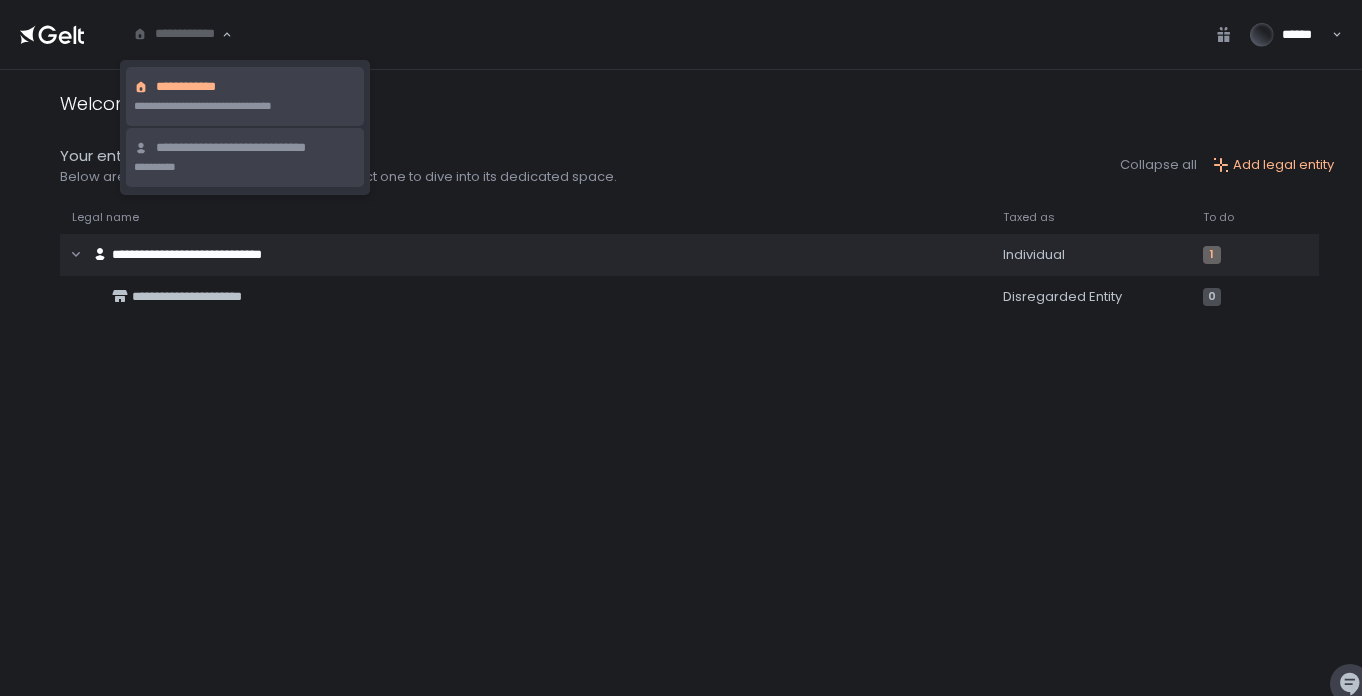 click on "**********" at bounding box center [256, 148] 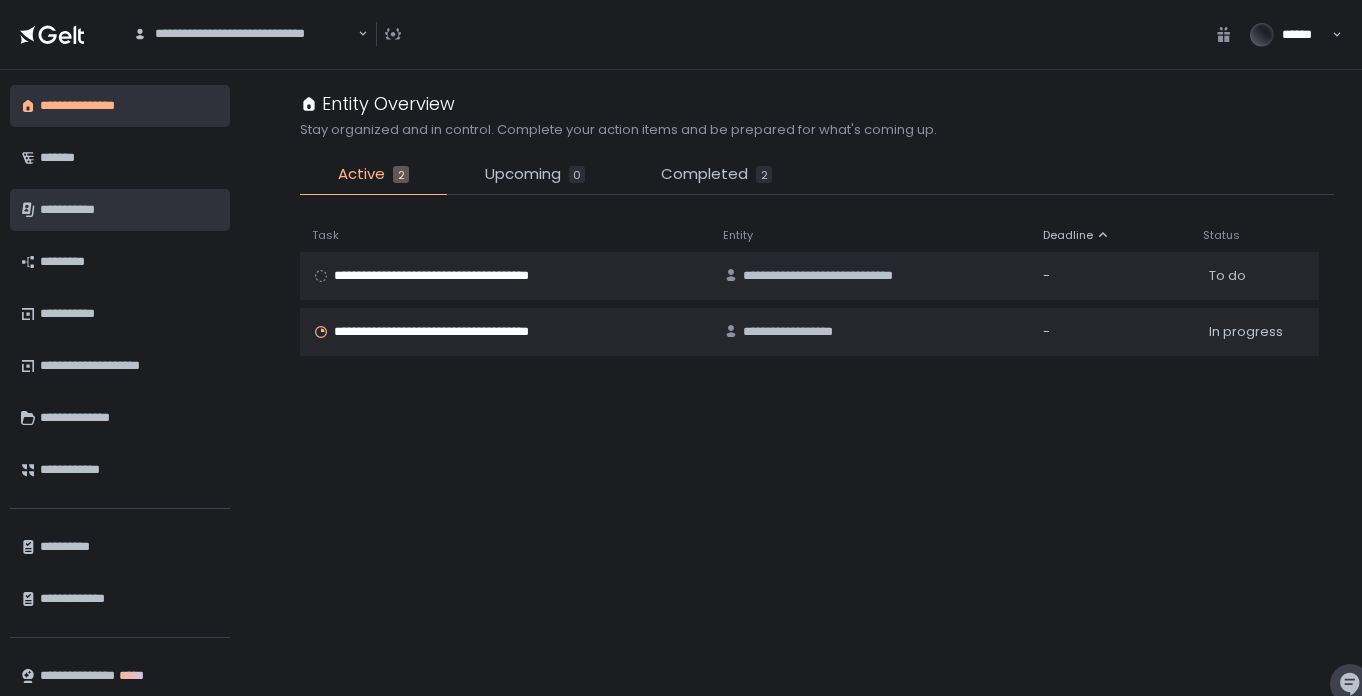 click on "**********" at bounding box center [130, 210] 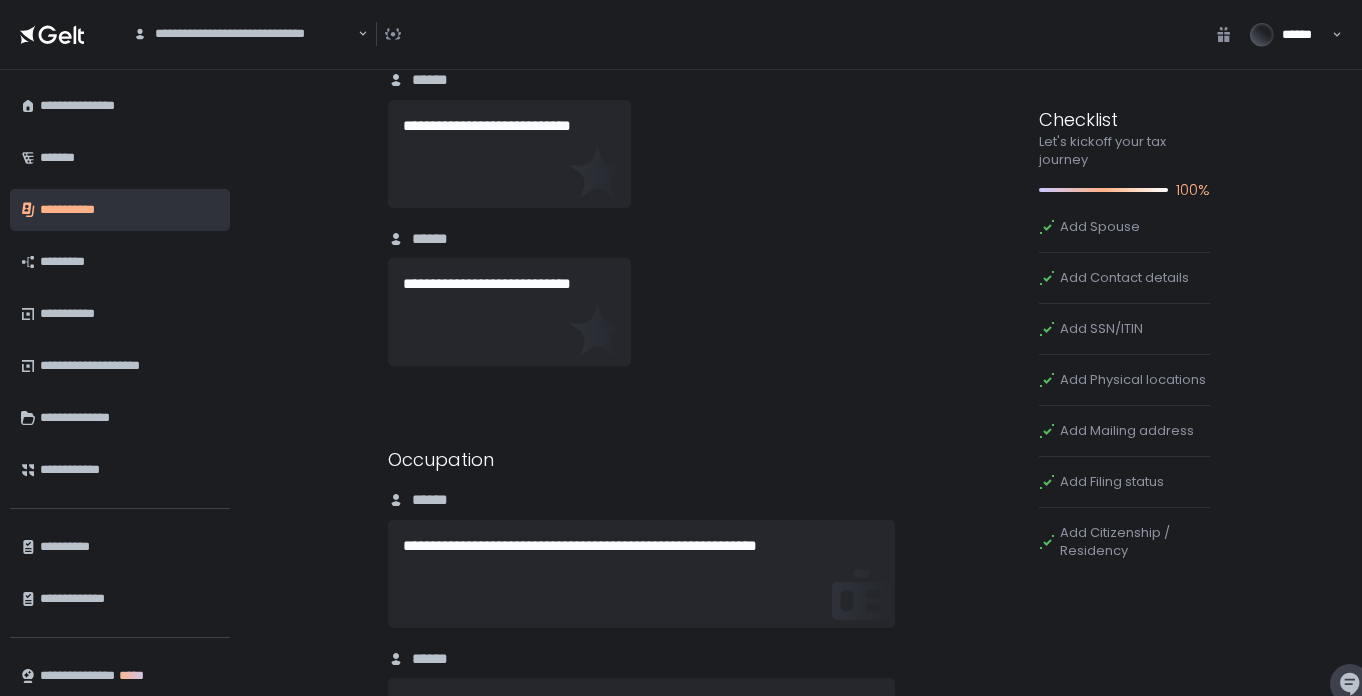 scroll, scrollTop: 2961, scrollLeft: 0, axis: vertical 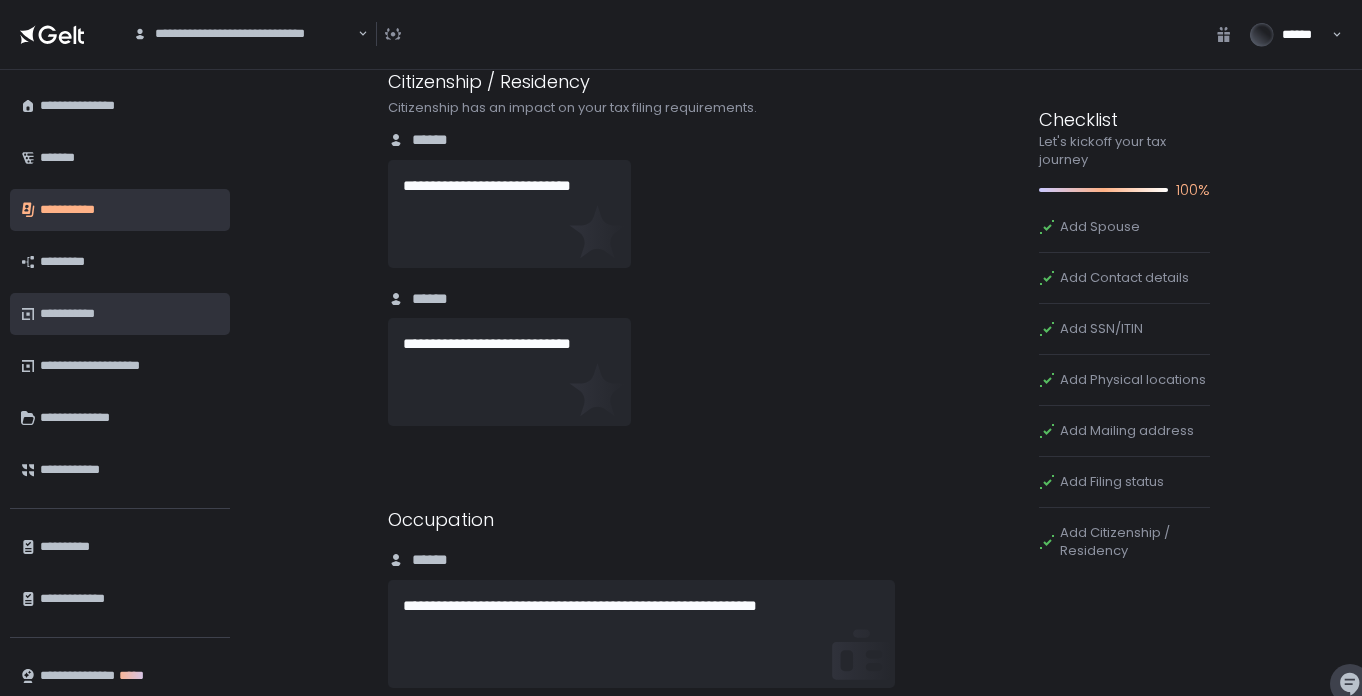 click on "**********" at bounding box center [130, 314] 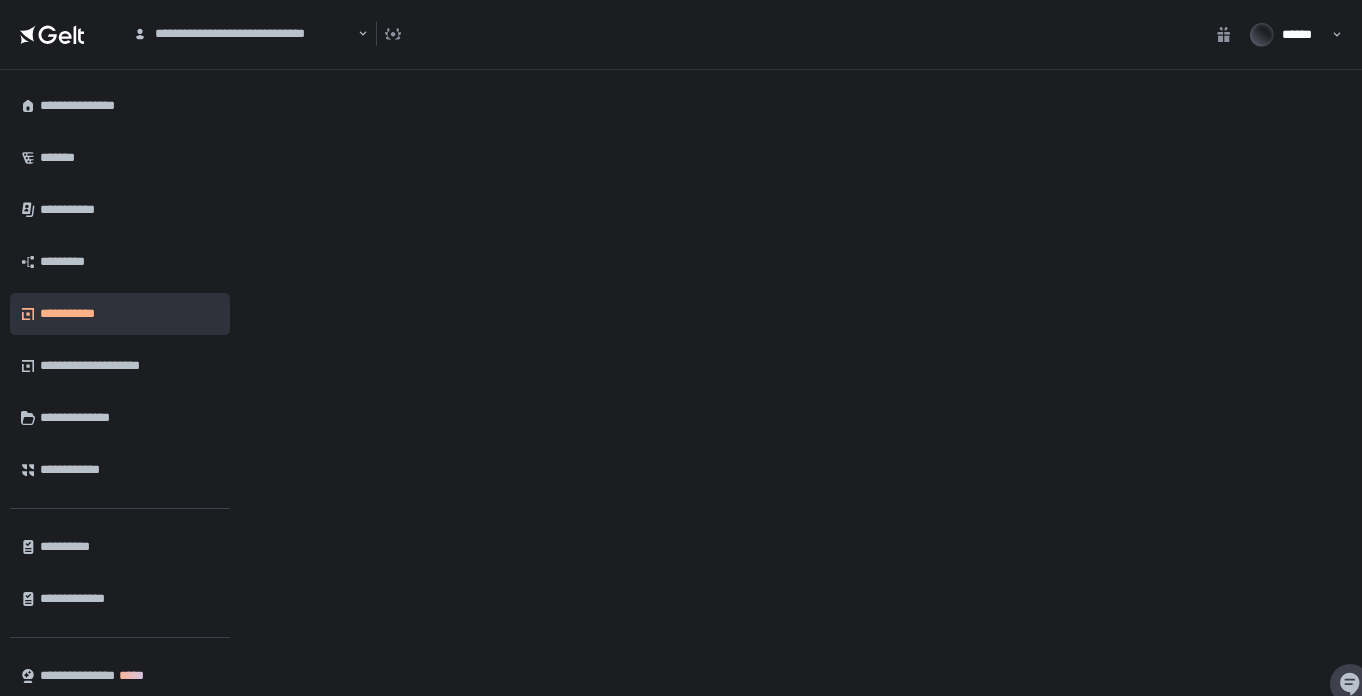 scroll, scrollTop: 0, scrollLeft: 0, axis: both 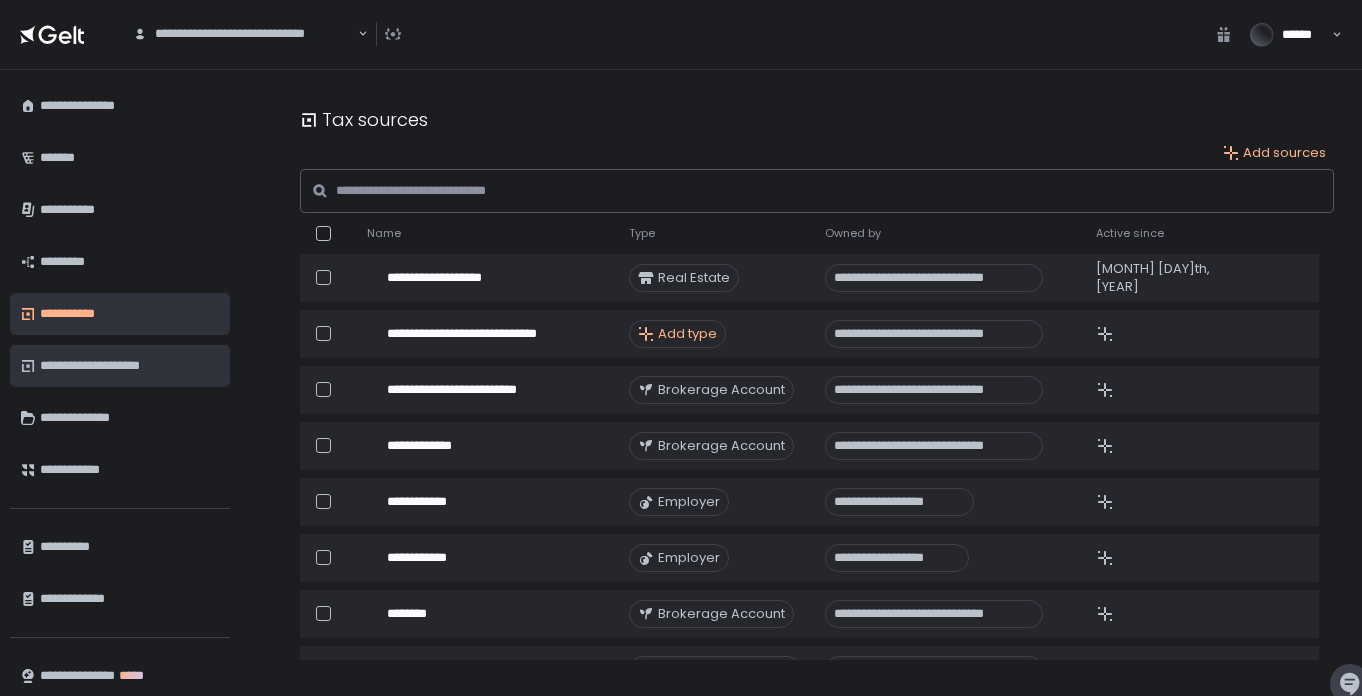 click on "**********" at bounding box center (130, 366) 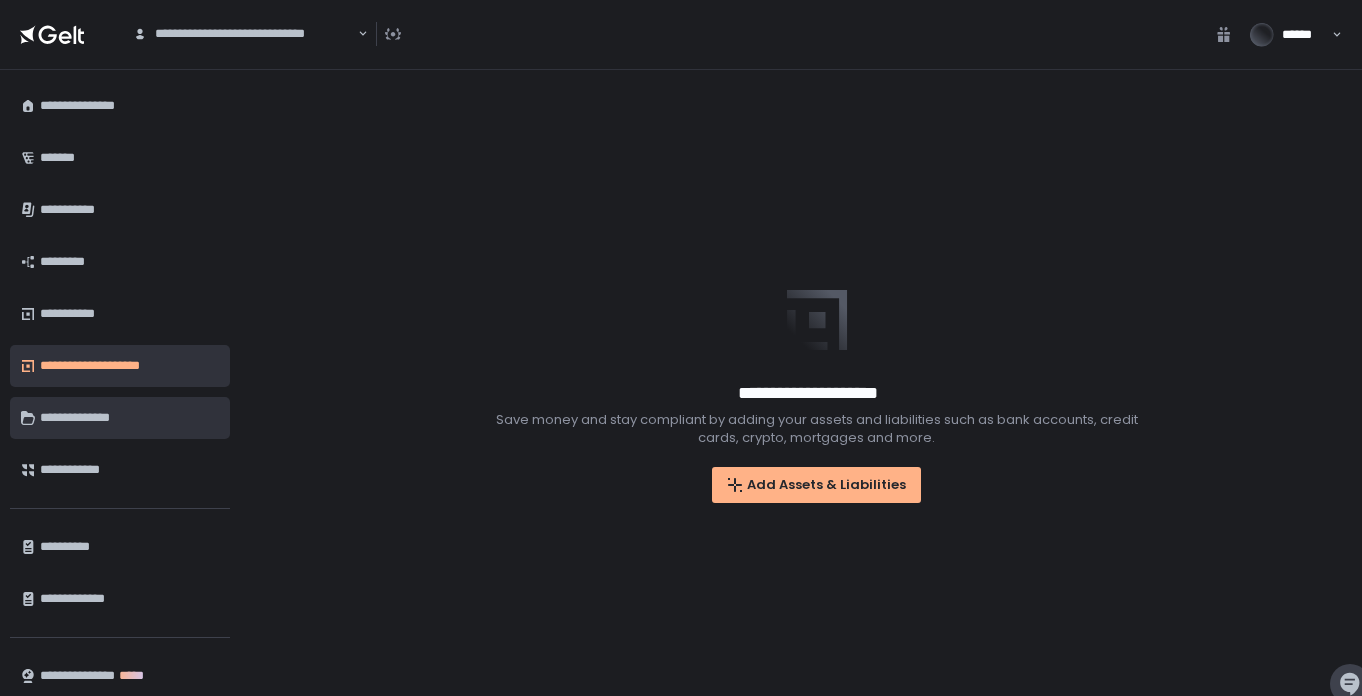 click on "**********" at bounding box center (130, 418) 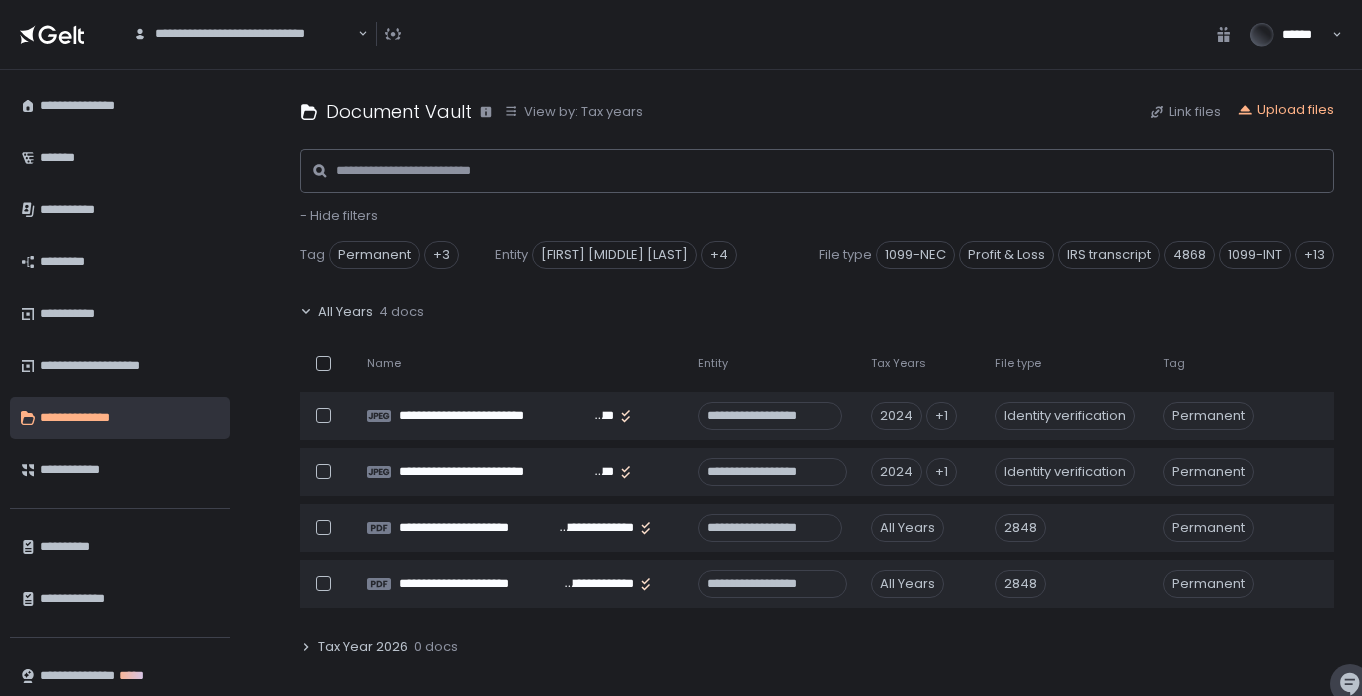 scroll, scrollTop: 68, scrollLeft: 0, axis: vertical 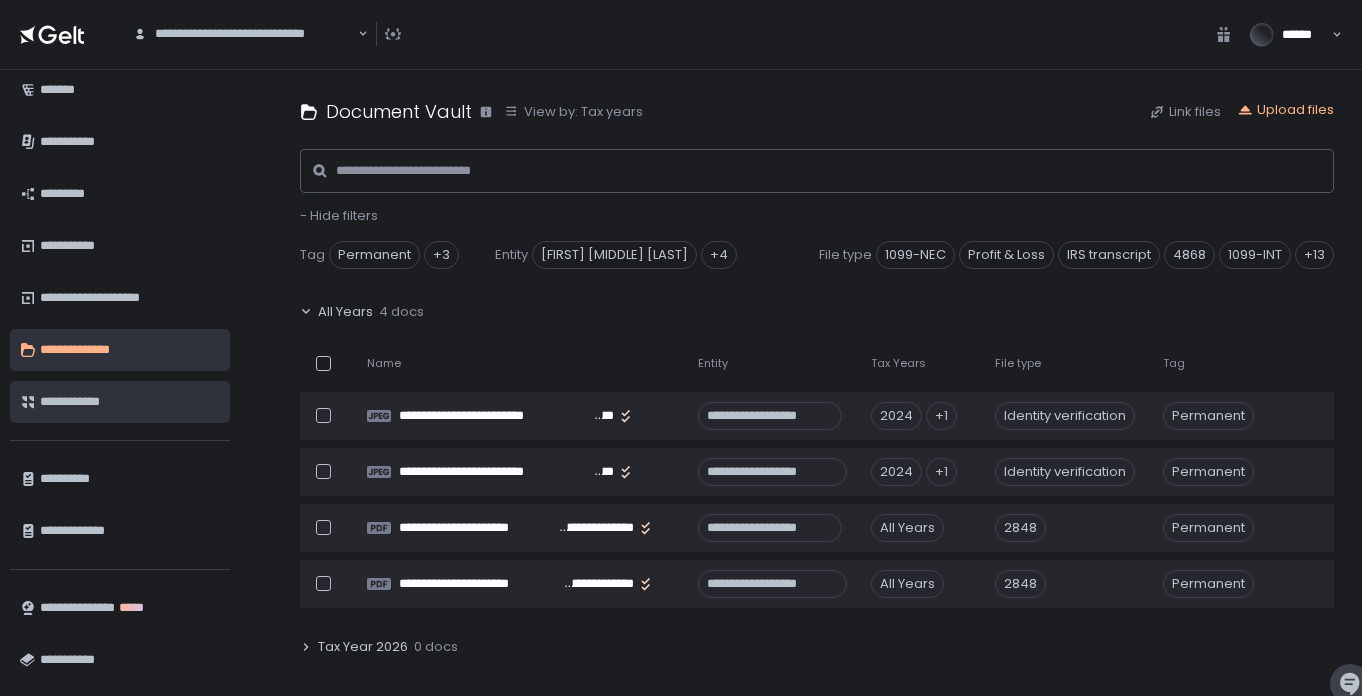 click on "**********" at bounding box center (130, 402) 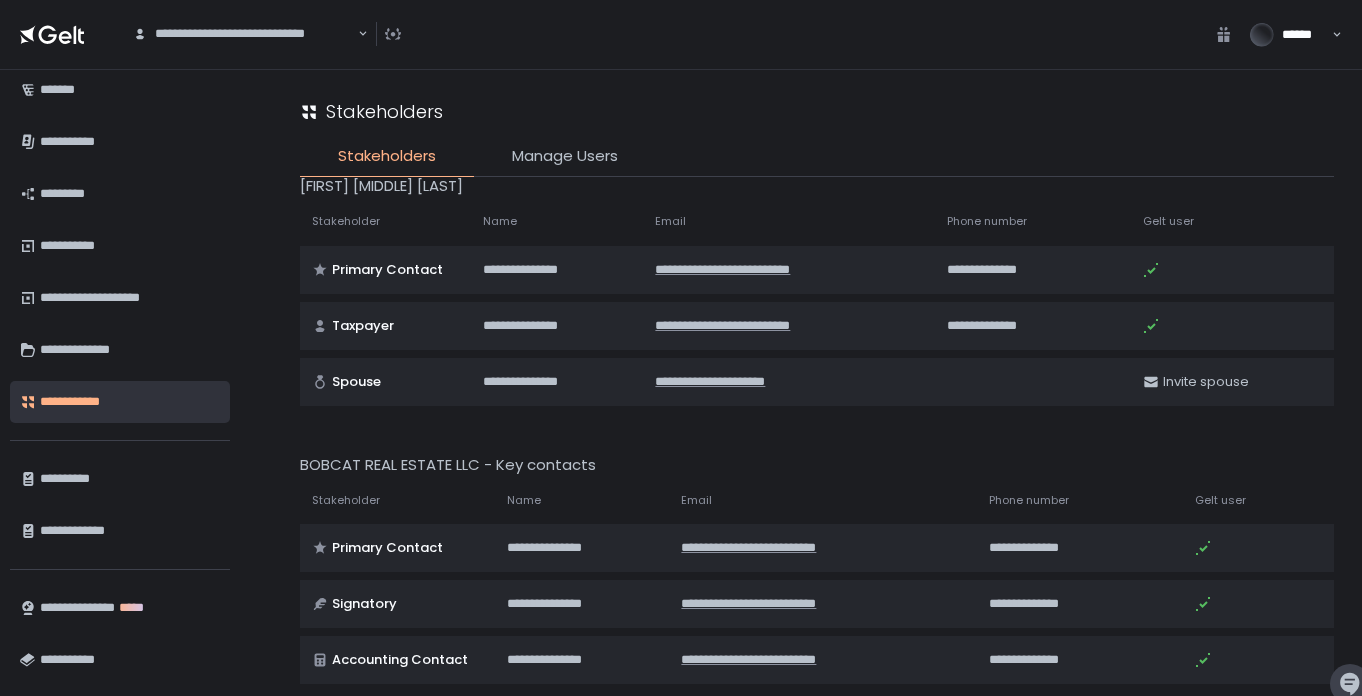 scroll, scrollTop: 246, scrollLeft: 0, axis: vertical 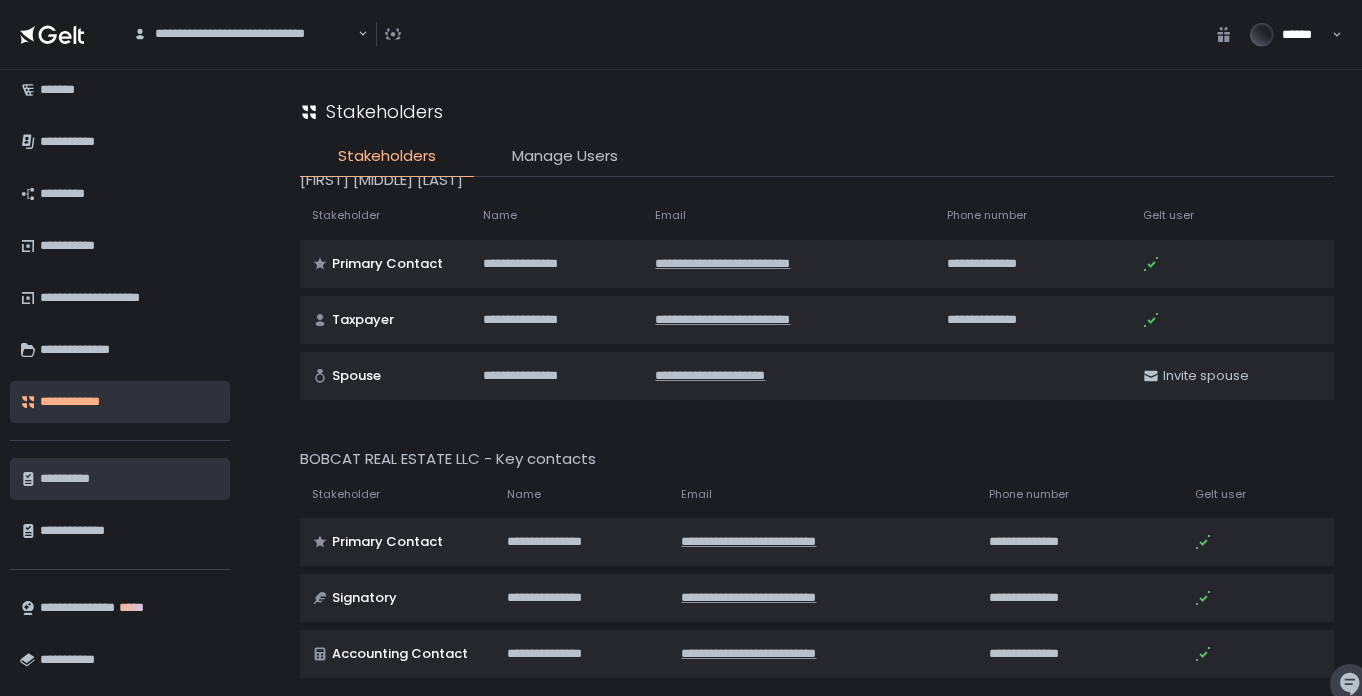 click on "**********" at bounding box center (130, 479) 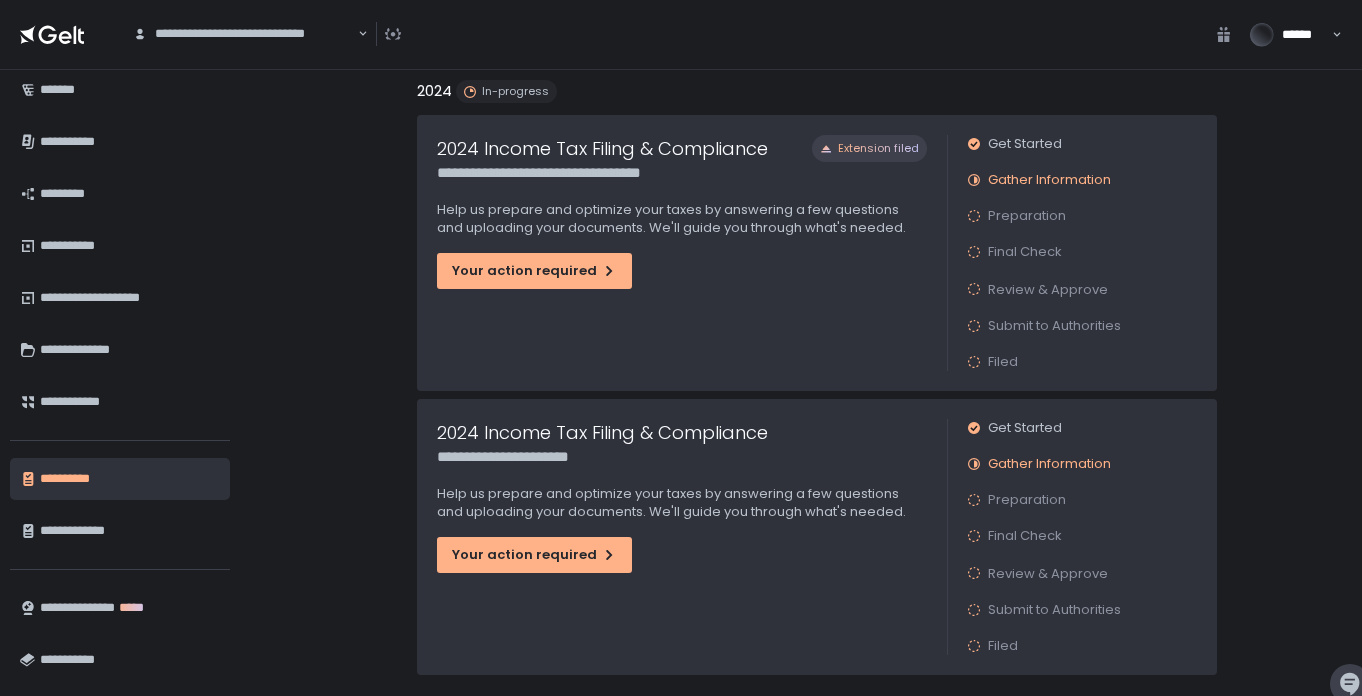 scroll, scrollTop: 104, scrollLeft: 0, axis: vertical 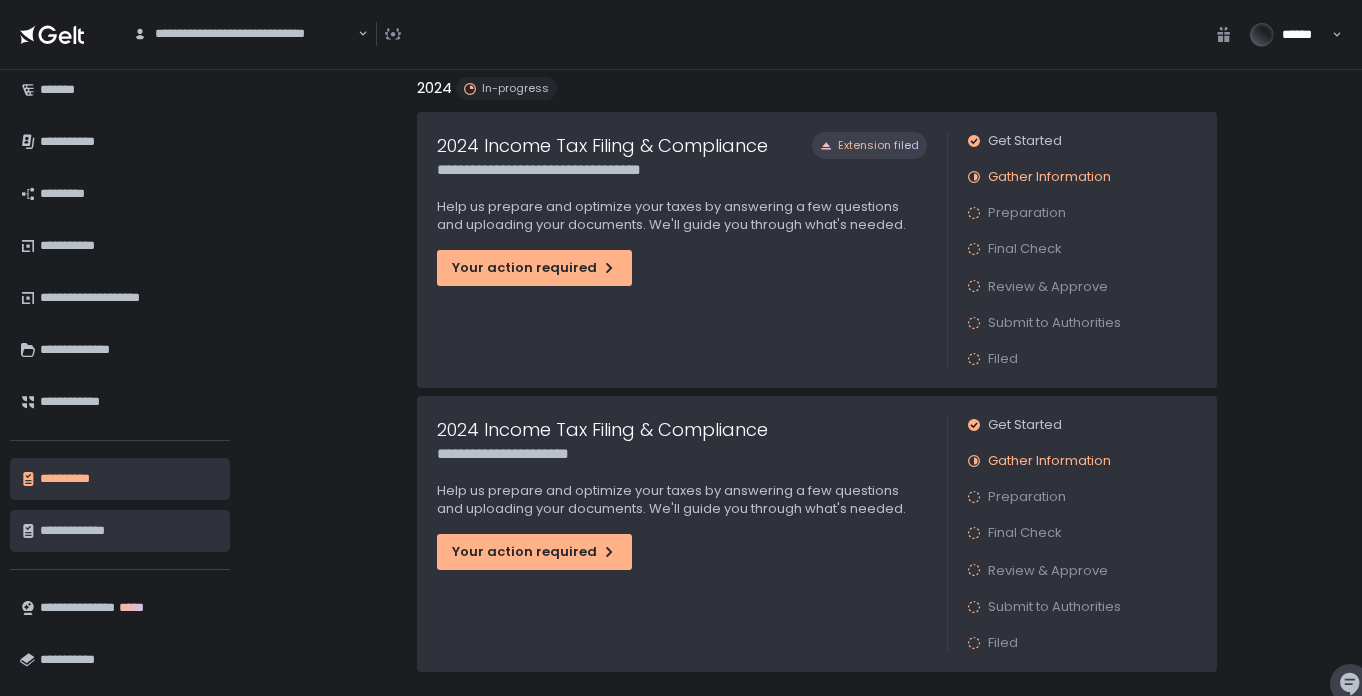 click on "**********" at bounding box center (130, 531) 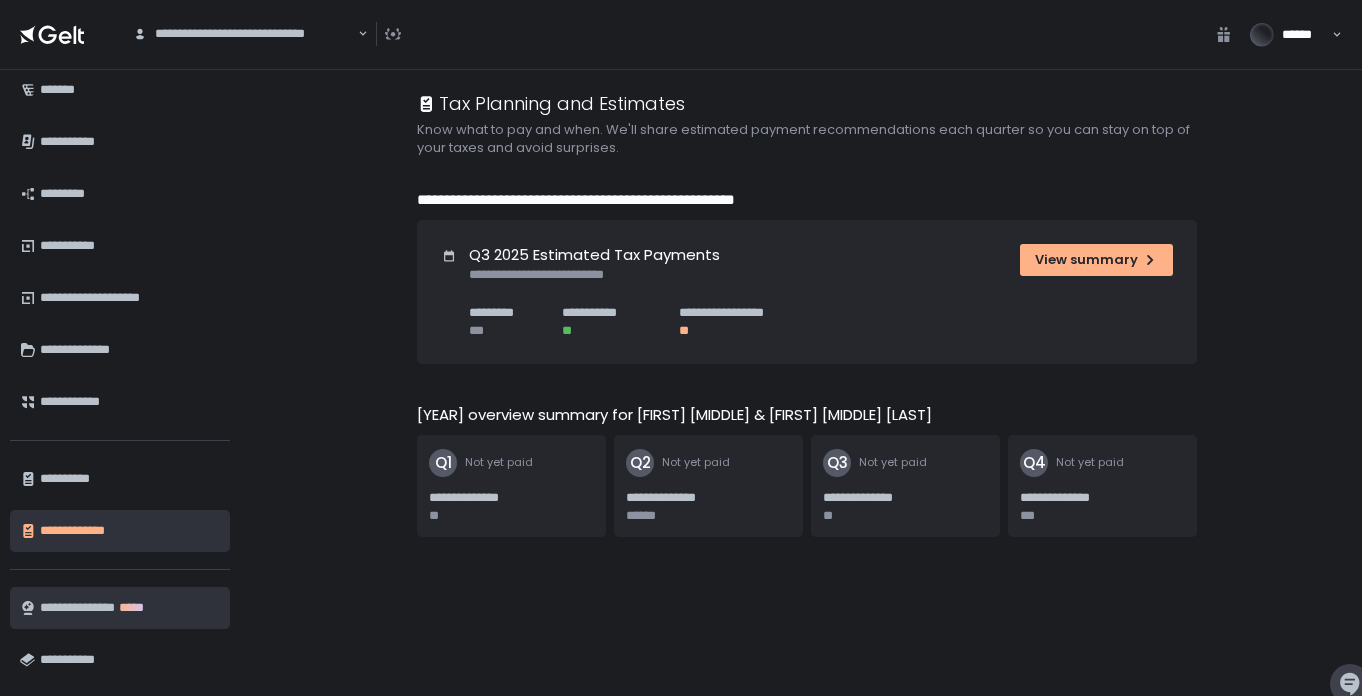 click on "**********" at bounding box center (130, 608) 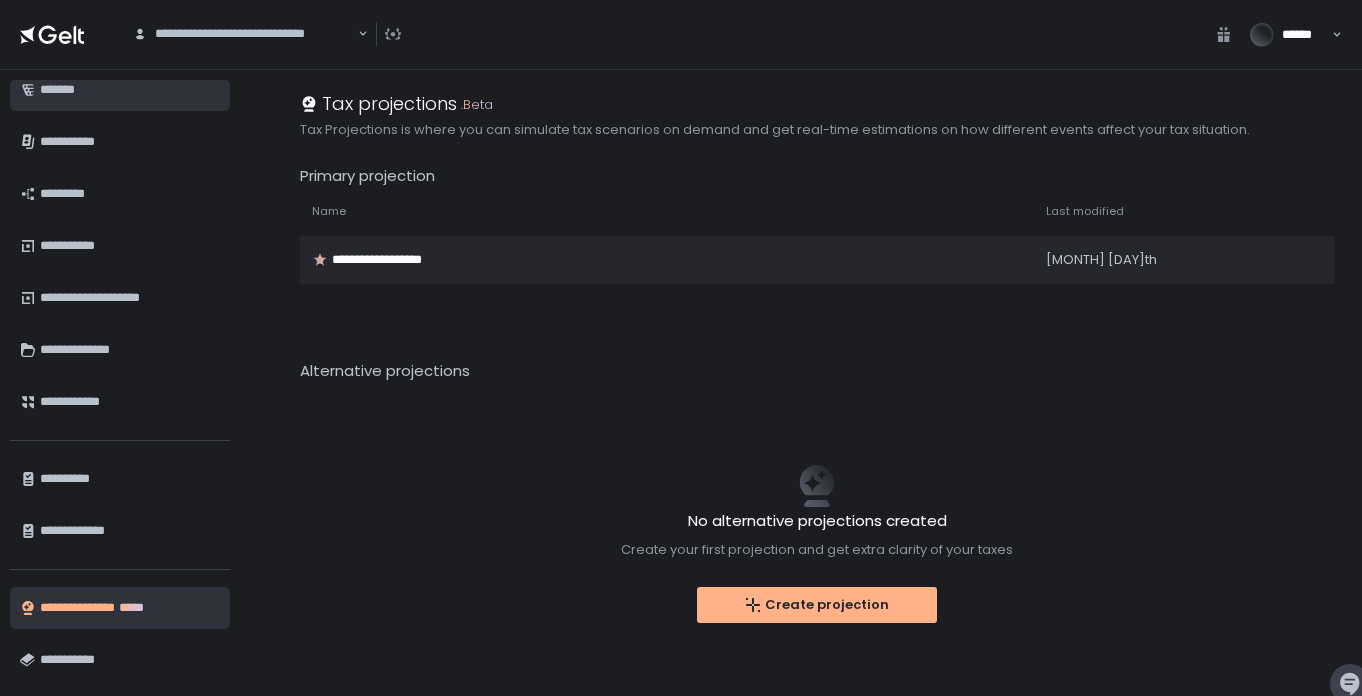 scroll, scrollTop: 0, scrollLeft: 0, axis: both 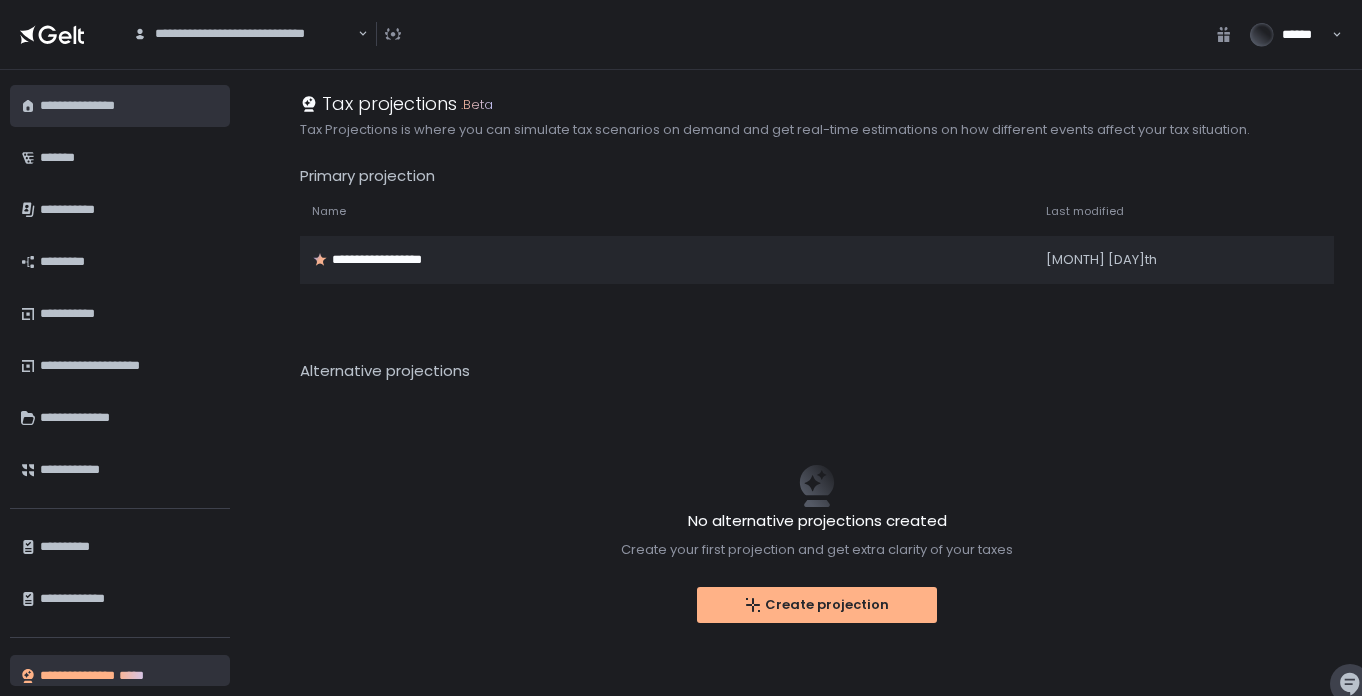 click on "**********" at bounding box center [130, 106] 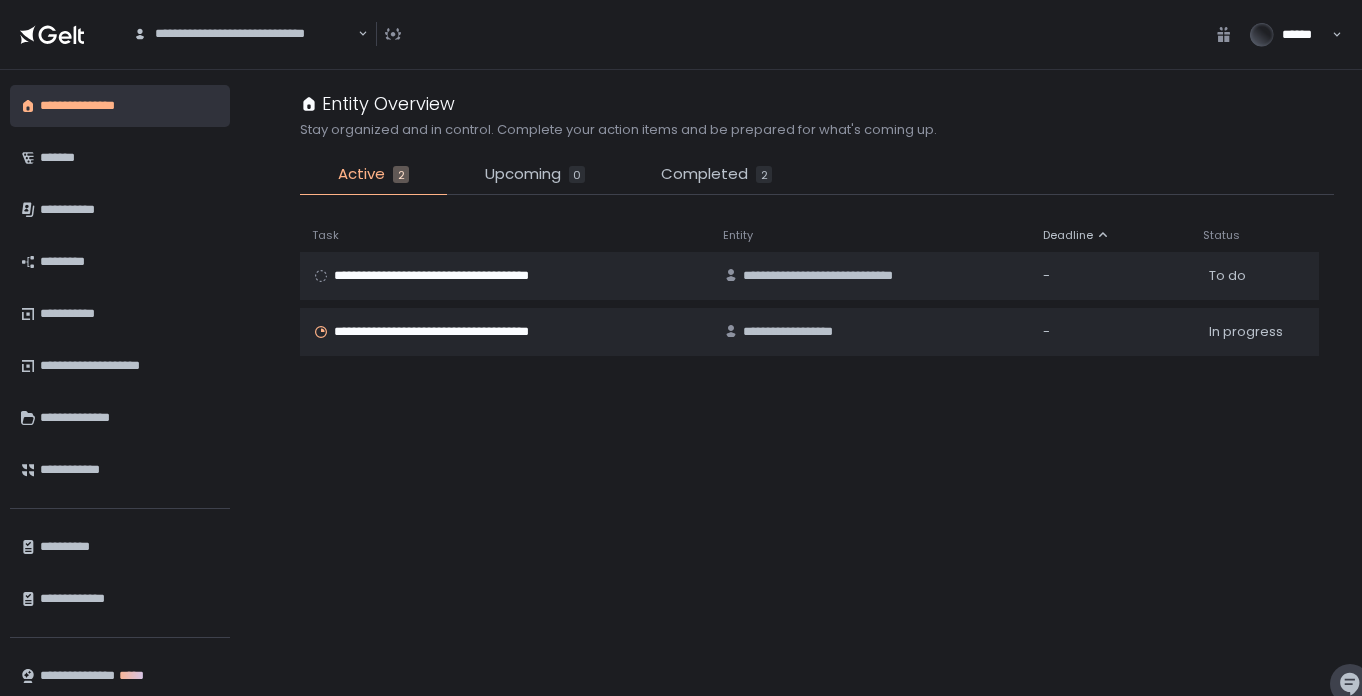 click on "******" at bounding box center [1283, 35] 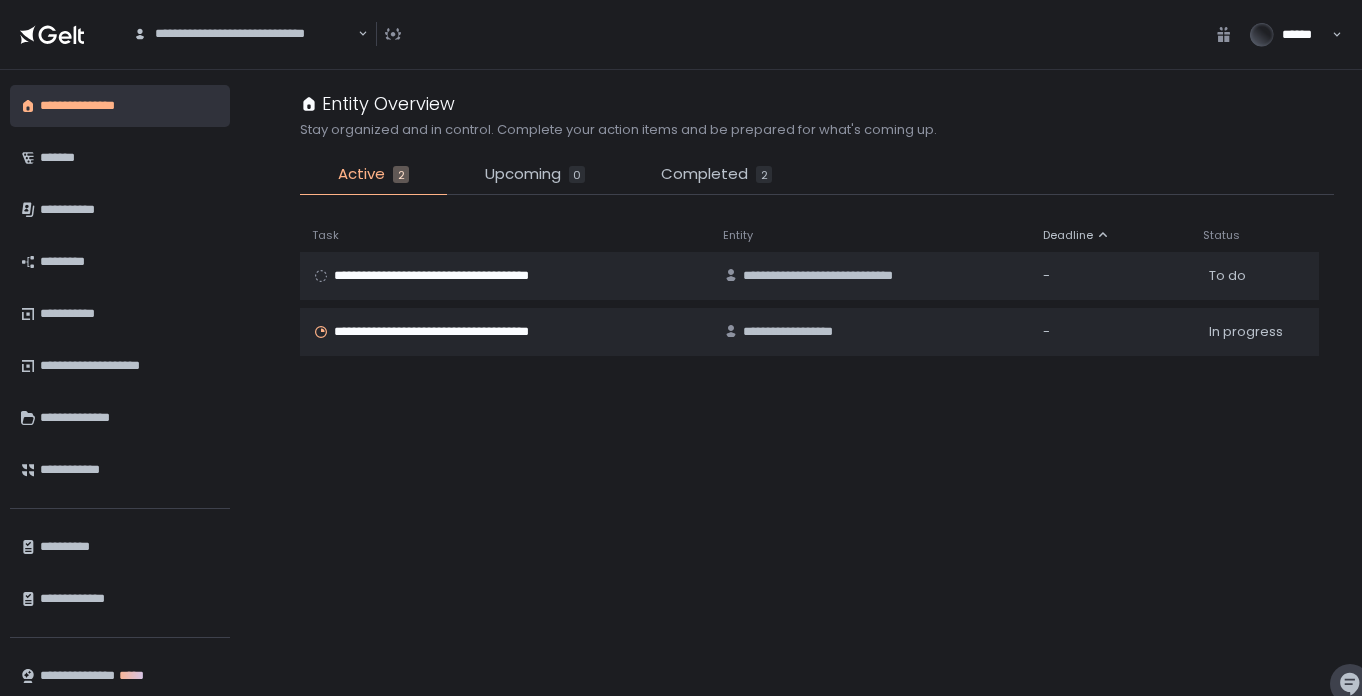 click on "**********" at bounding box center [672, 34] 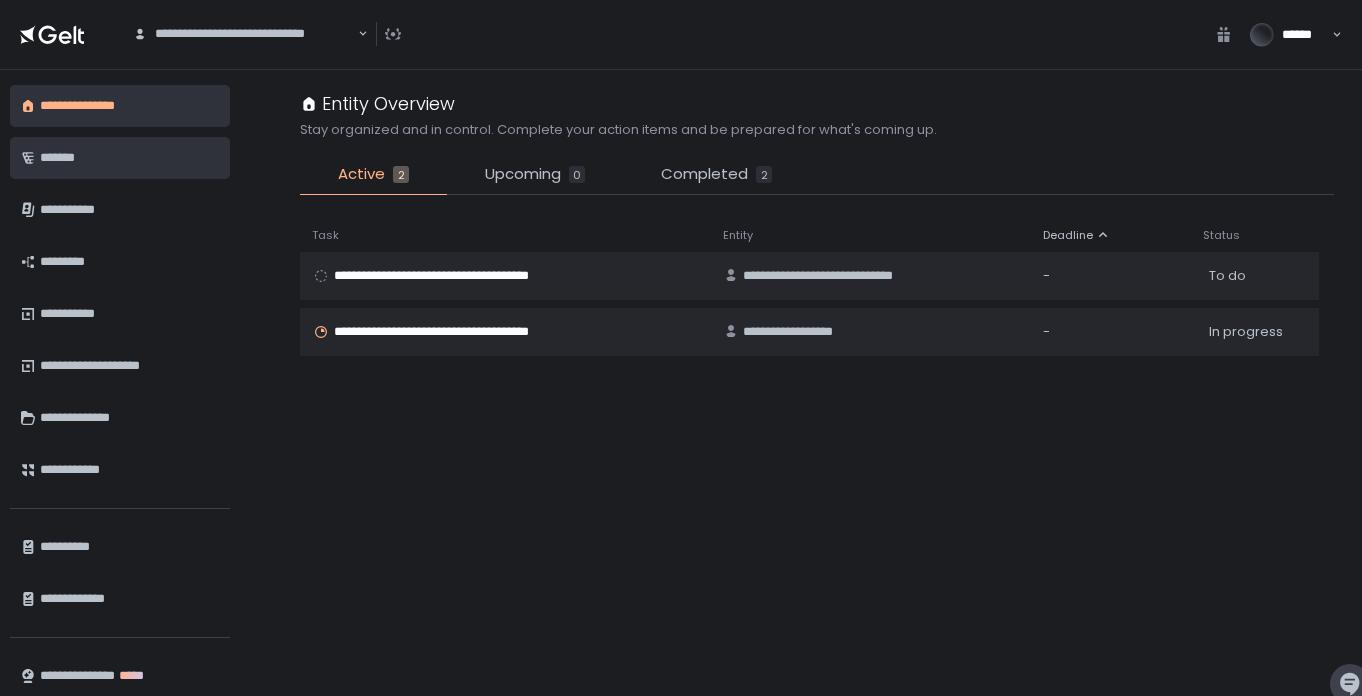 click on "*******" at bounding box center (130, 158) 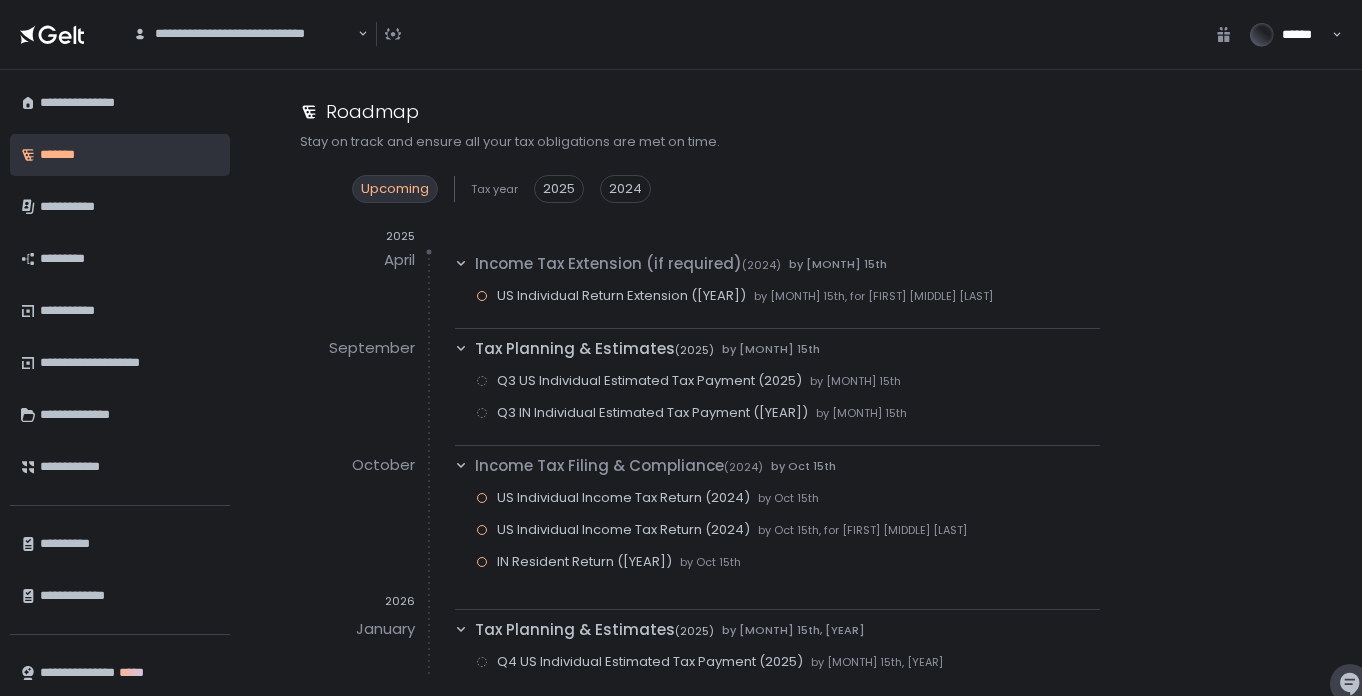 scroll, scrollTop: 0, scrollLeft: 0, axis: both 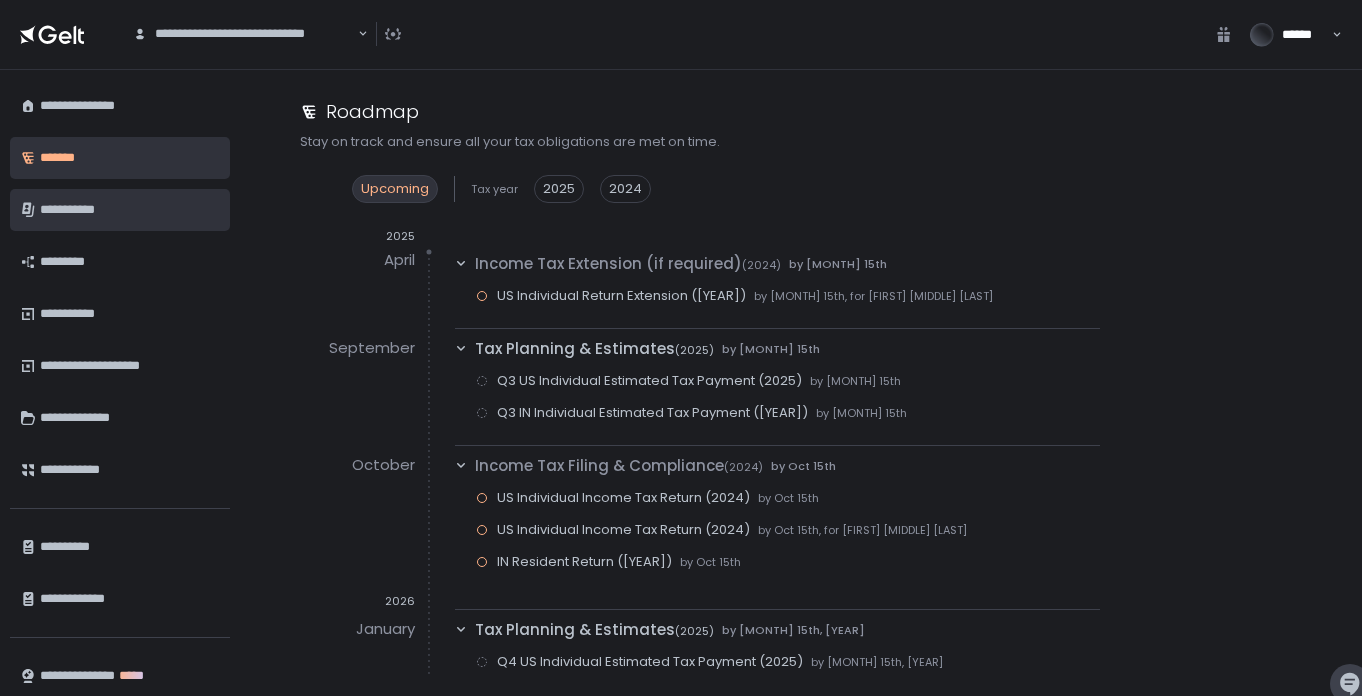 click on "**********" at bounding box center (130, 210) 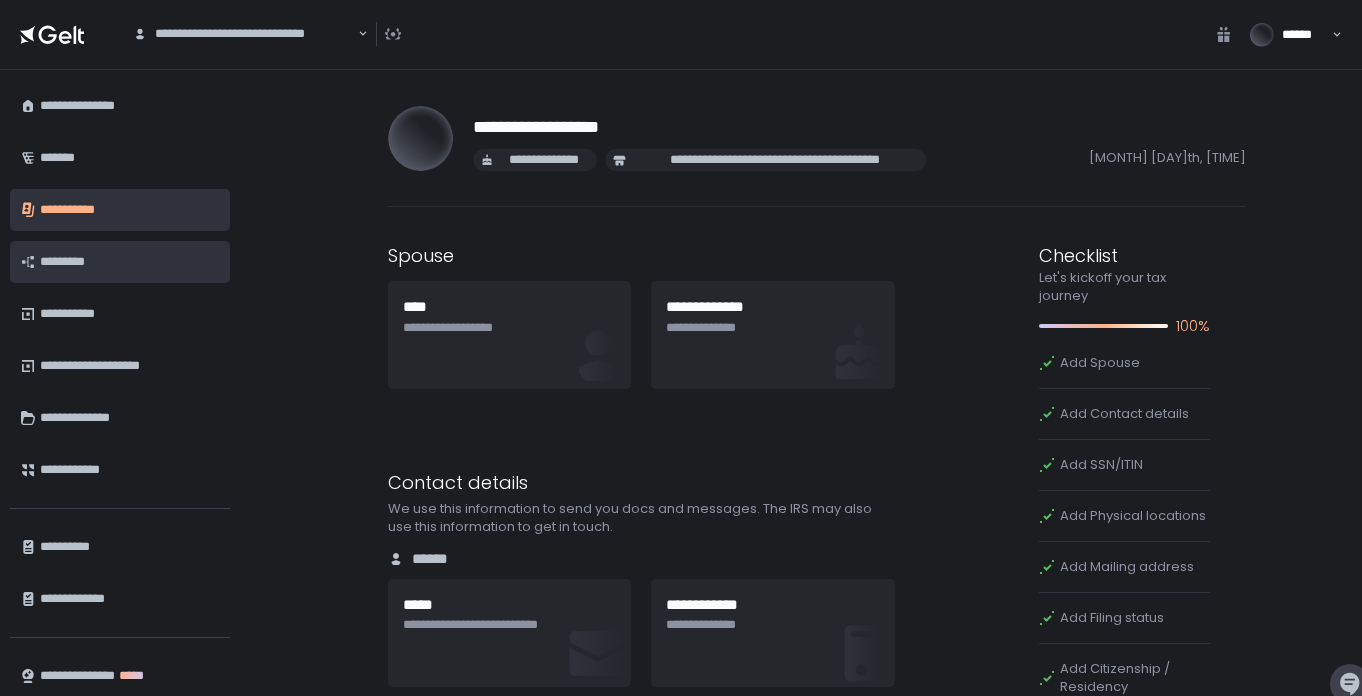 click on "*********" at bounding box center (130, 262) 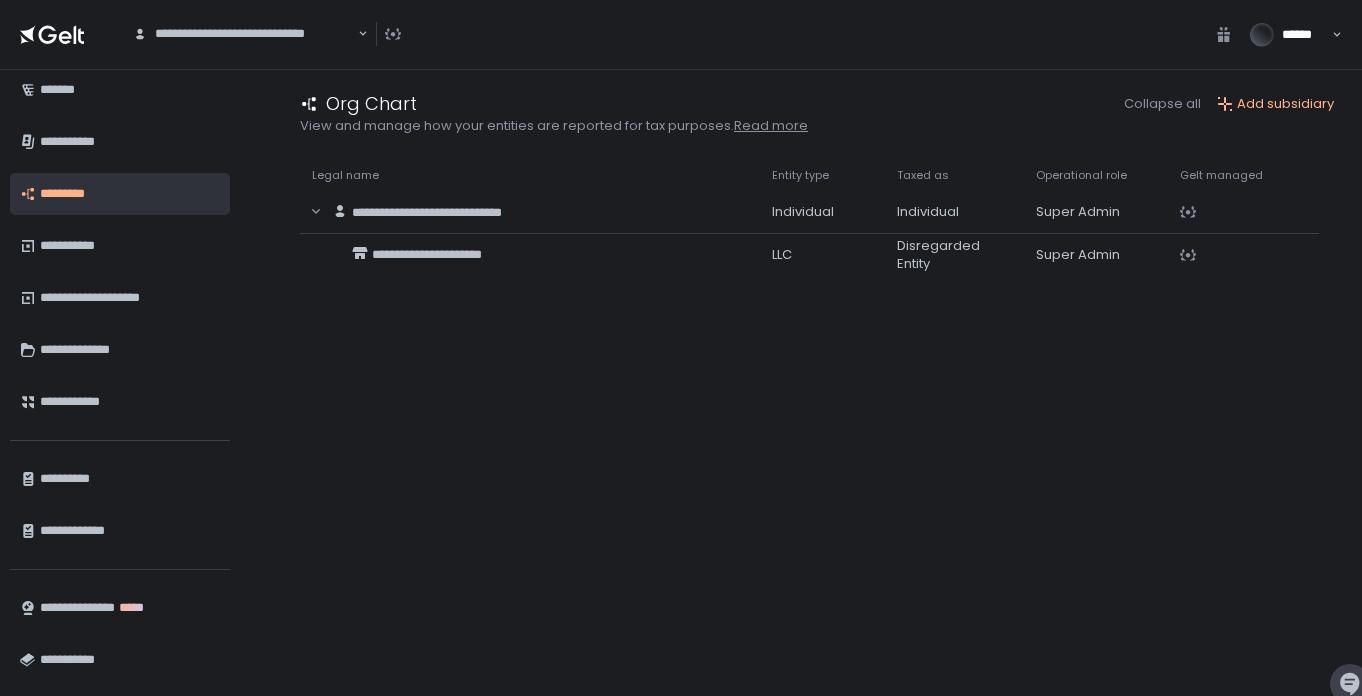 scroll, scrollTop: 31, scrollLeft: 0, axis: vertical 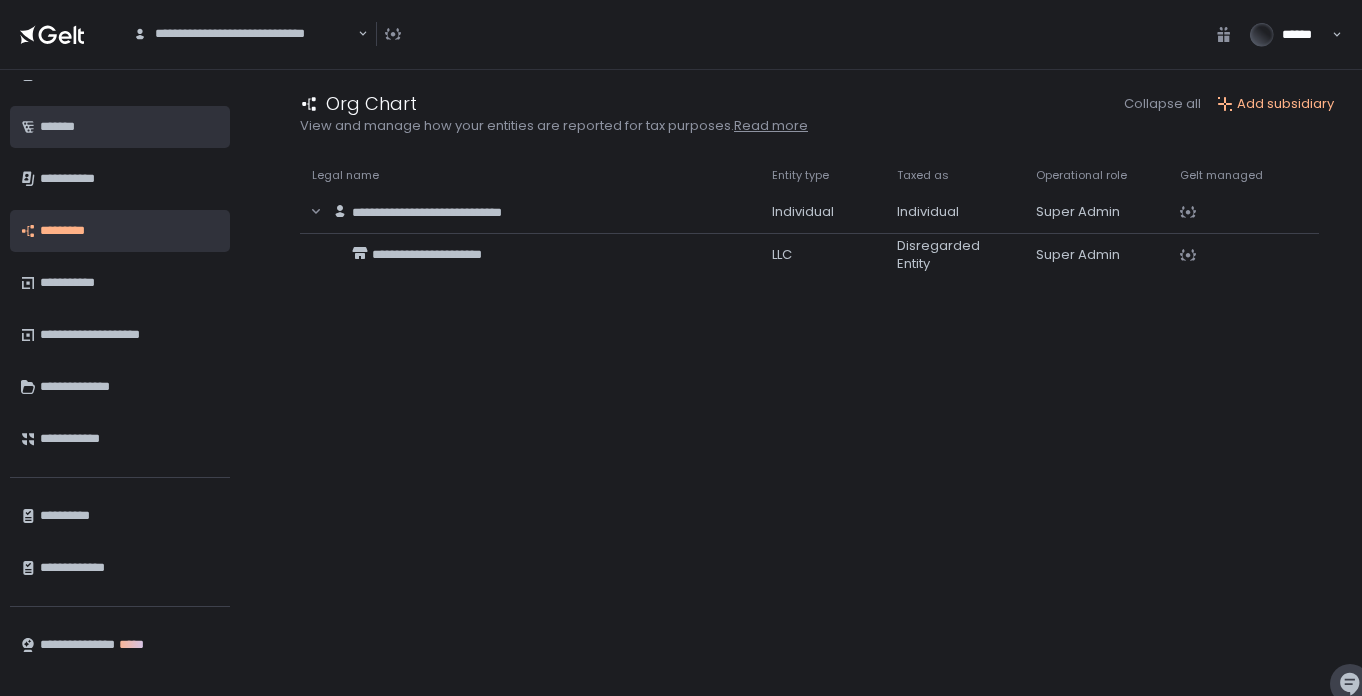click on "*******" at bounding box center (130, 127) 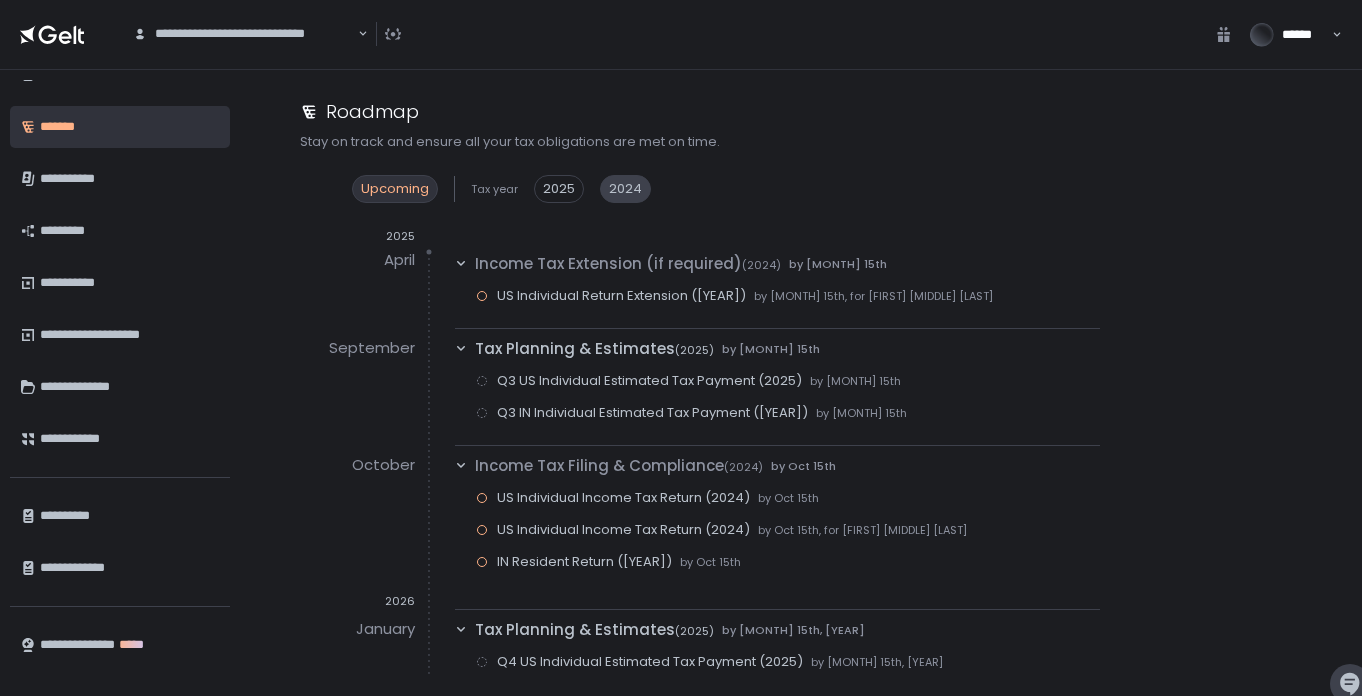 click on "2024" at bounding box center [625, 189] 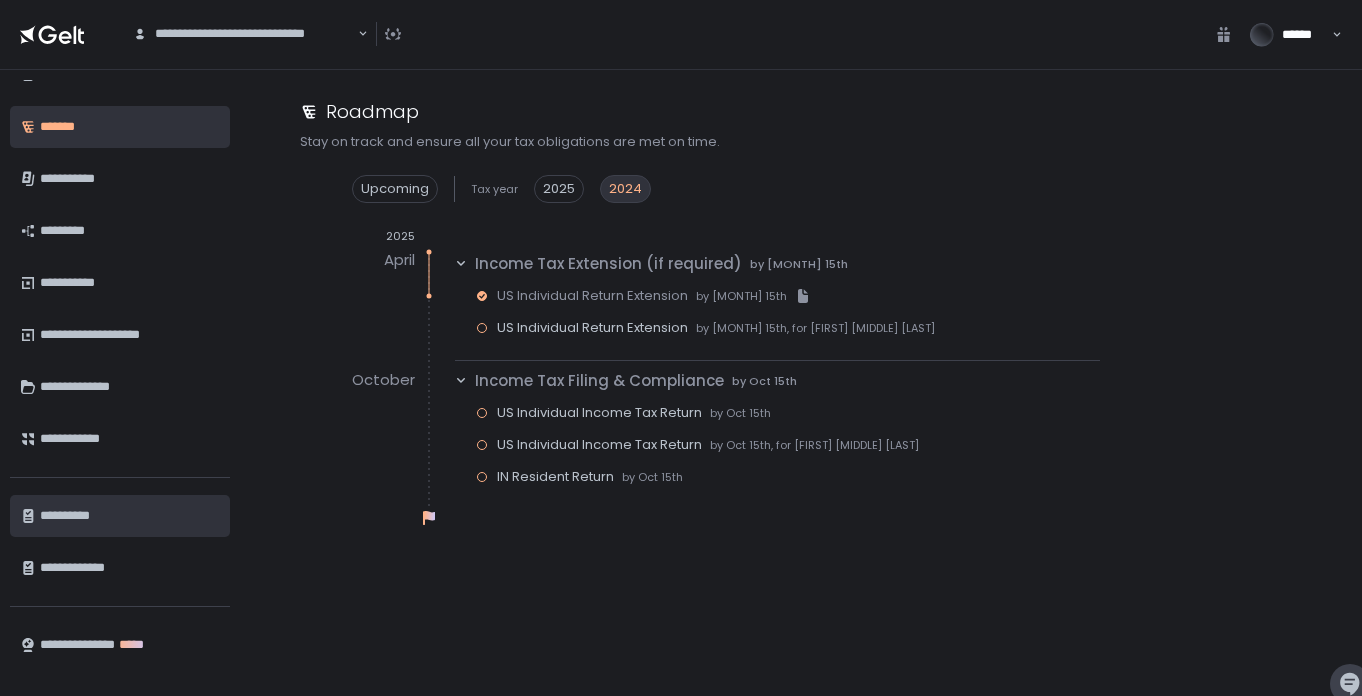 click on "**********" at bounding box center [130, 516] 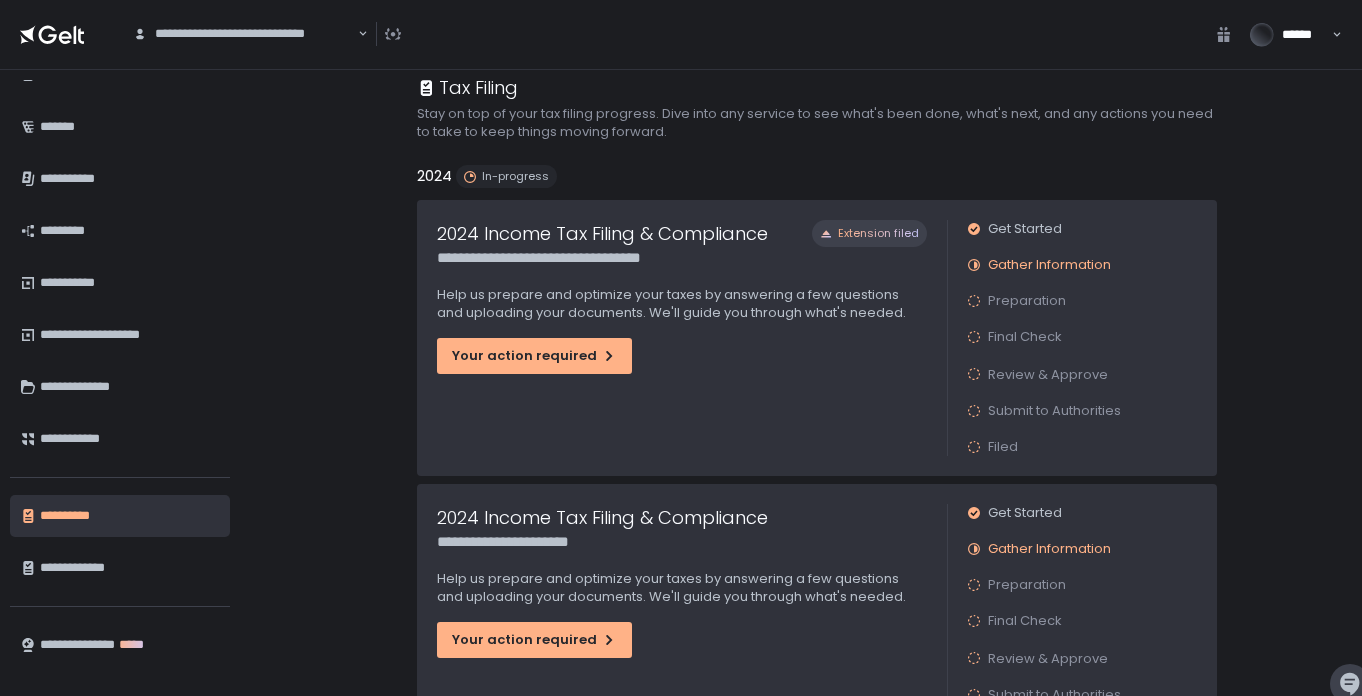 scroll, scrollTop: 104, scrollLeft: 0, axis: vertical 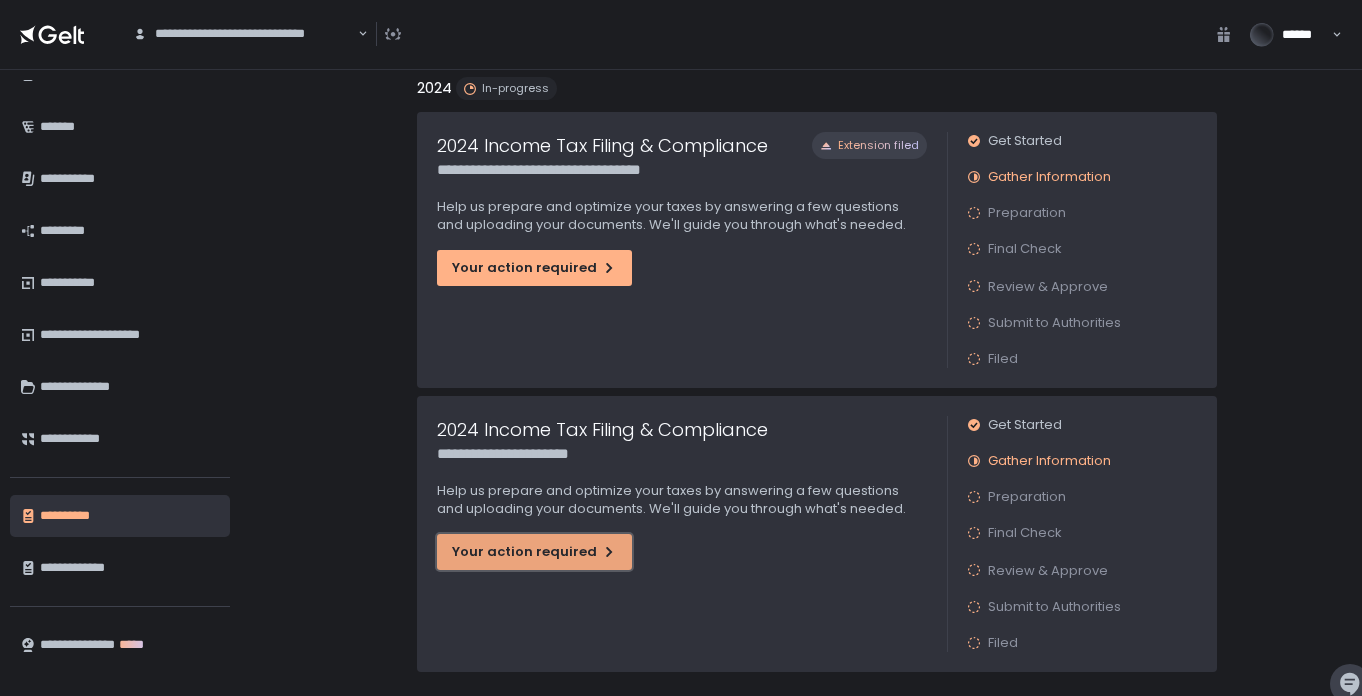 click on "Your action required" 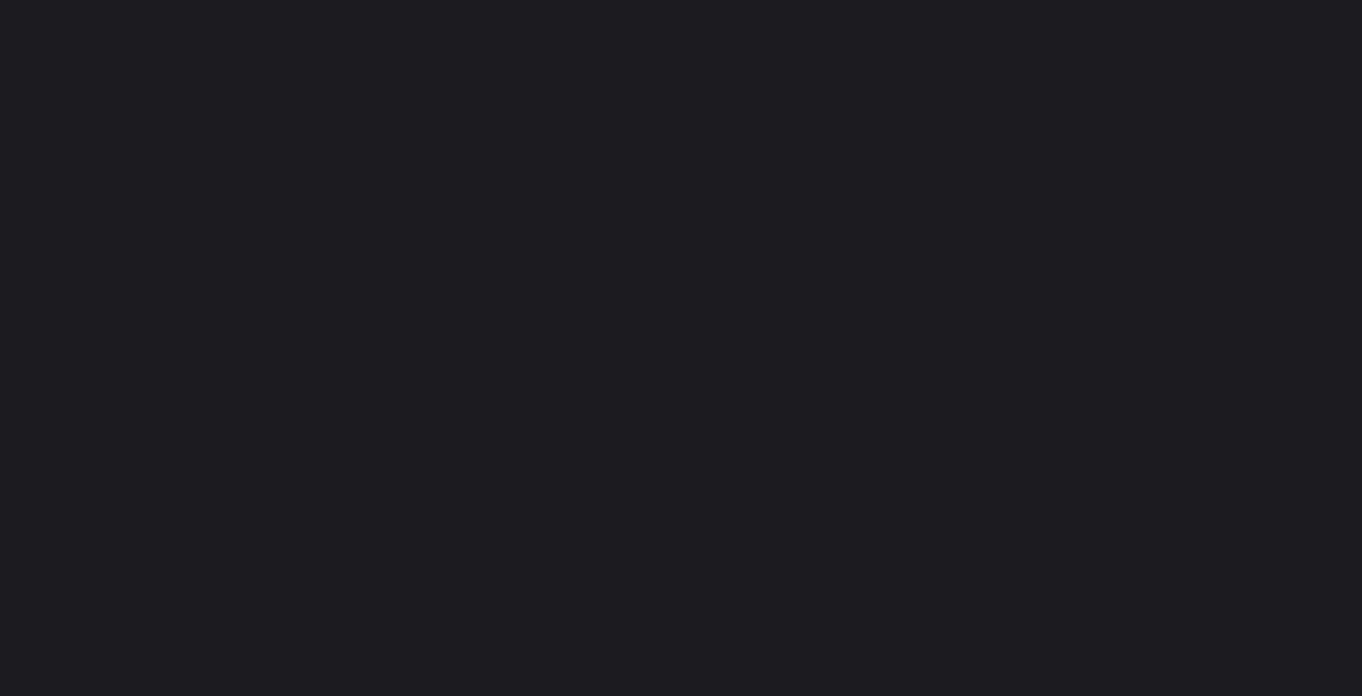 scroll, scrollTop: 0, scrollLeft: 0, axis: both 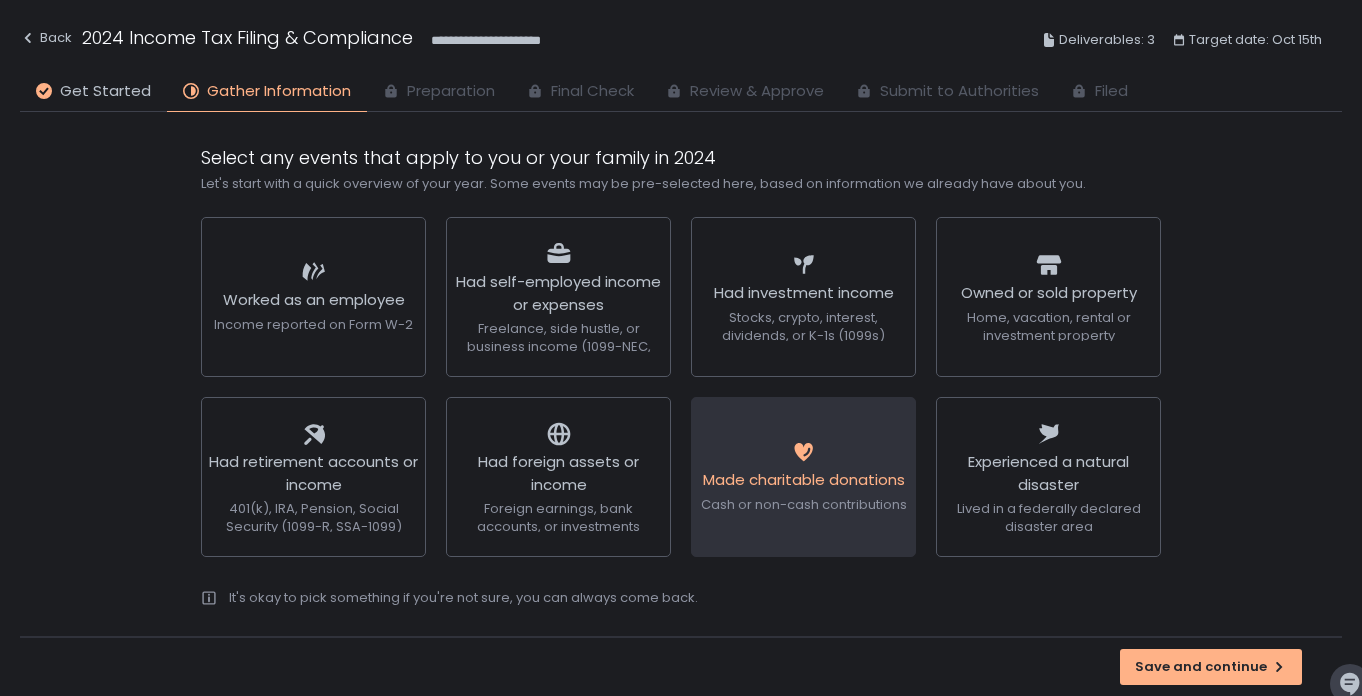 click 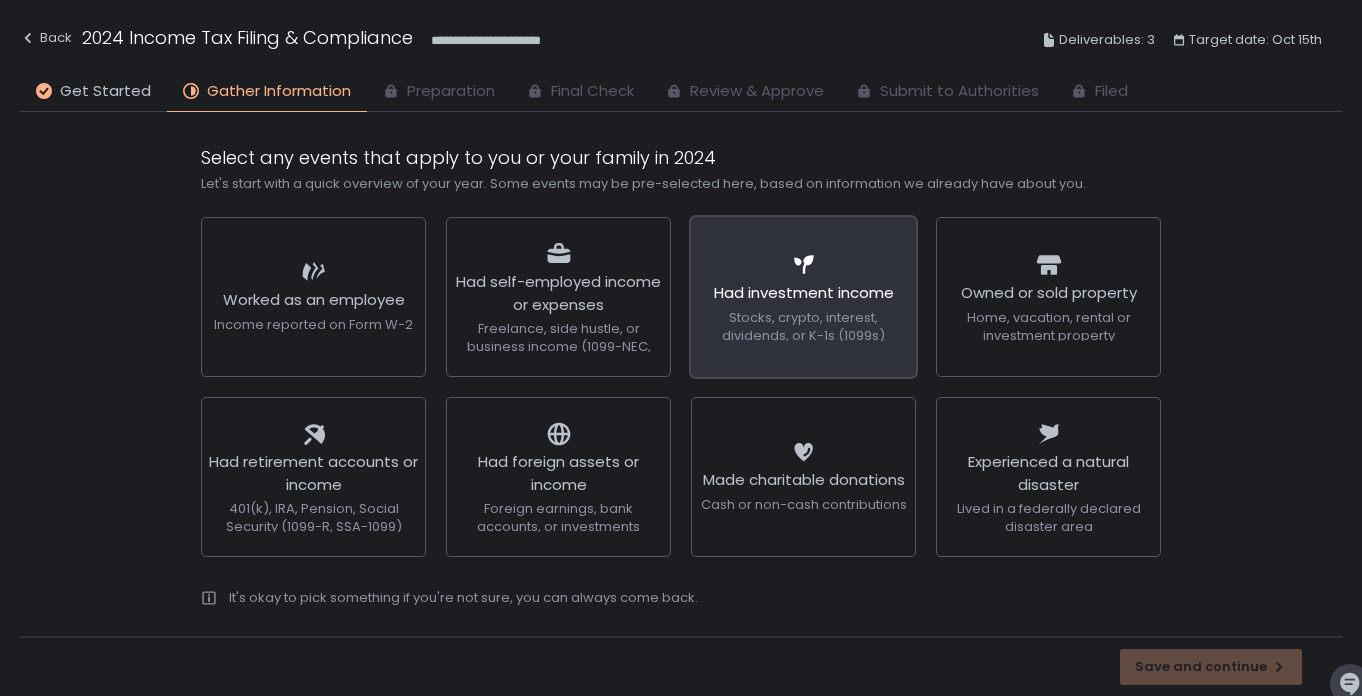 click on "Stocks, crypto, interest, dividends, or K-1s (1099s)" 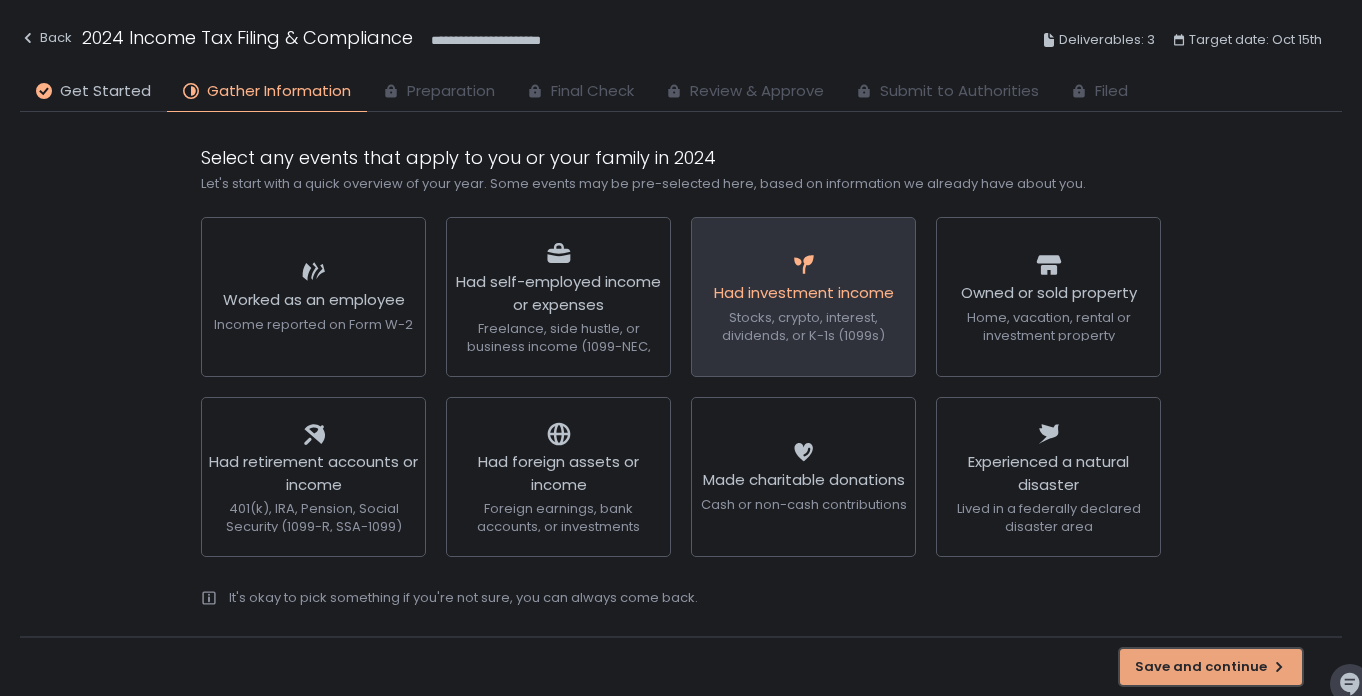 click on "Save and continue" 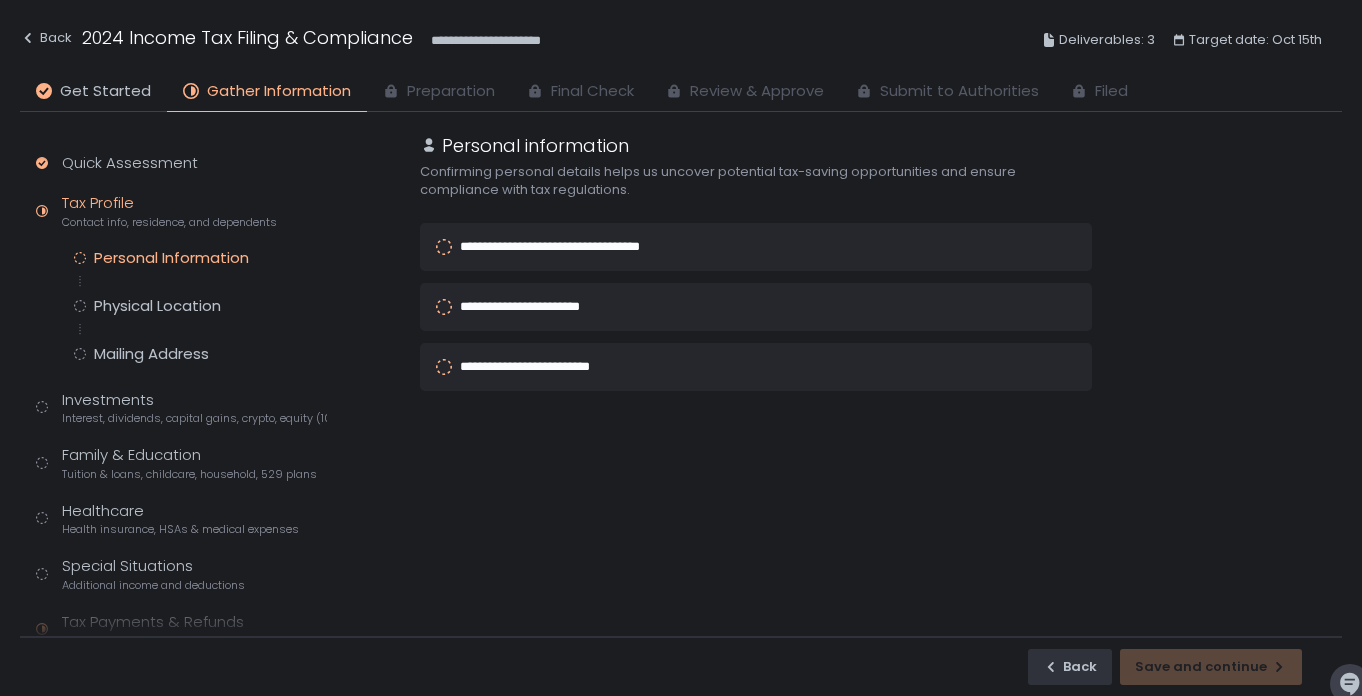 scroll, scrollTop: 111, scrollLeft: 0, axis: vertical 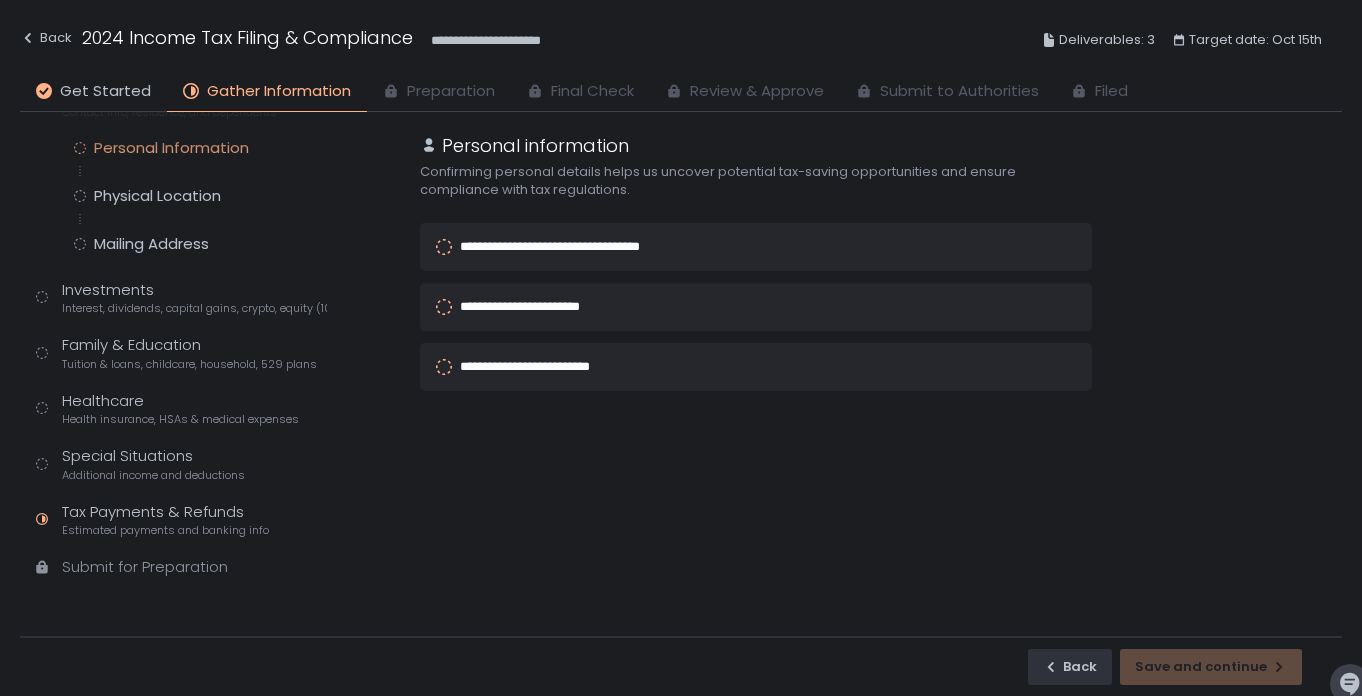 click on "**********" at bounding box center [573, 246] 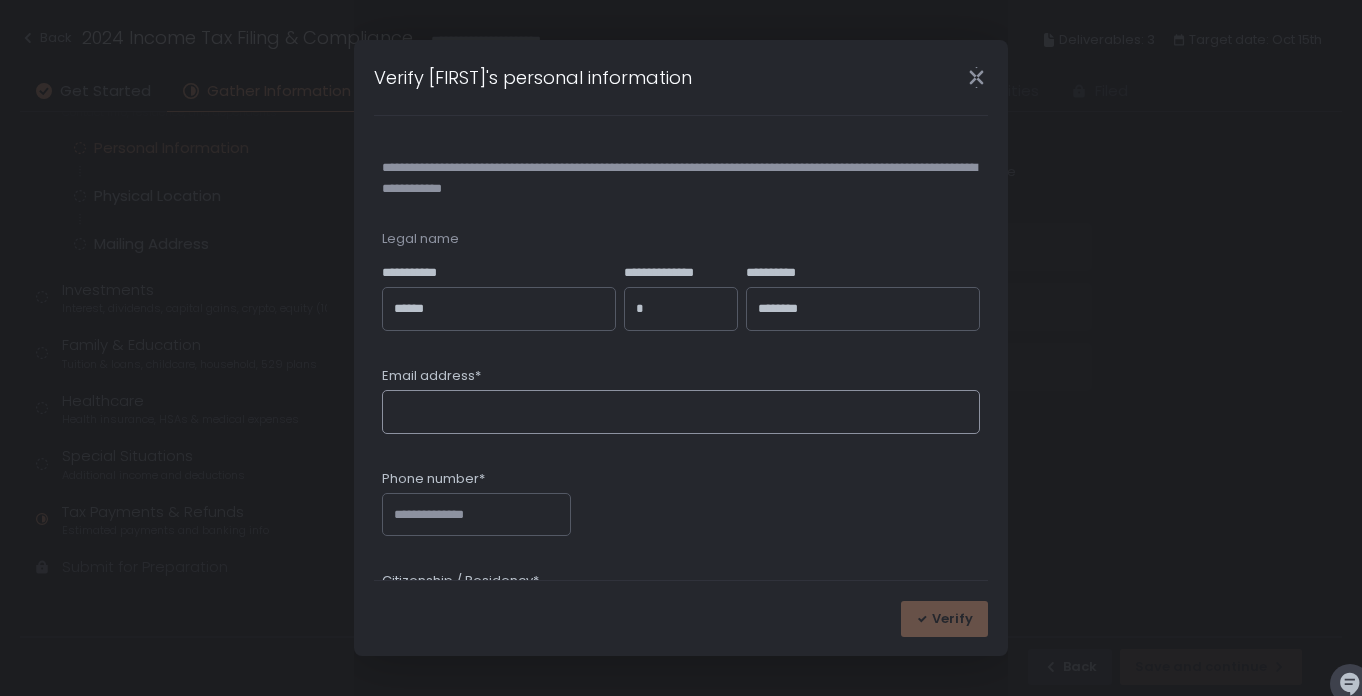 click on "Email address*" 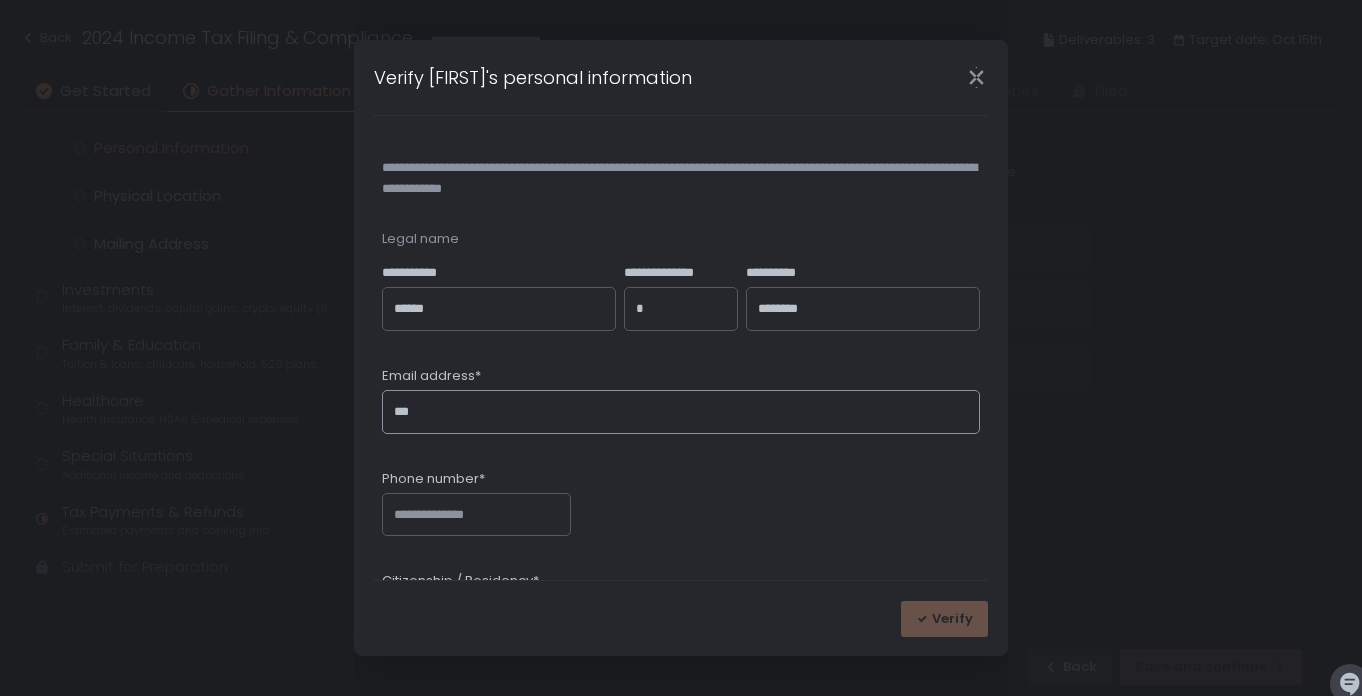 type on "**********" 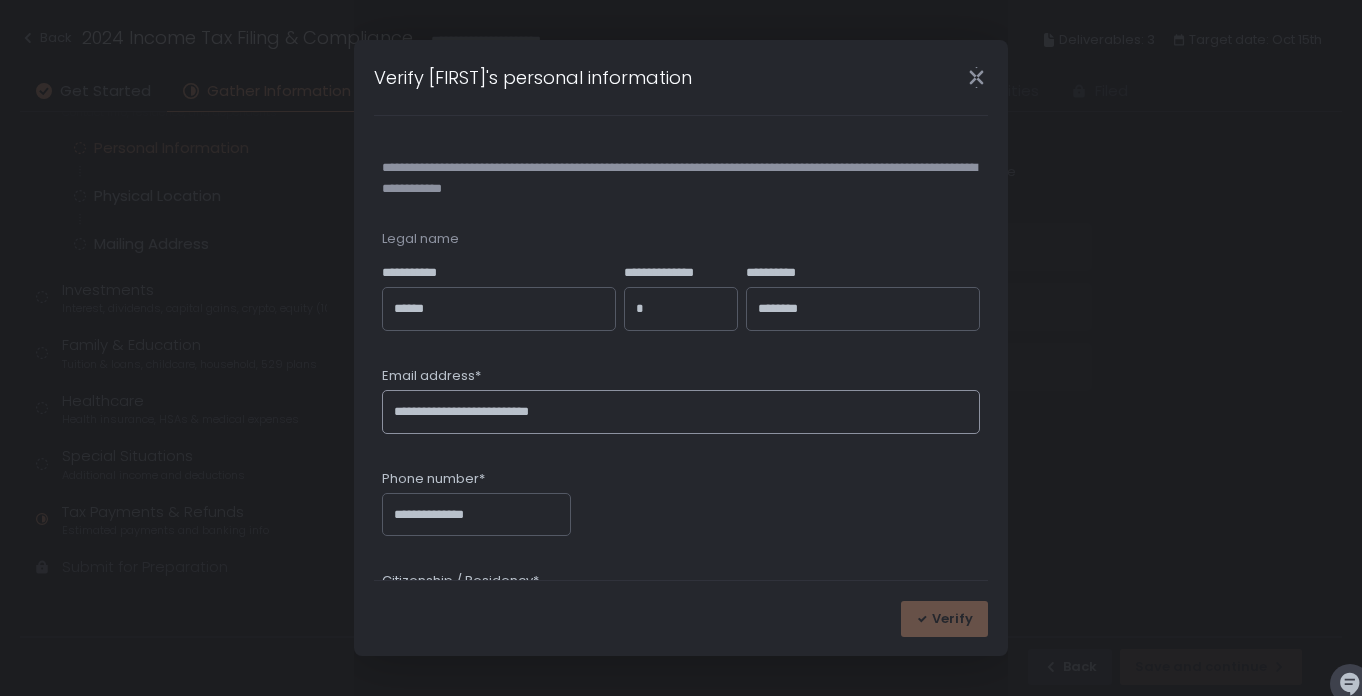 type on "**********" 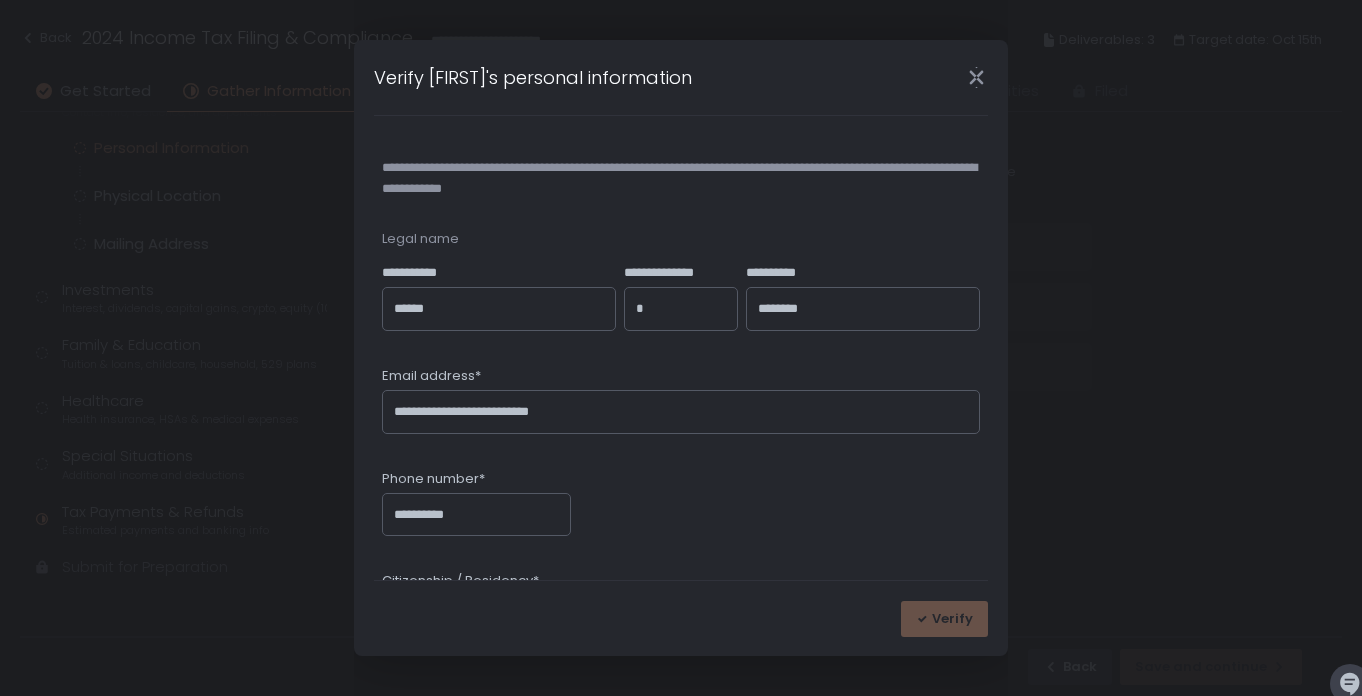 click on "**********" at bounding box center [681, 488] 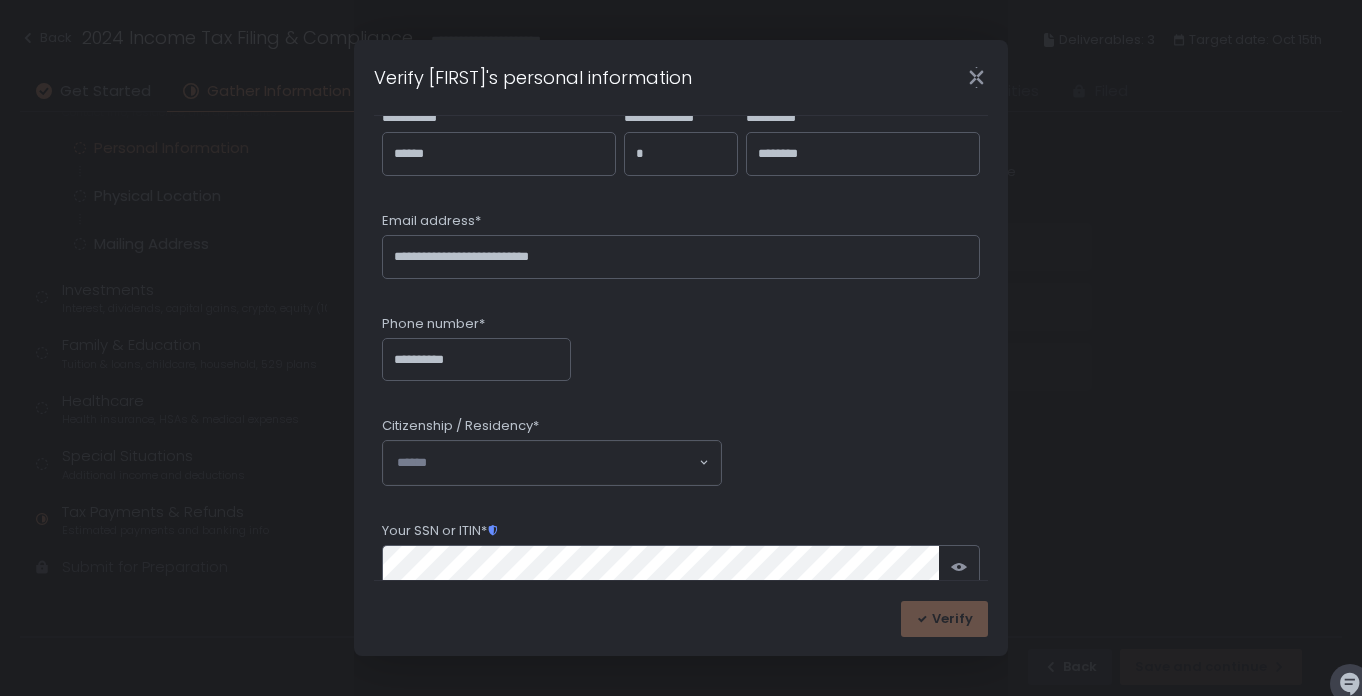 scroll, scrollTop: 158, scrollLeft: 0, axis: vertical 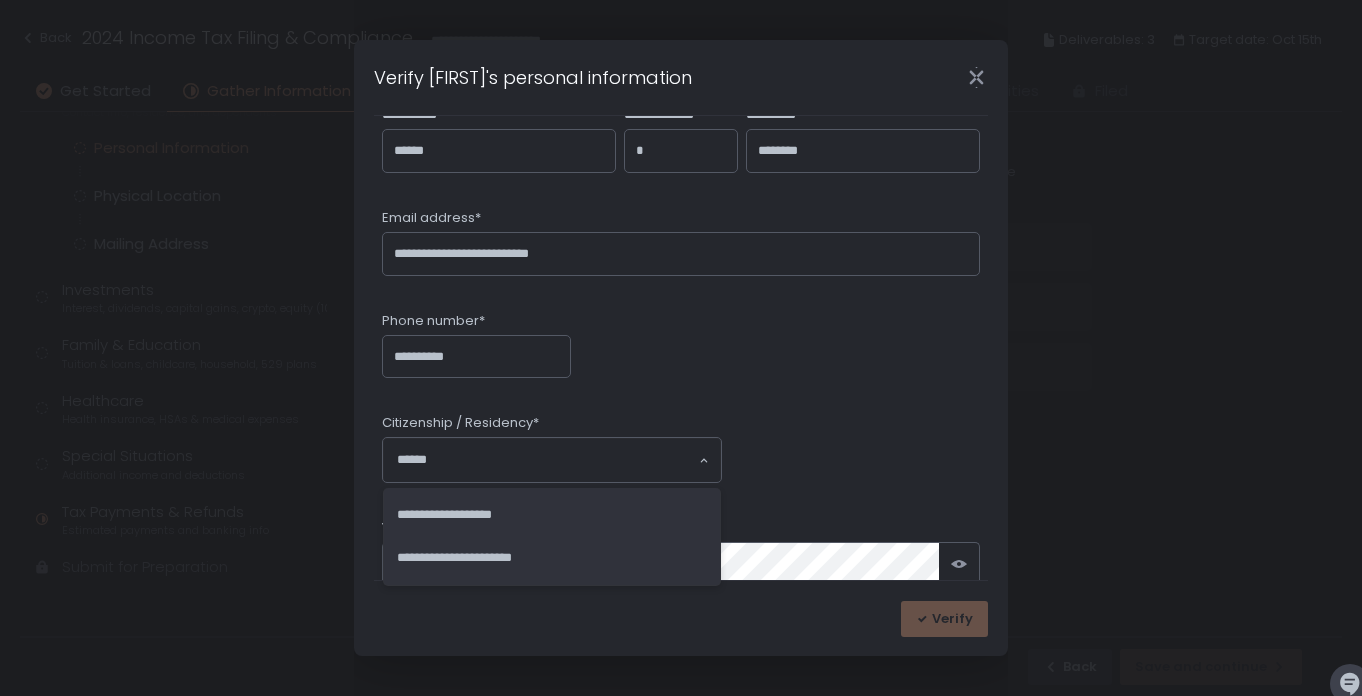 click 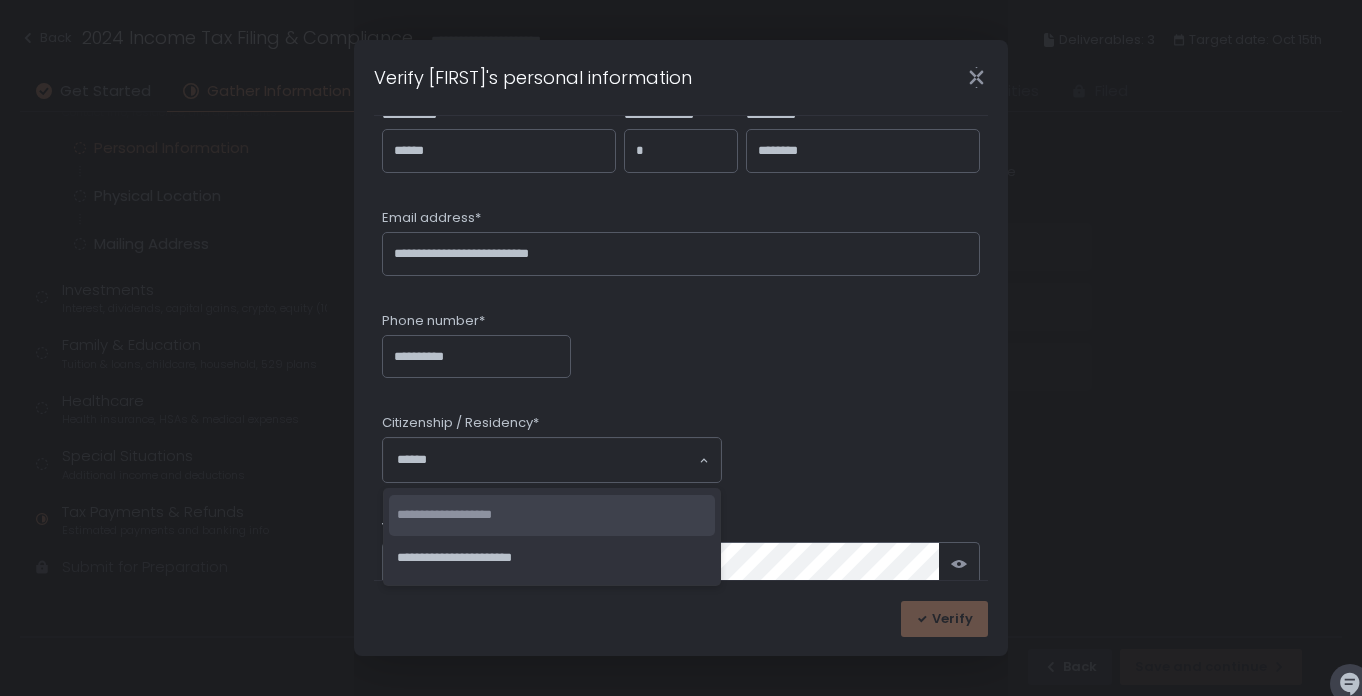 click on "**********" 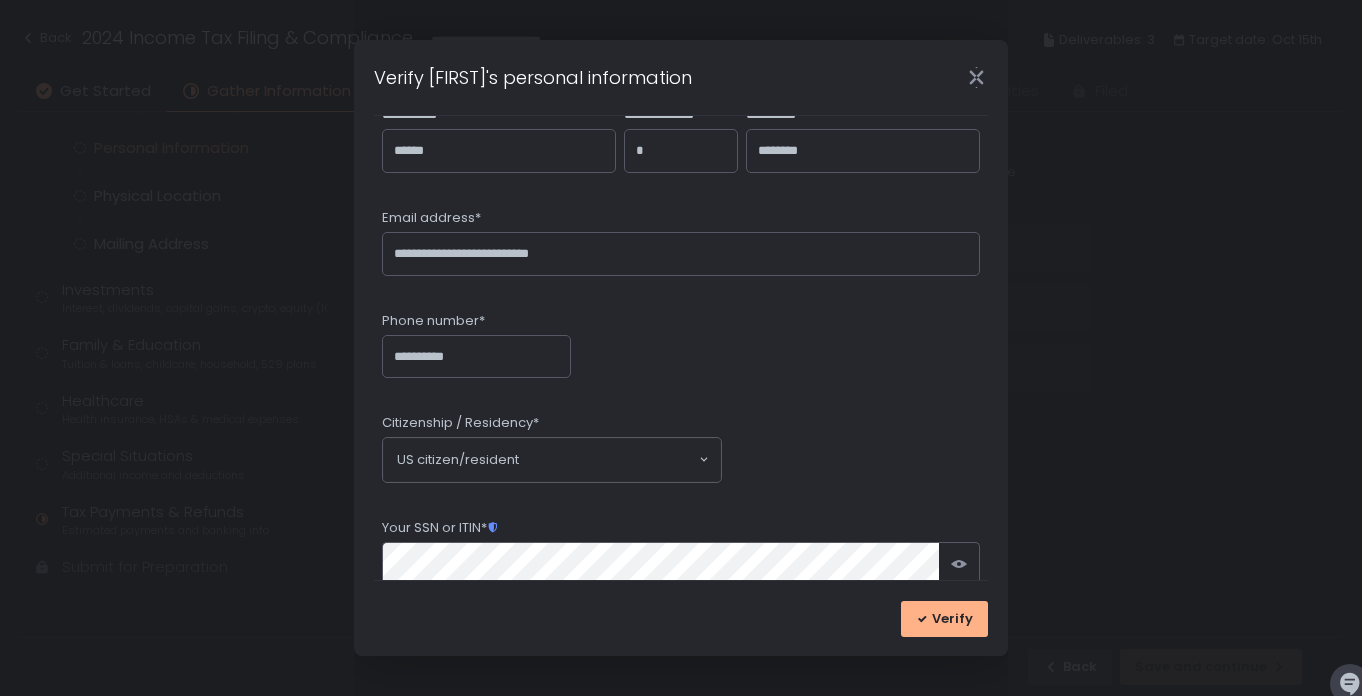 scroll, scrollTop: 283, scrollLeft: 0, axis: vertical 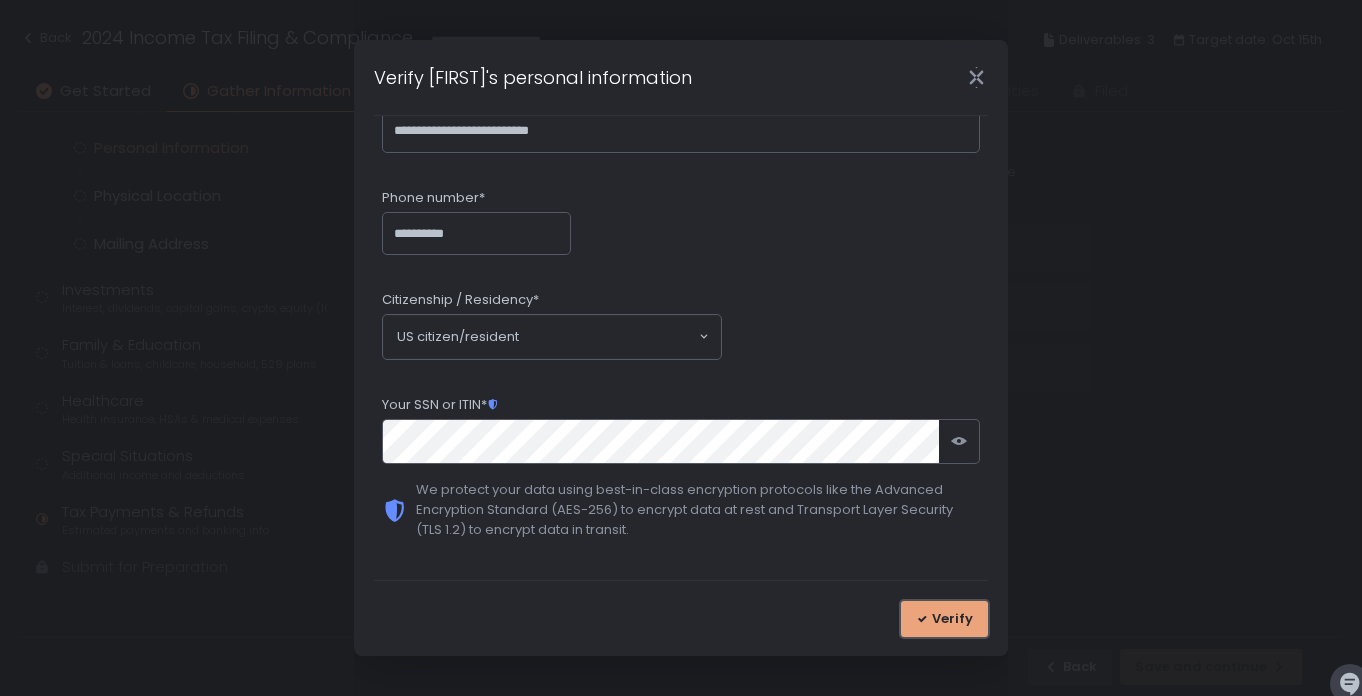 click on "Verify" at bounding box center (952, 619) 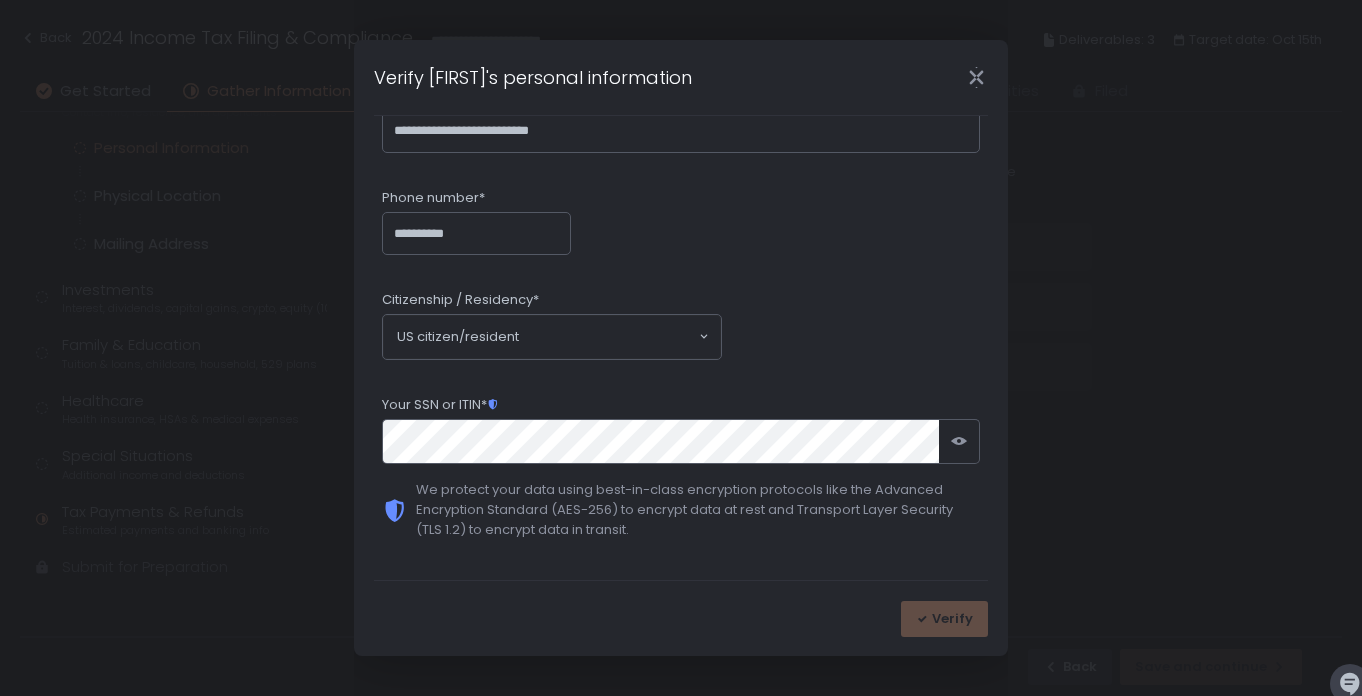 scroll, scrollTop: 0, scrollLeft: 0, axis: both 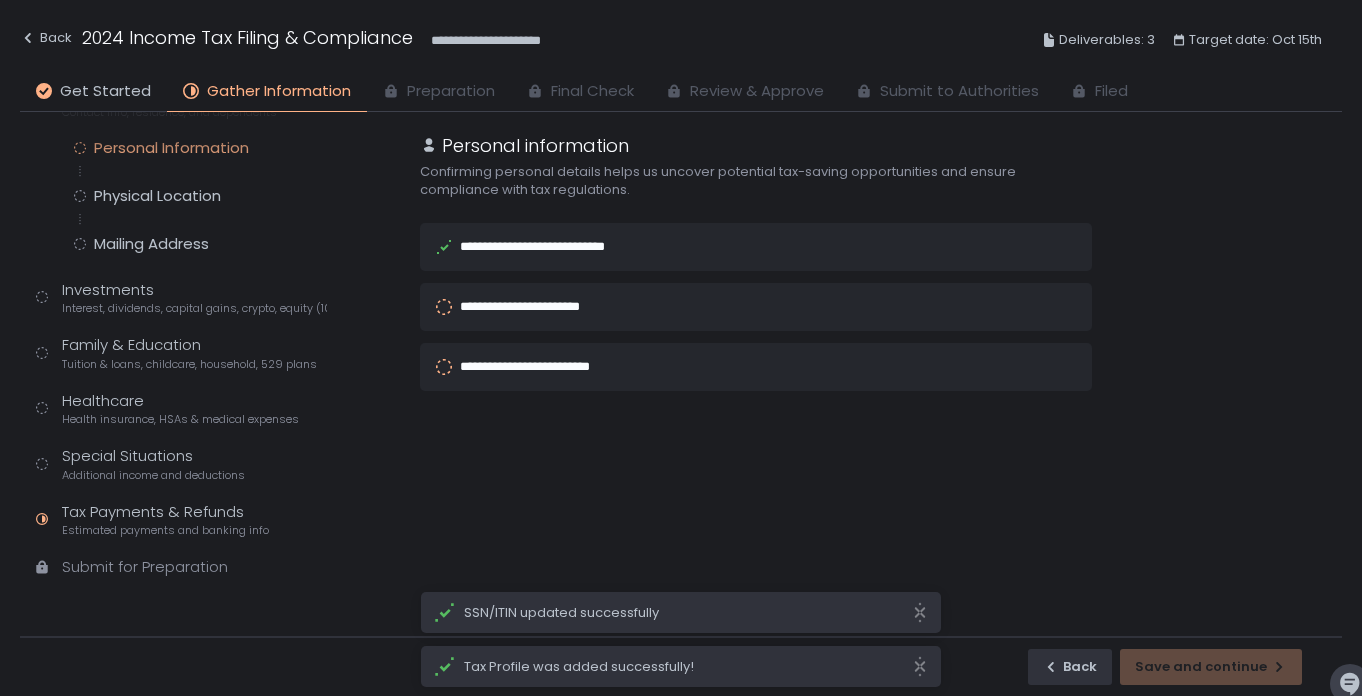 click on "**********" at bounding box center (756, 307) 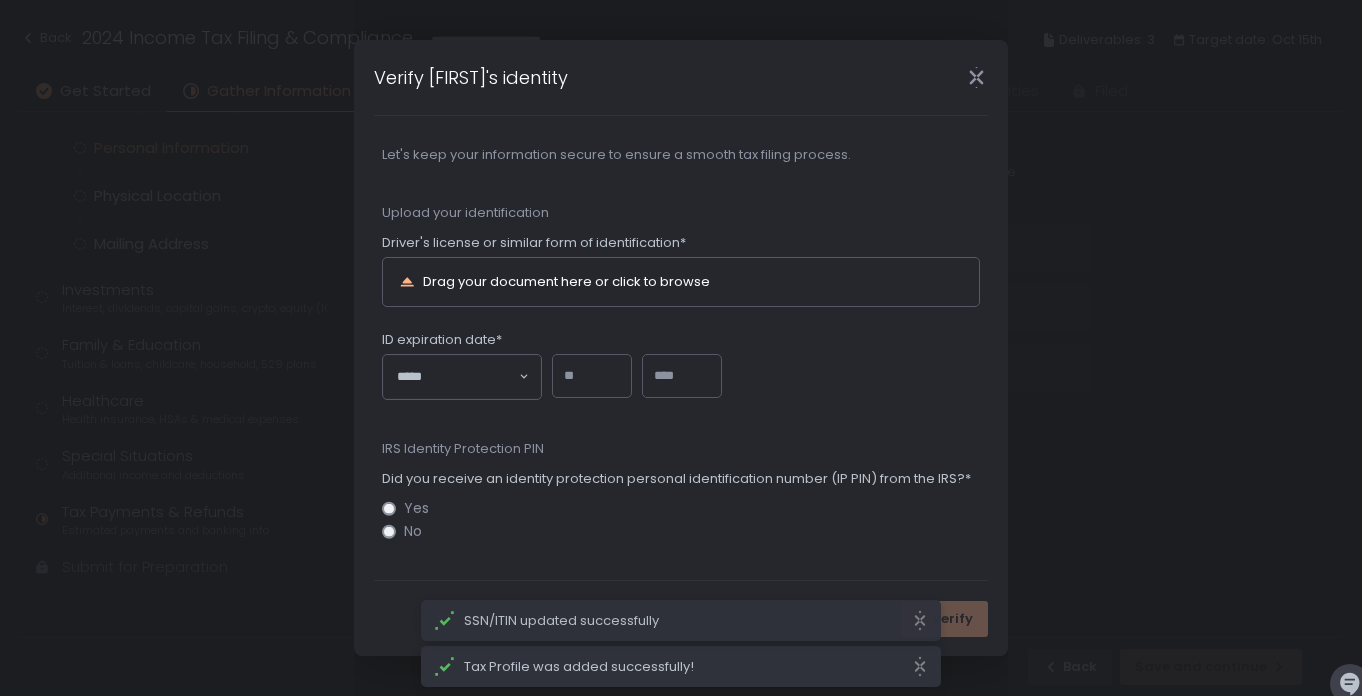 scroll, scrollTop: 12, scrollLeft: 0, axis: vertical 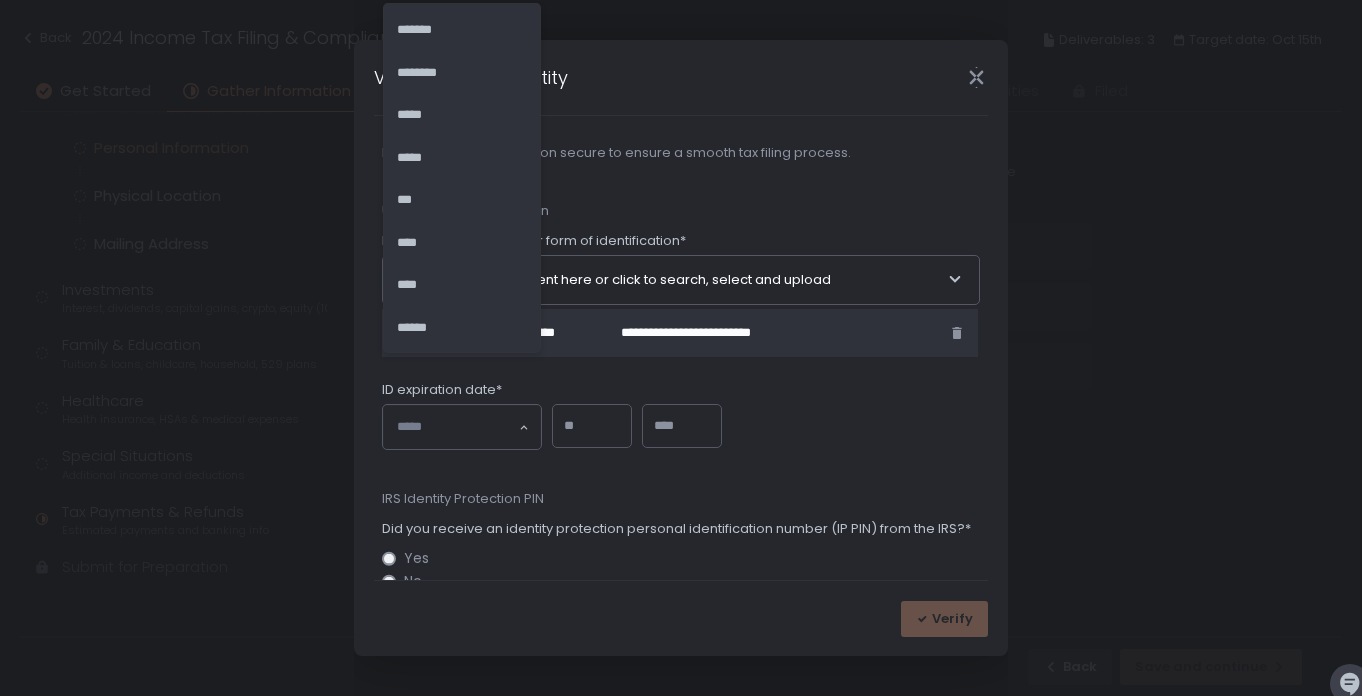 click on "Loading..." 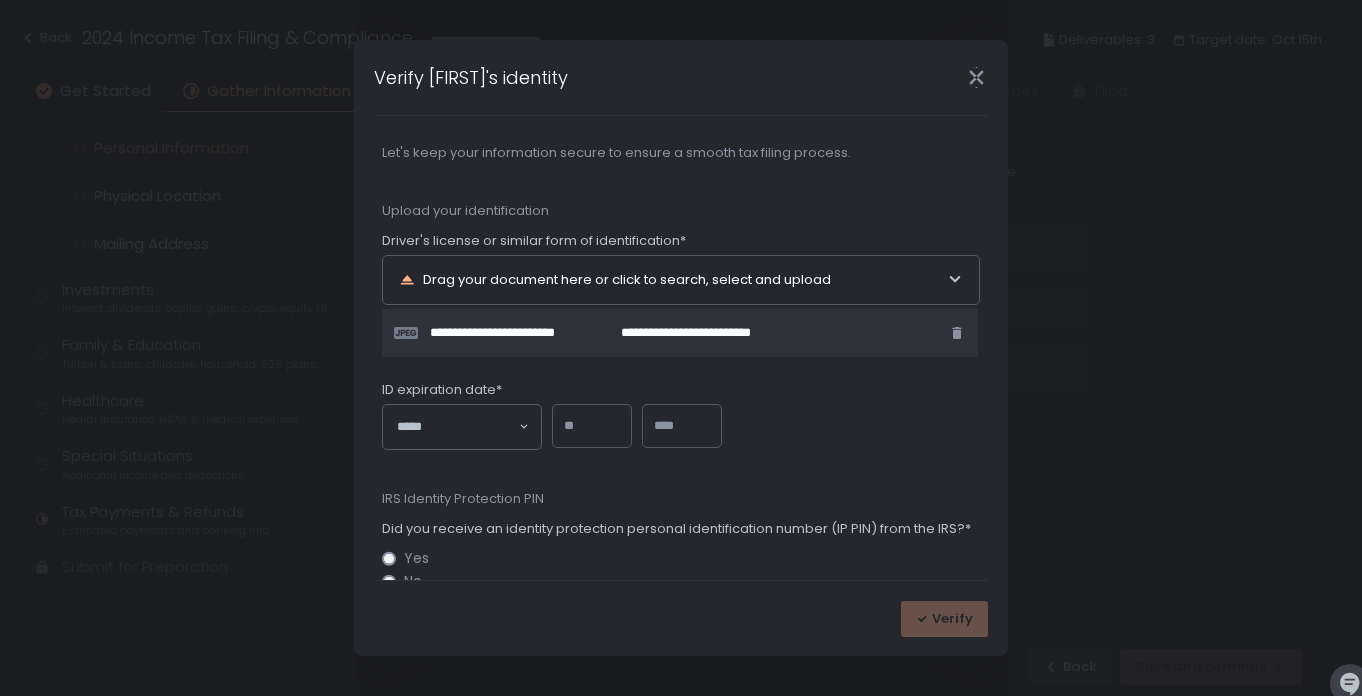 click 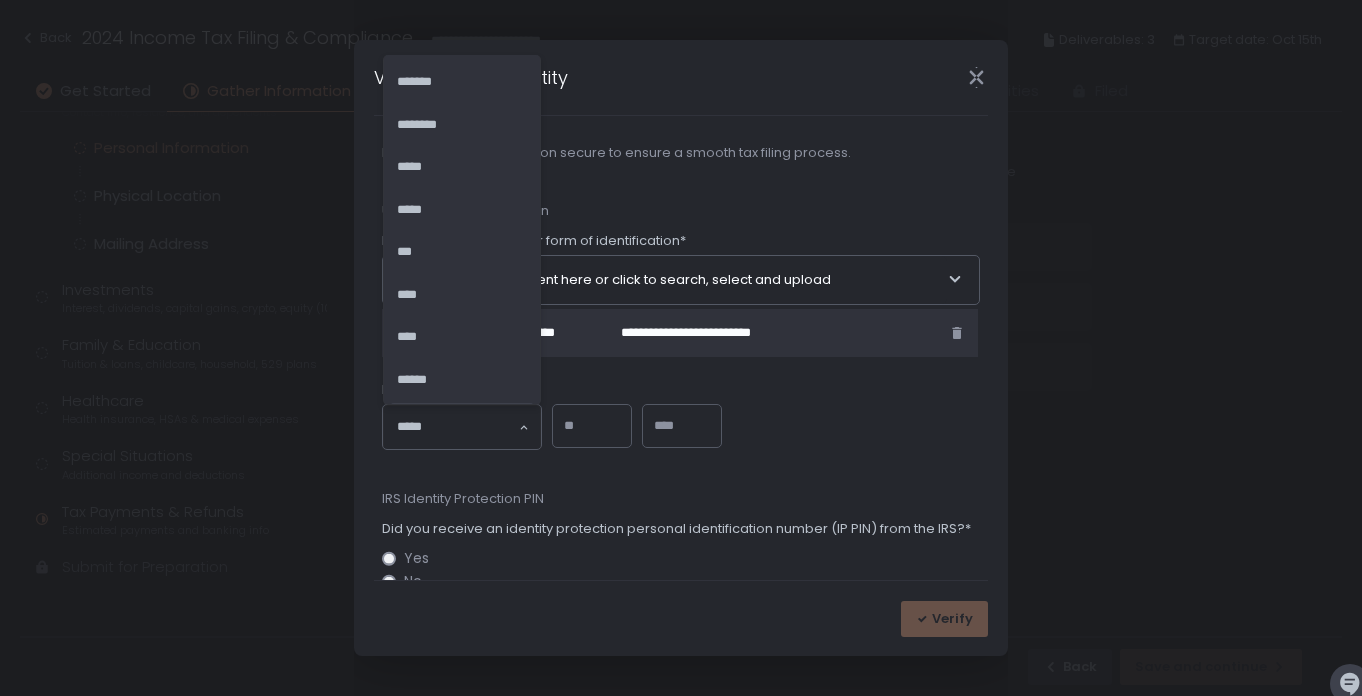 scroll, scrollTop: 38, scrollLeft: 0, axis: vertical 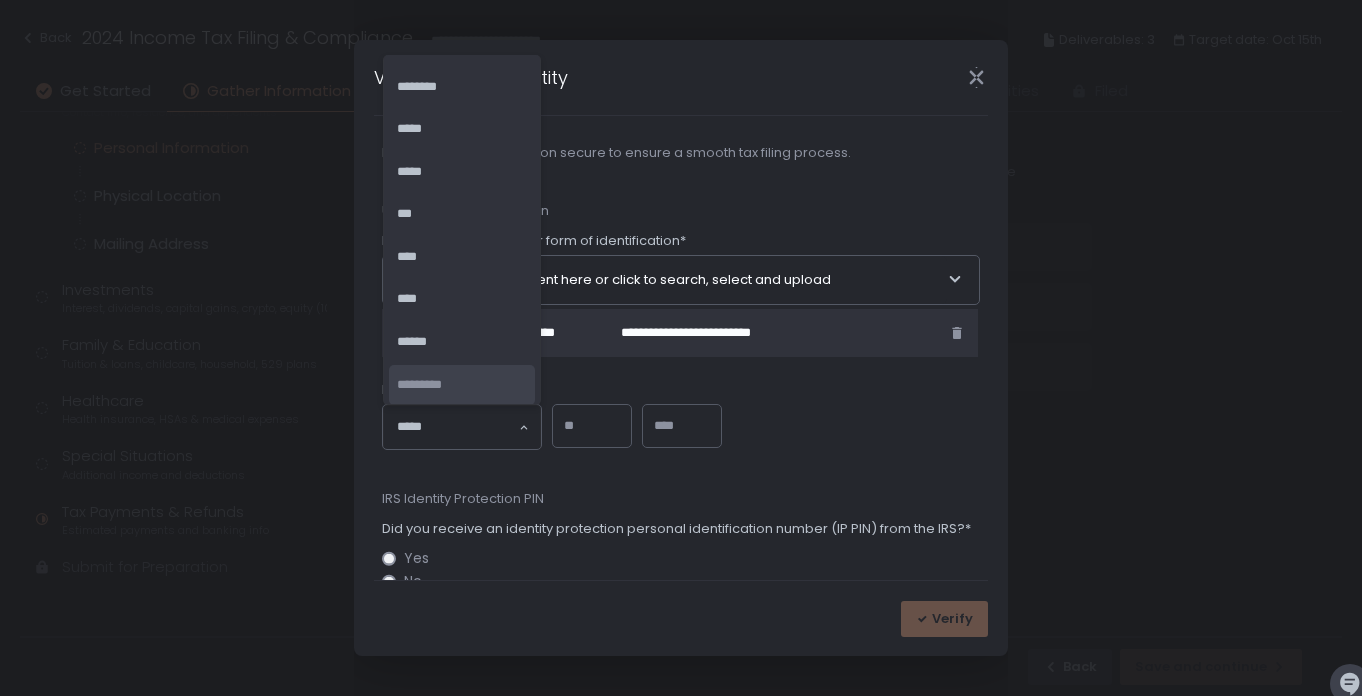 click on "*********" 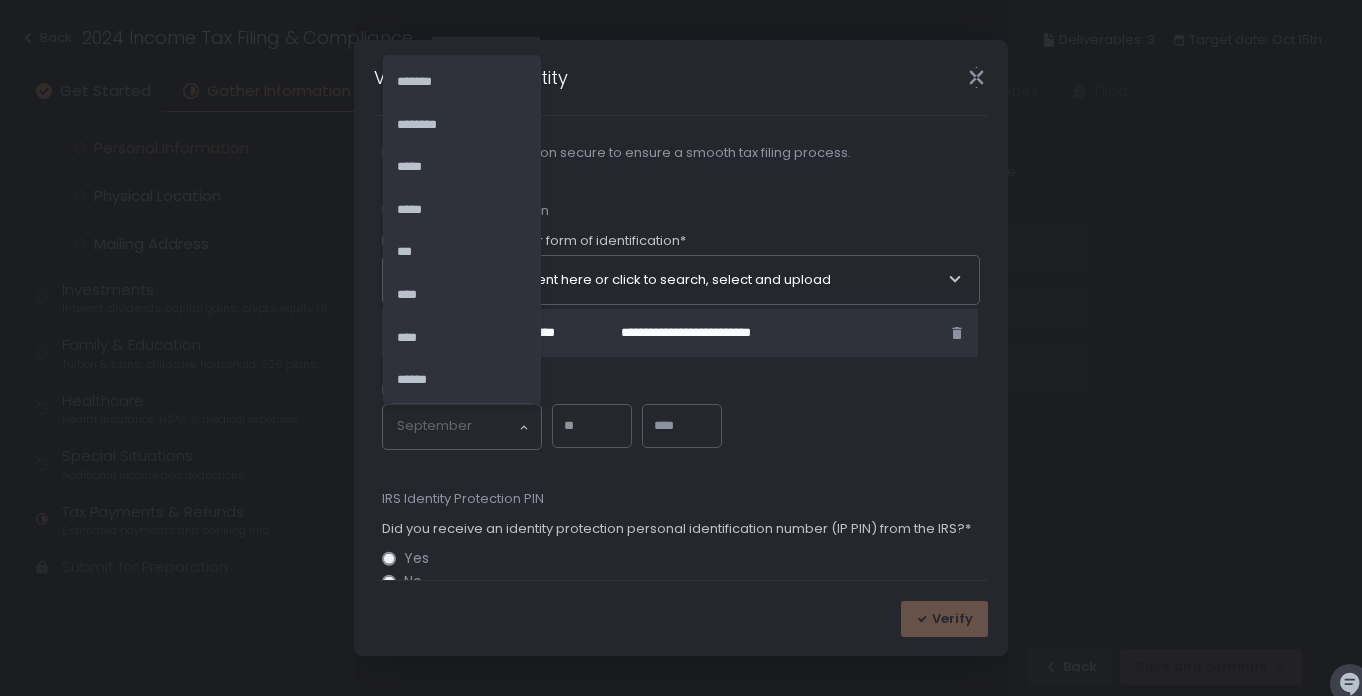click 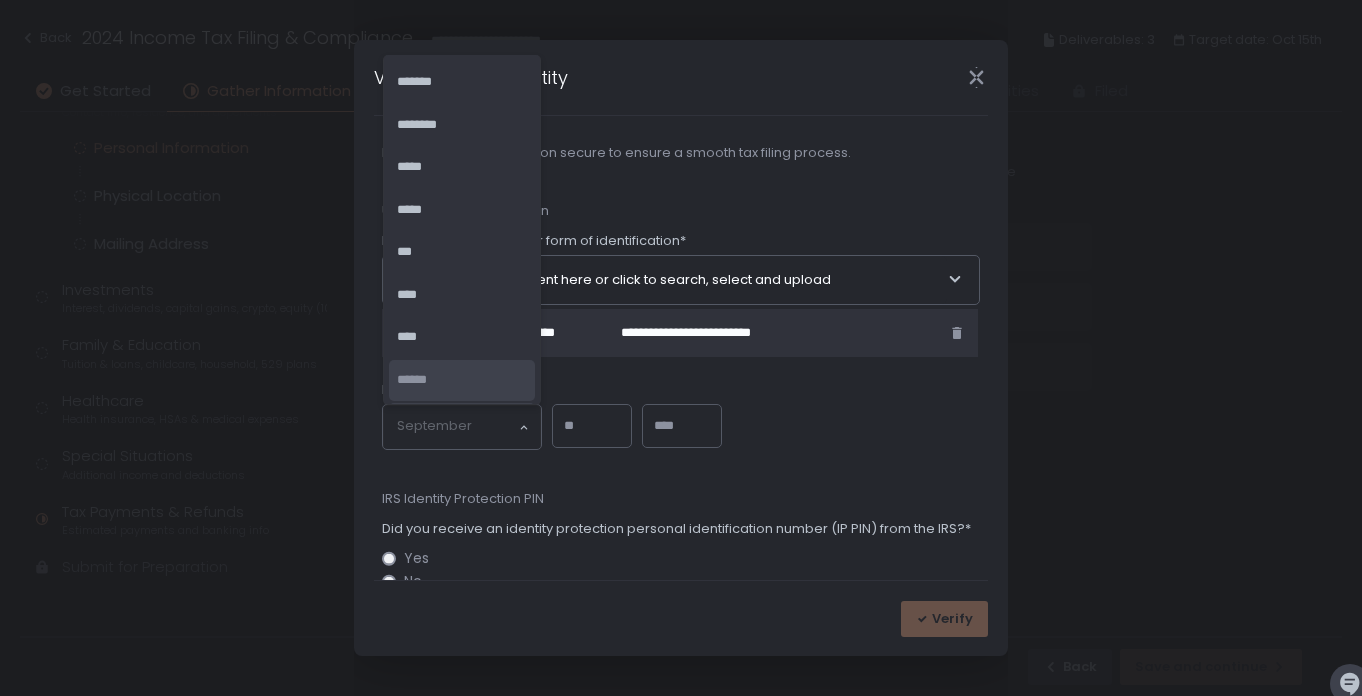 click on "******" 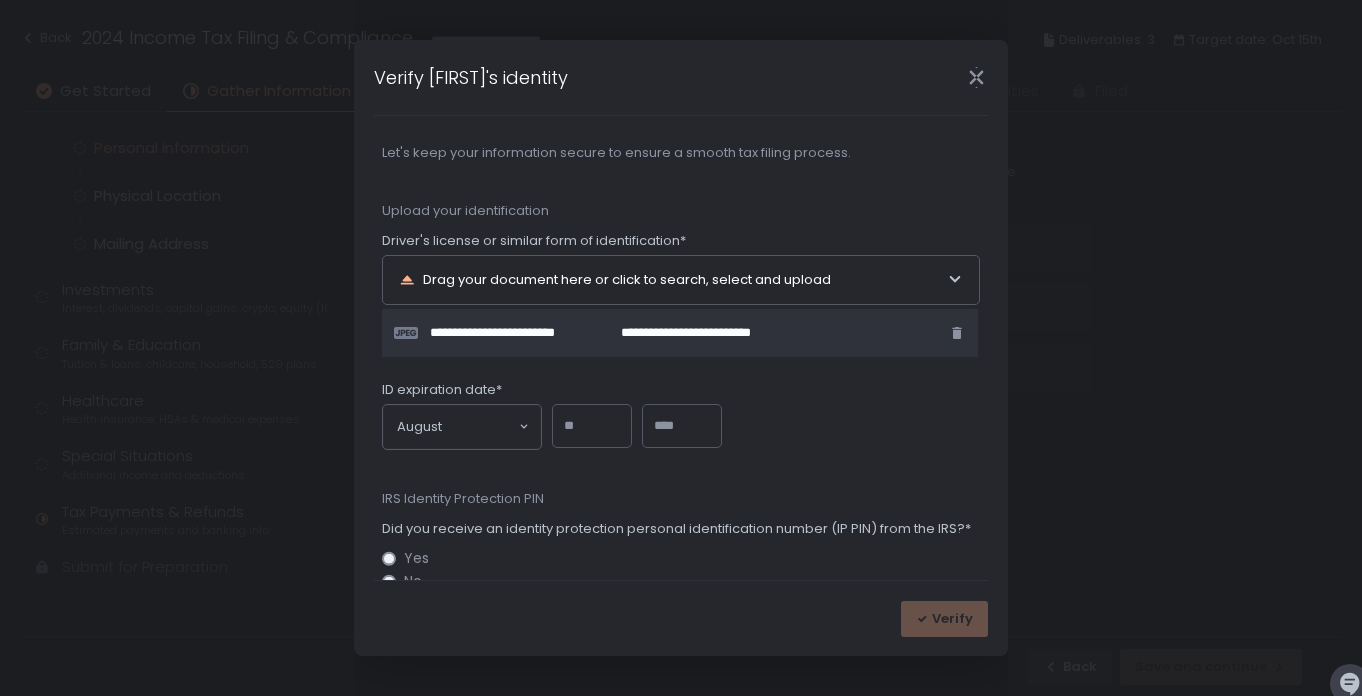 click at bounding box center (592, 426) 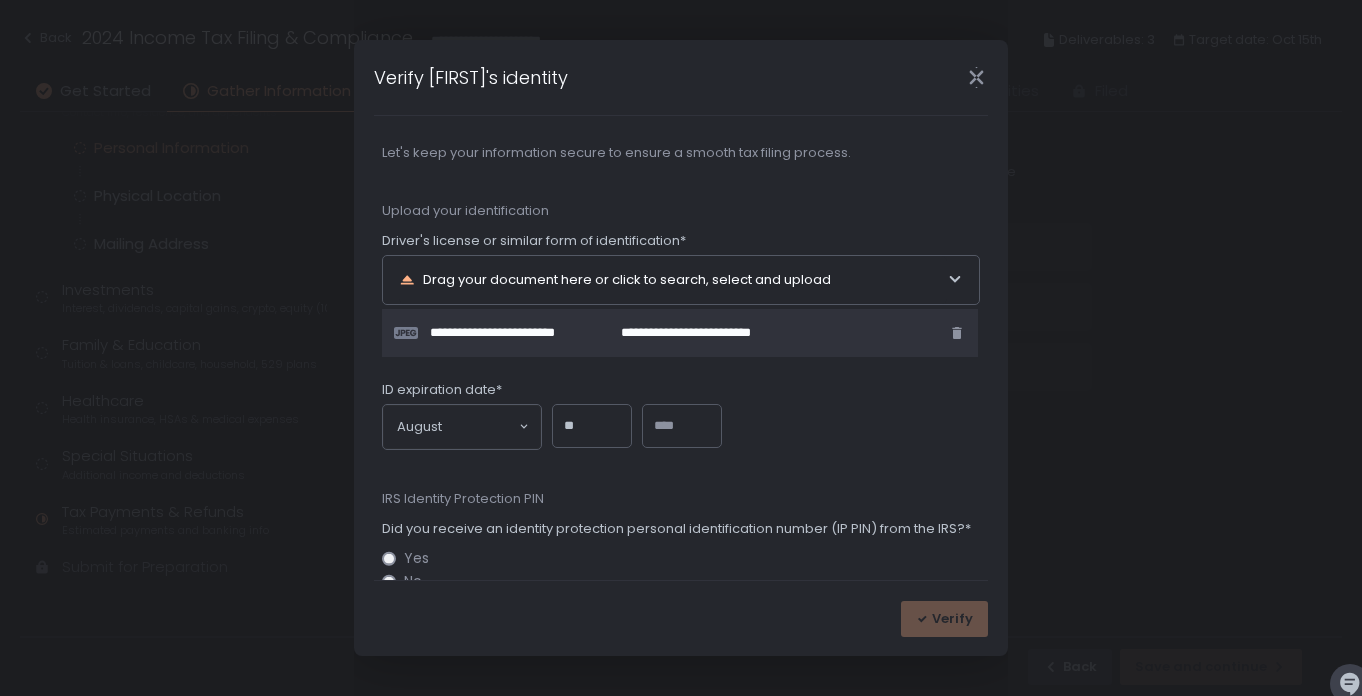 type on "**" 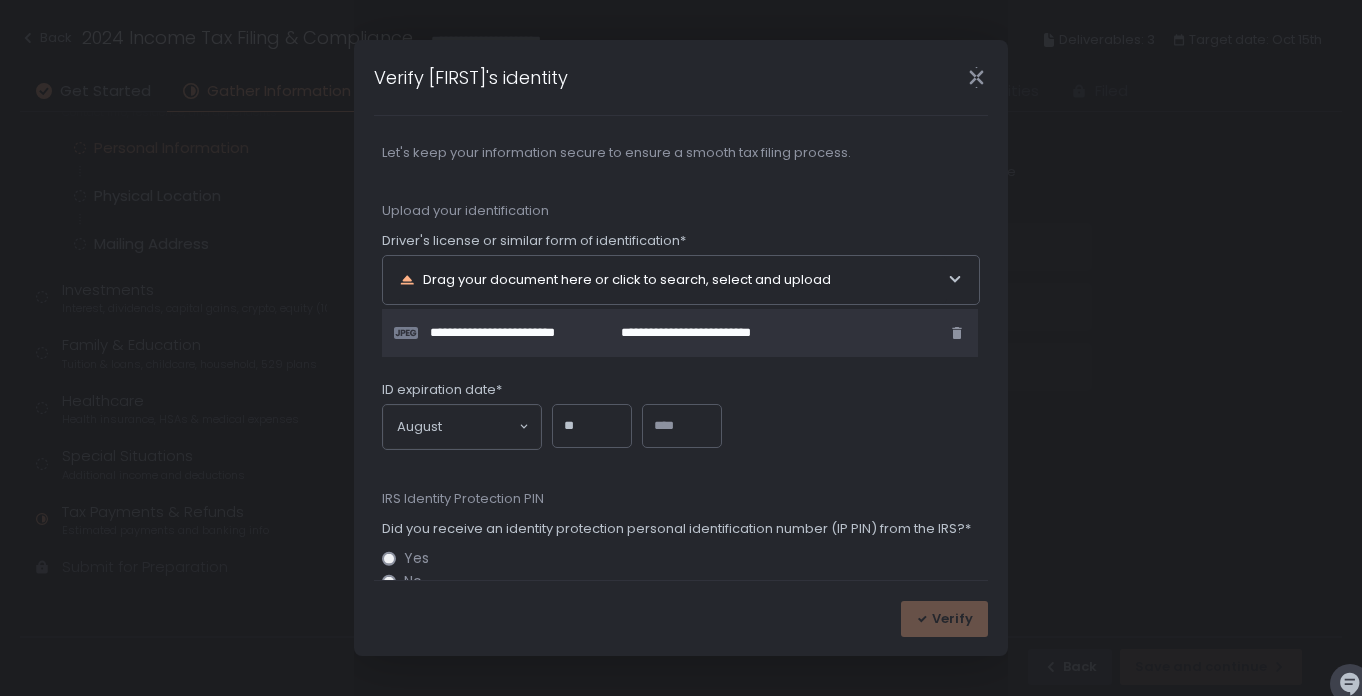 click at bounding box center [682, 426] 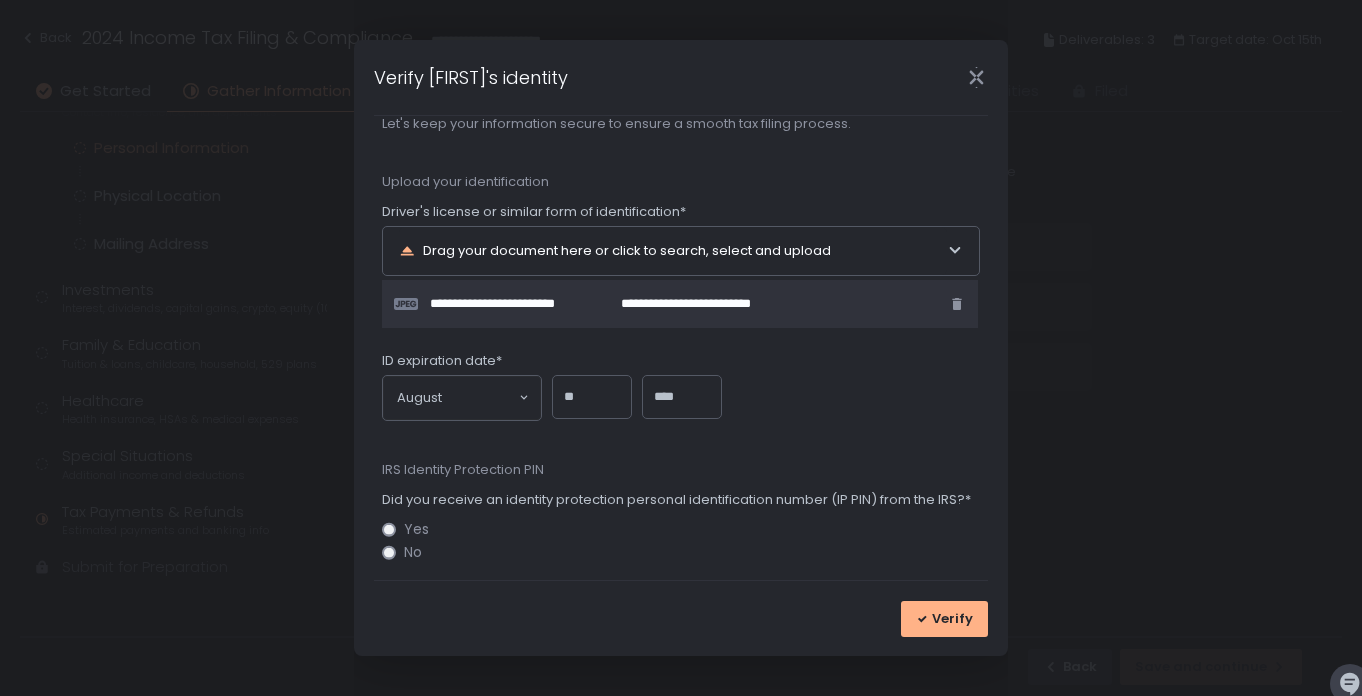 scroll, scrollTop: 64, scrollLeft: 0, axis: vertical 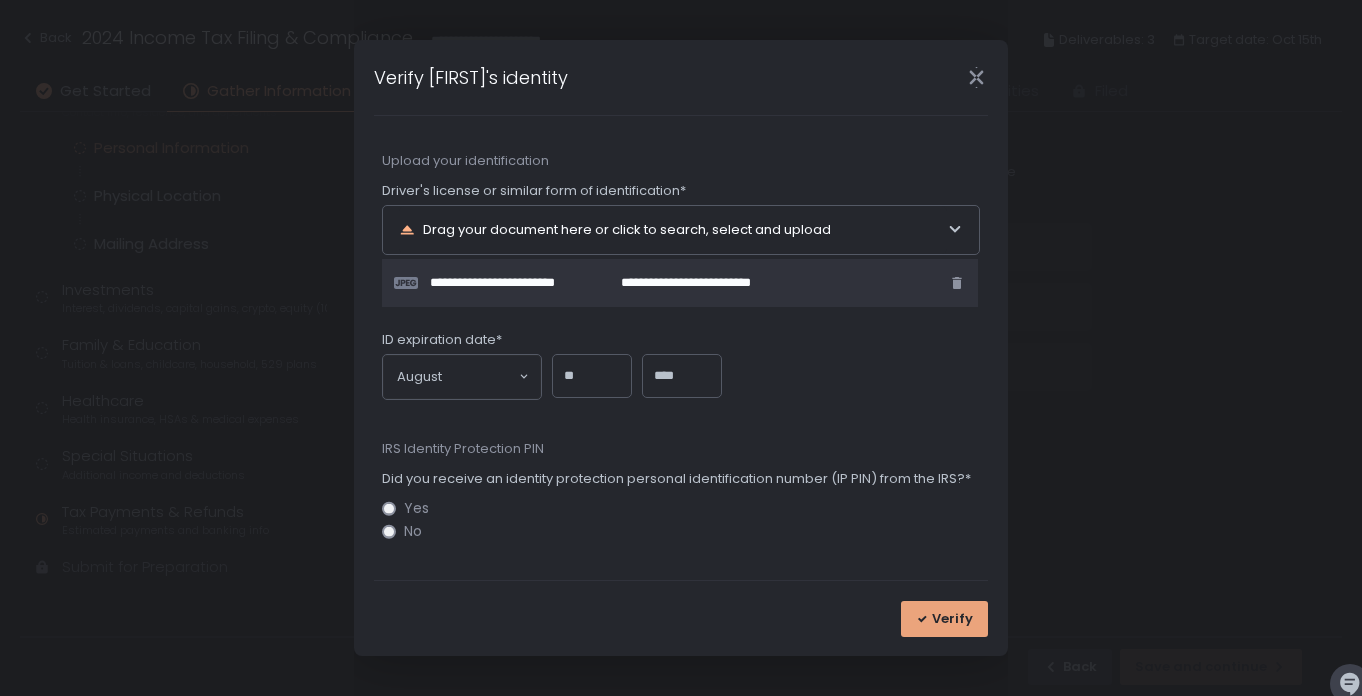 type on "****" 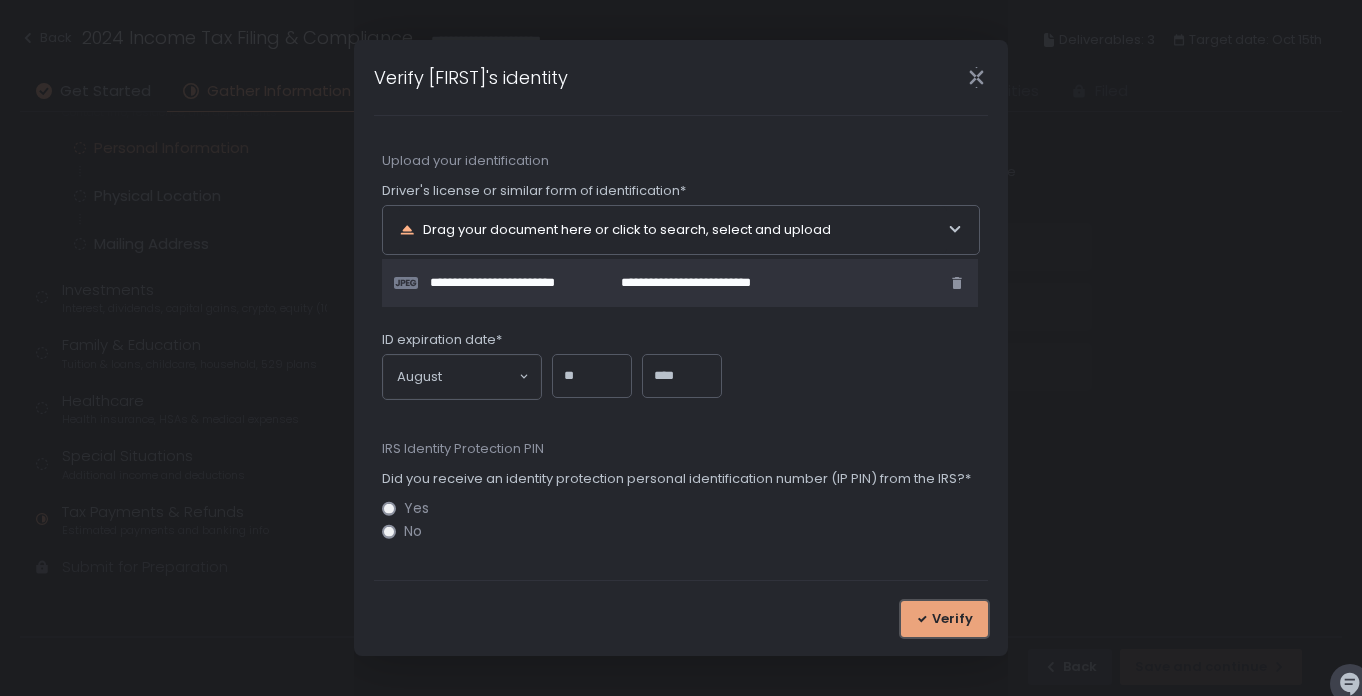click on "Verify" at bounding box center [952, 619] 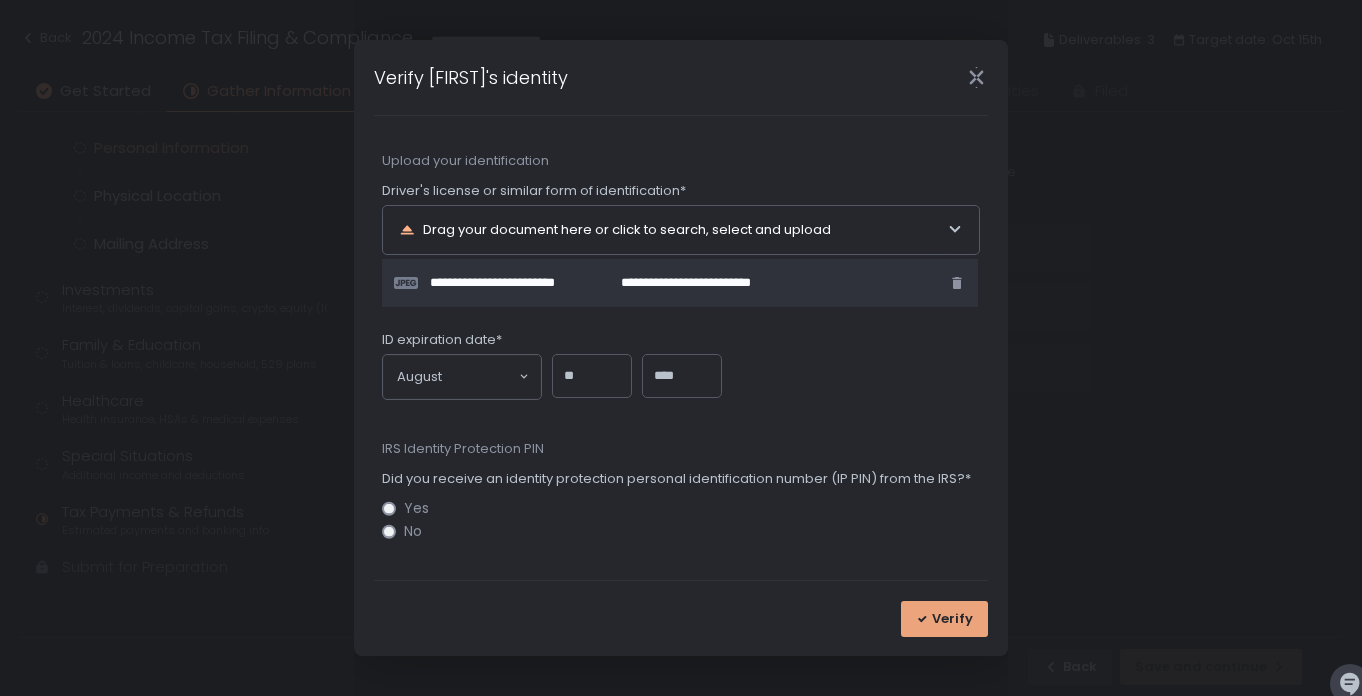 scroll, scrollTop: 0, scrollLeft: 0, axis: both 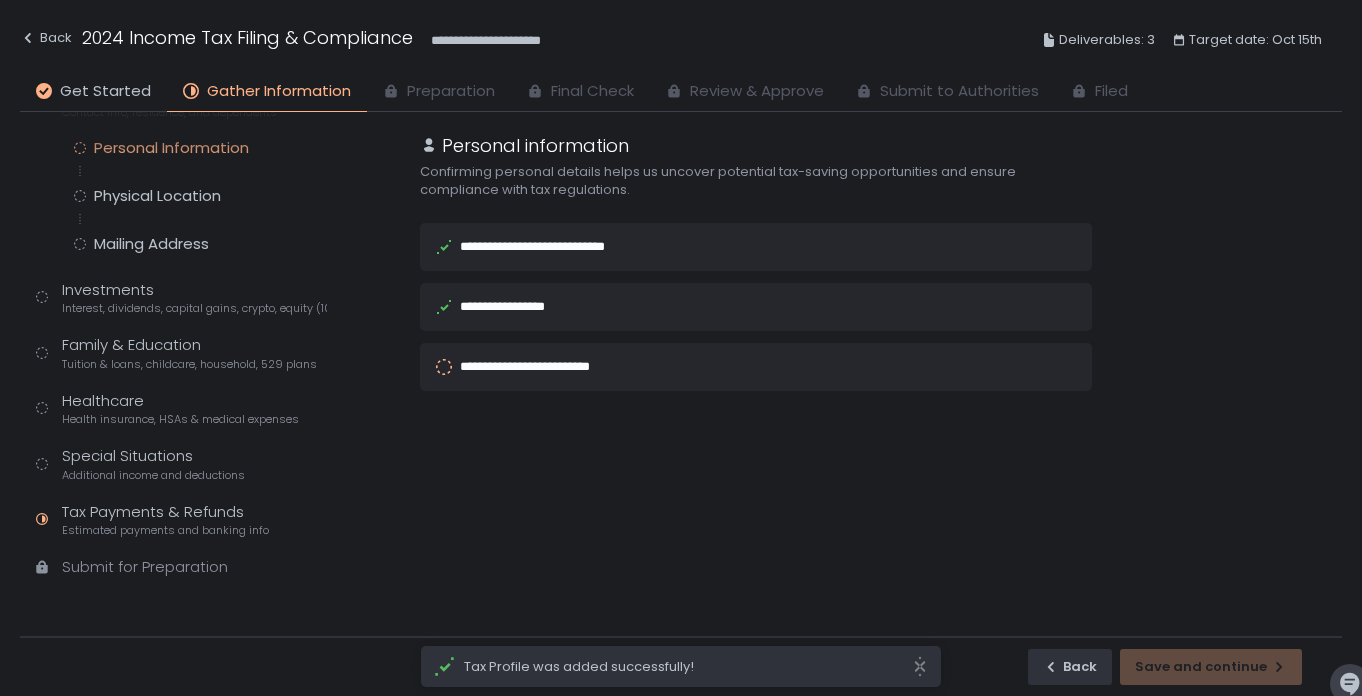 click 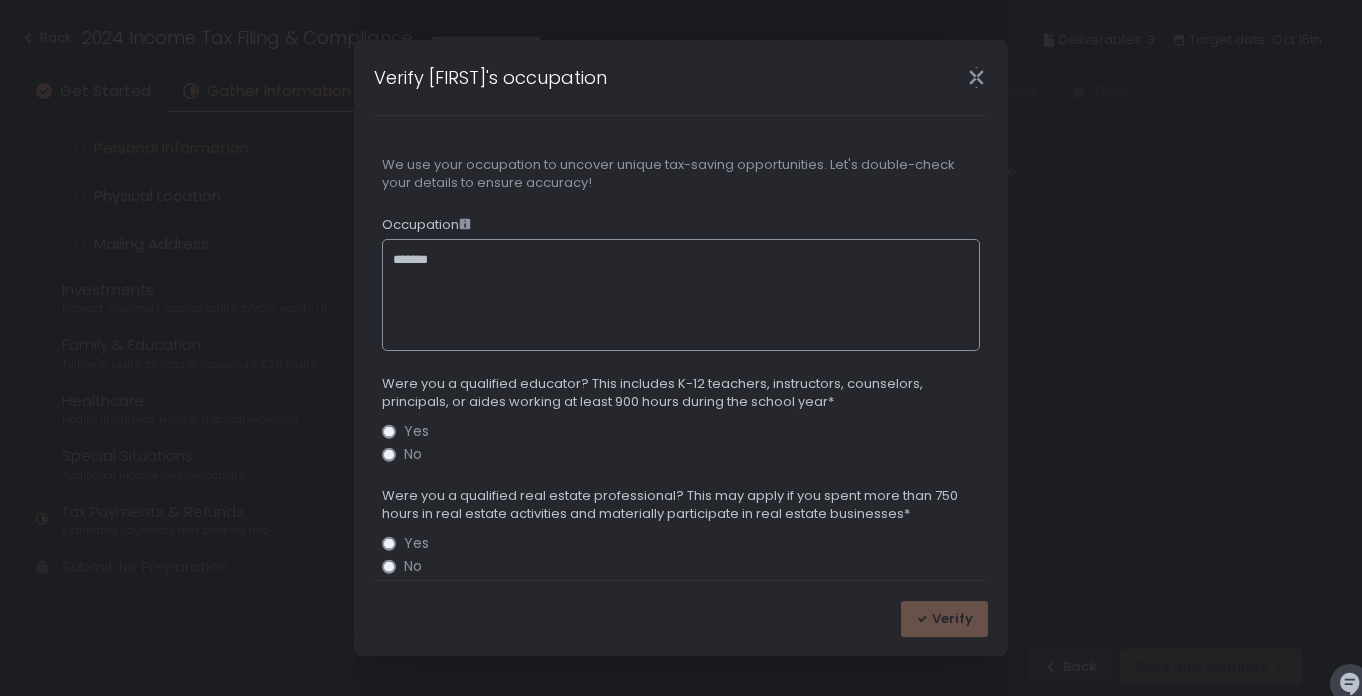 type on "*******" 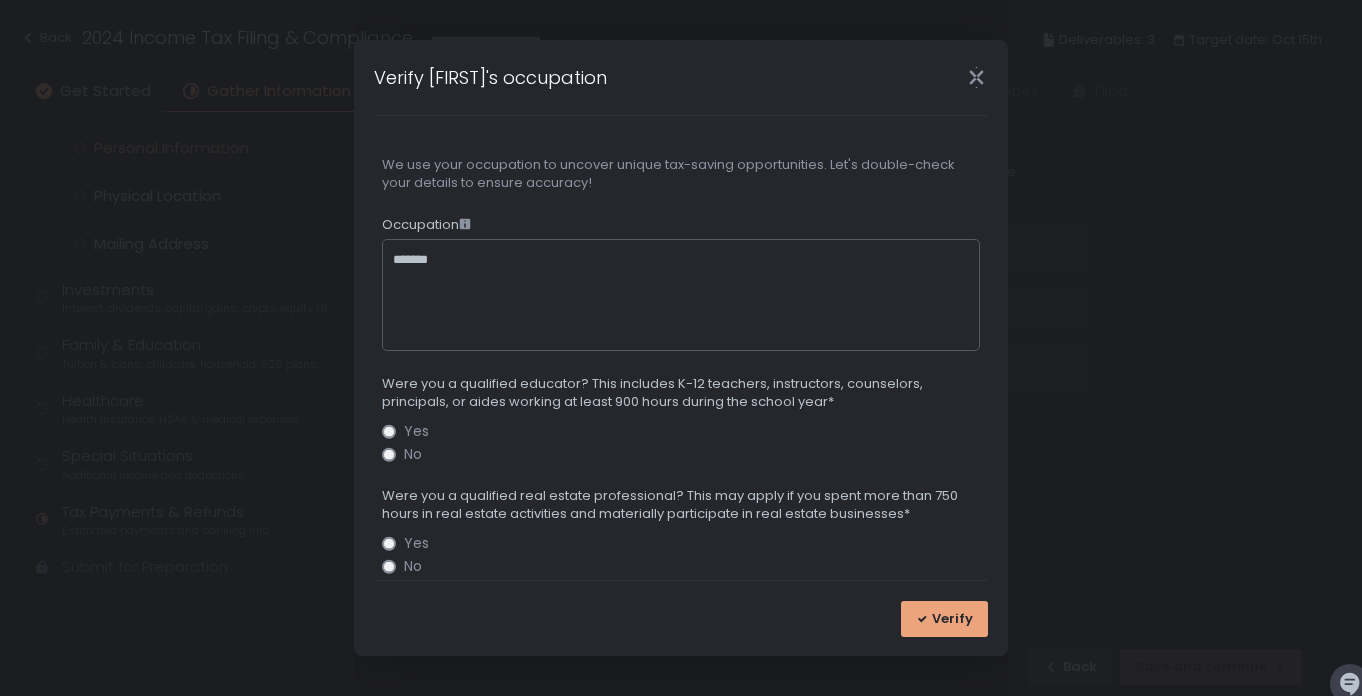 click 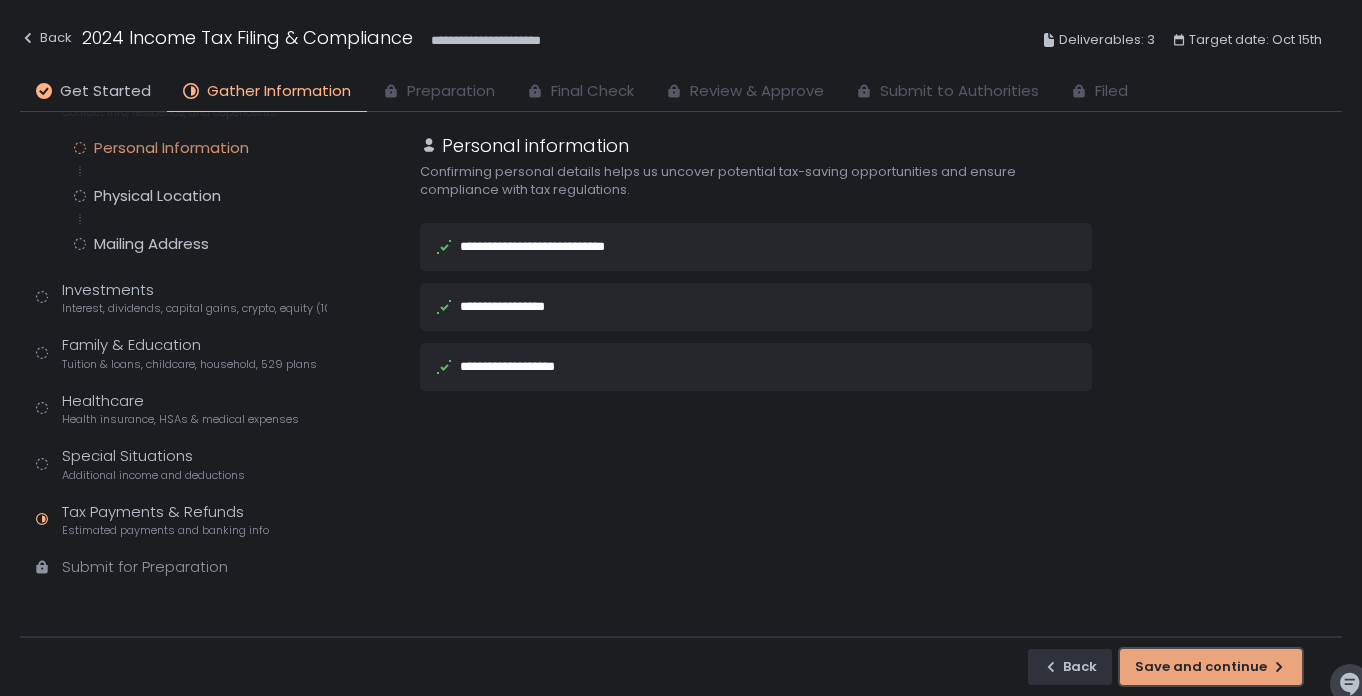 click on "Save and continue" 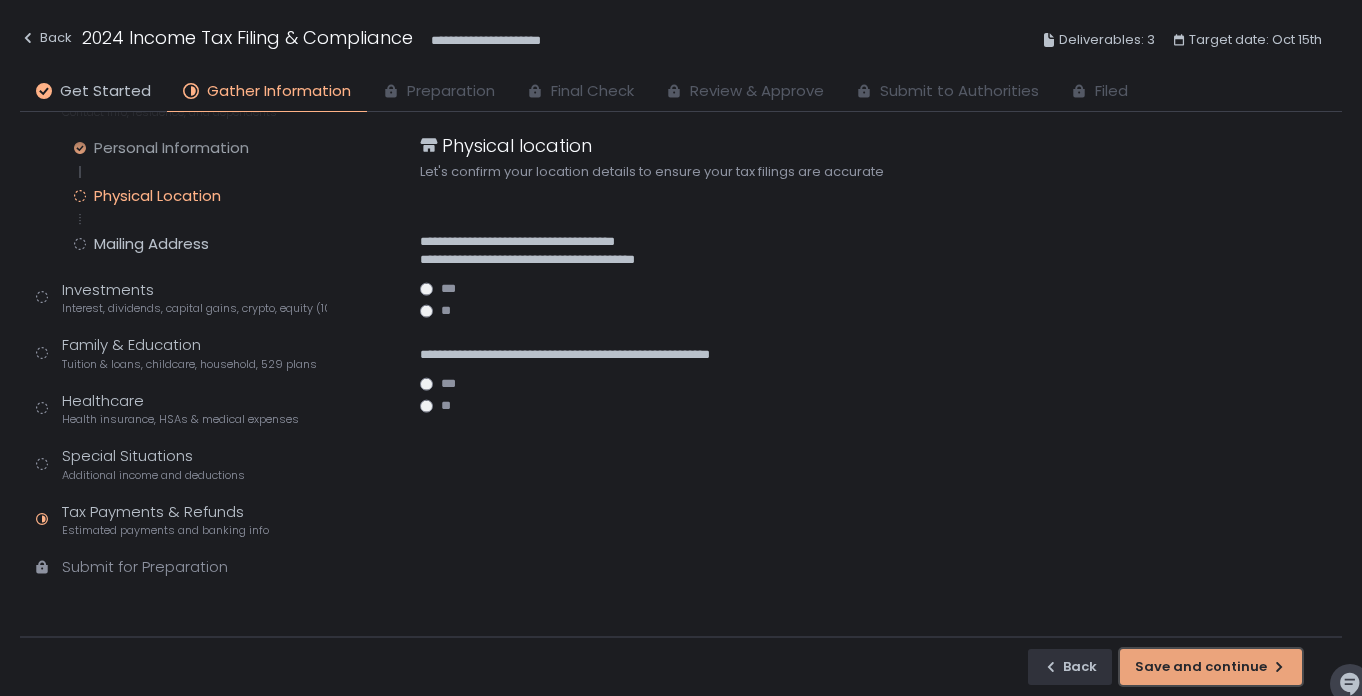 click on "Save and continue" 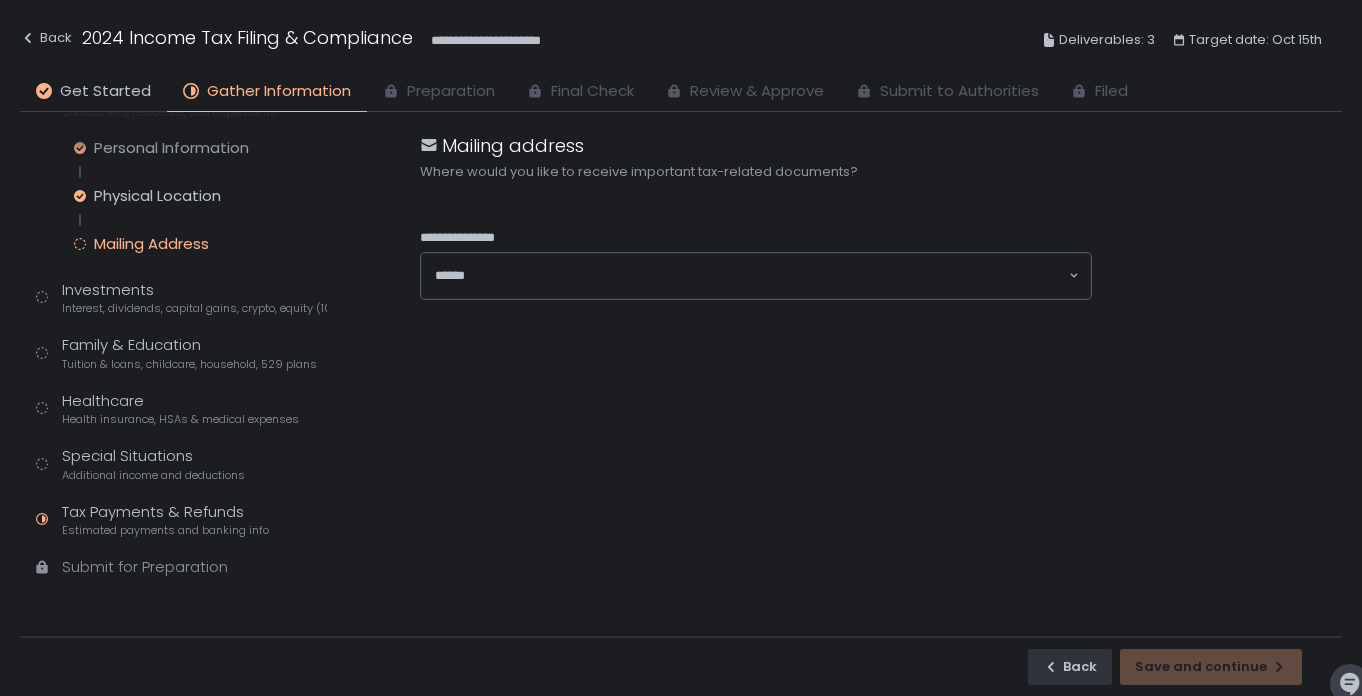 click 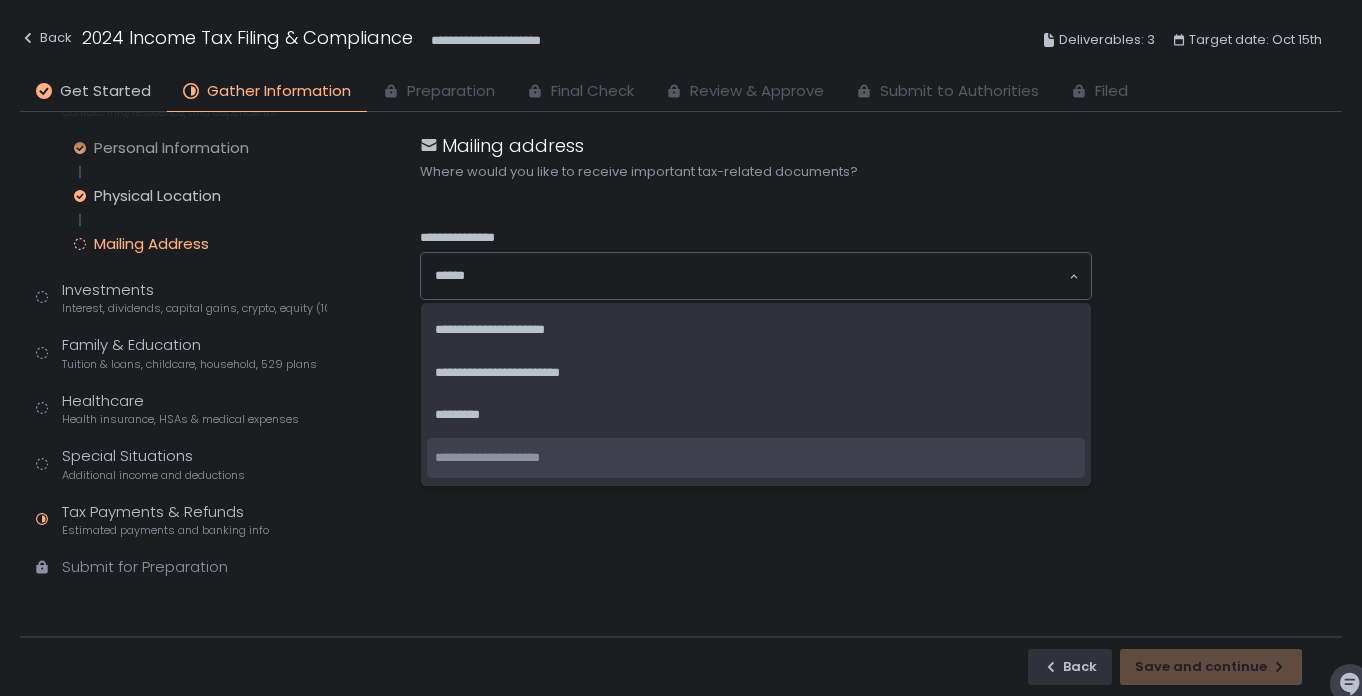 click on "**********" 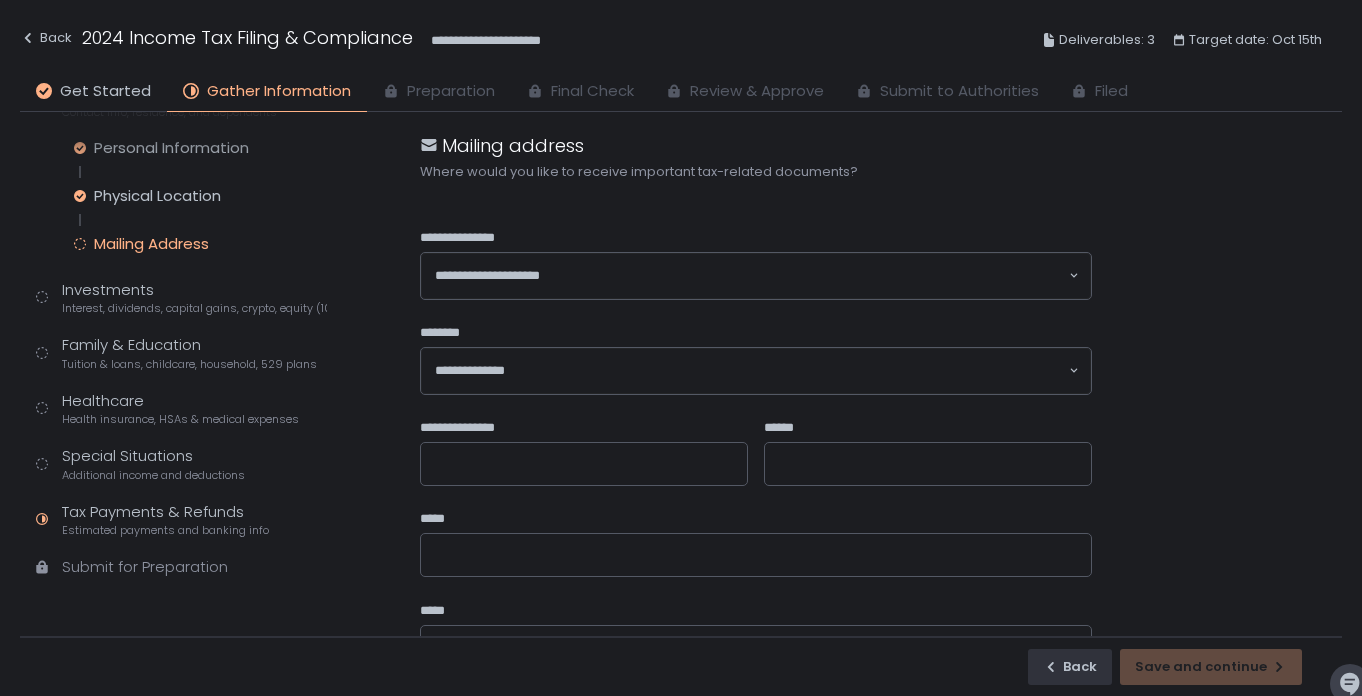 click 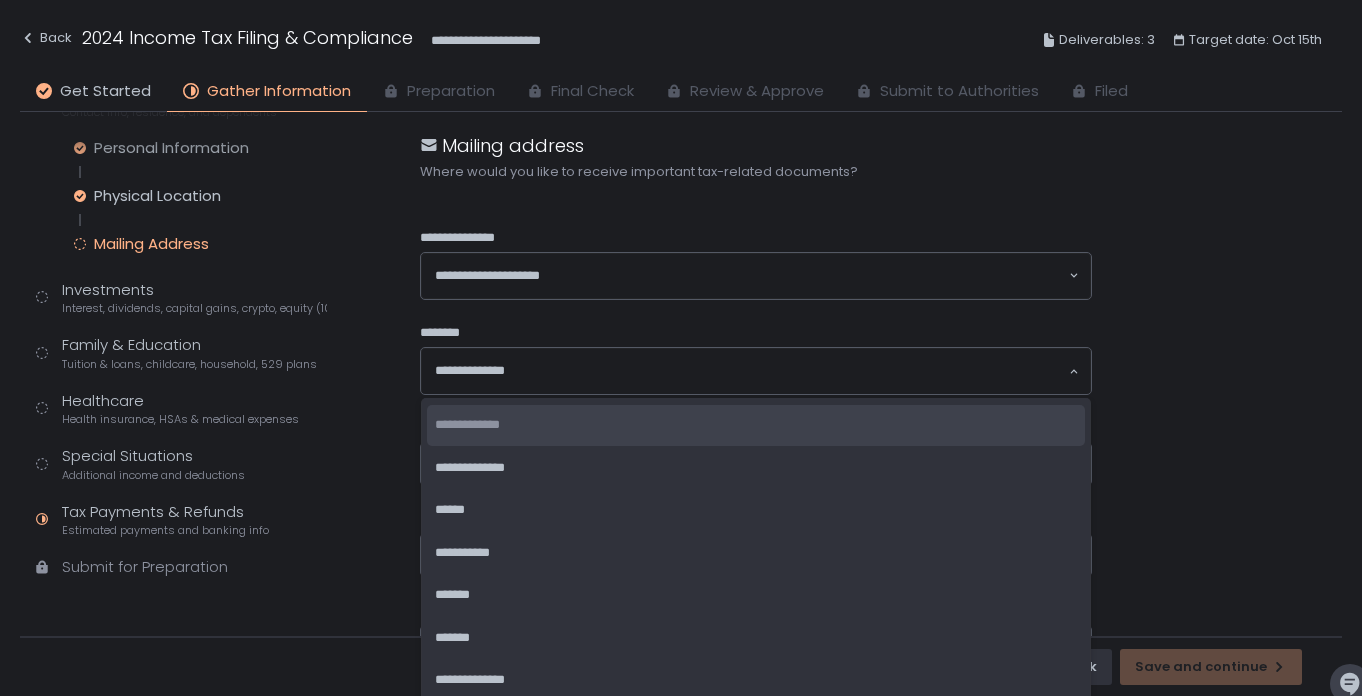 click on "**********" 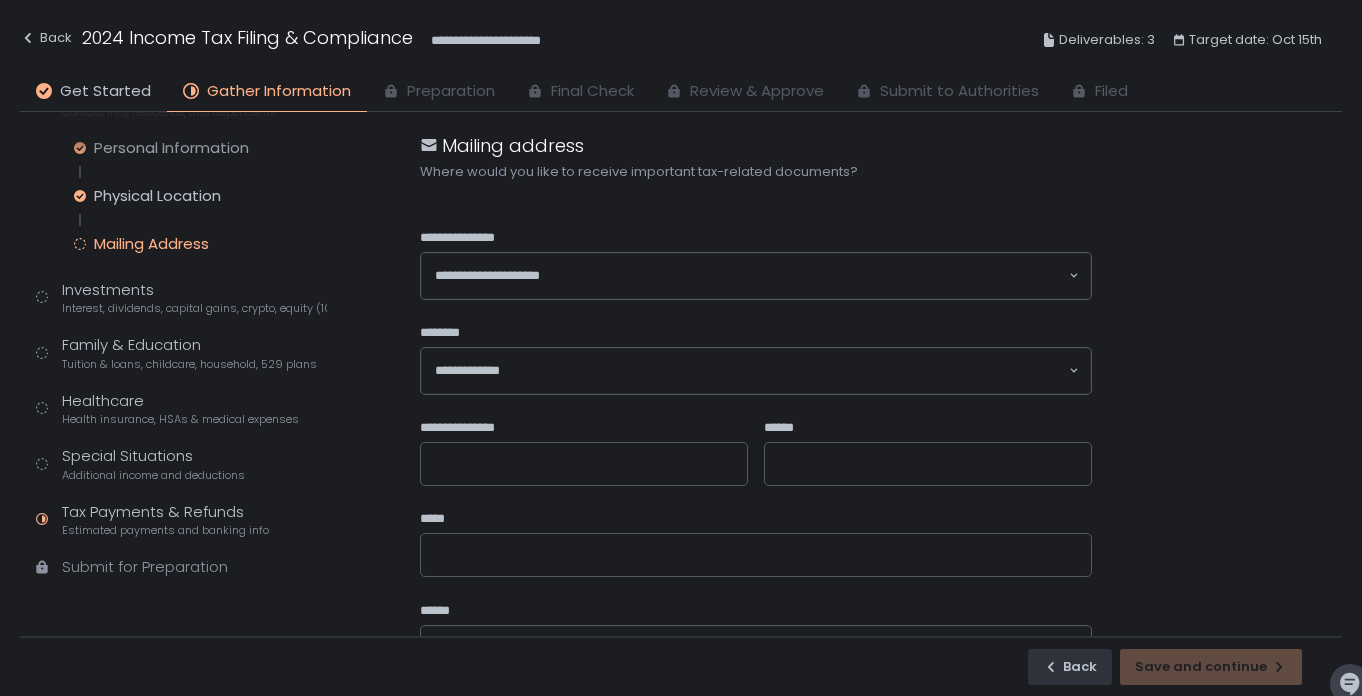 click on "**********" 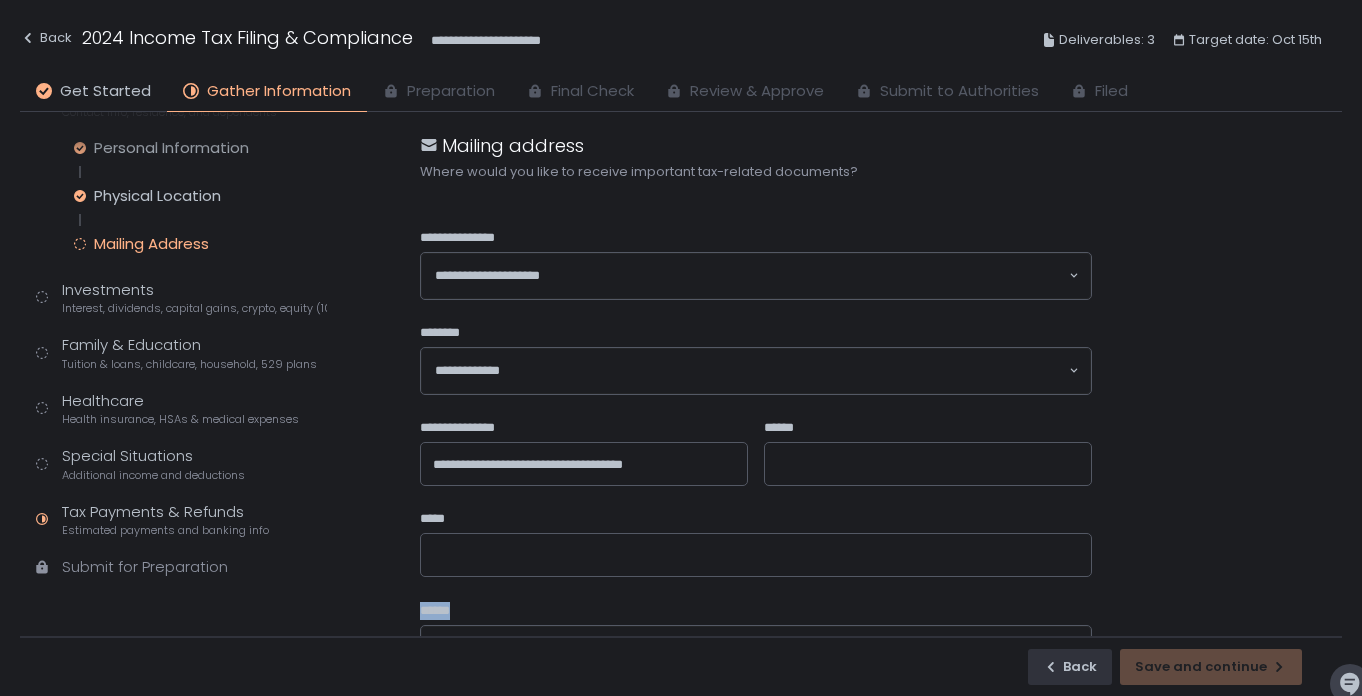 type on "**********" 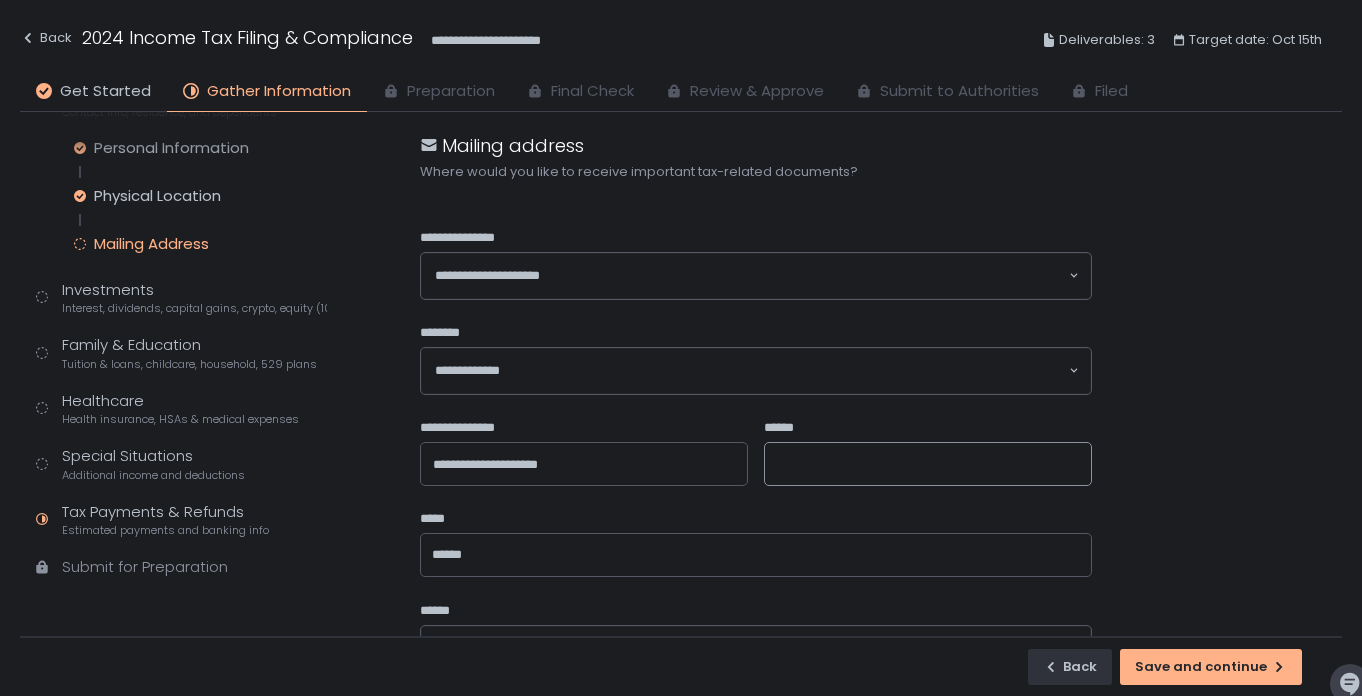 click on "******" 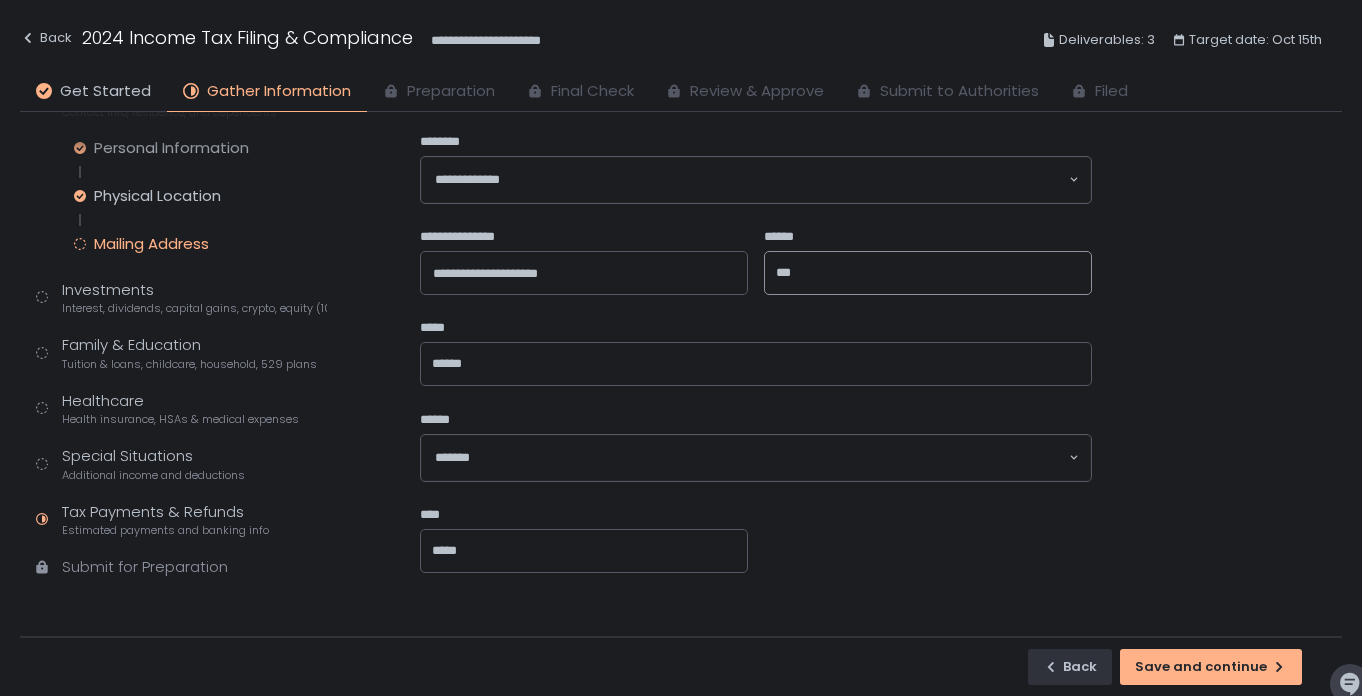 scroll, scrollTop: 208, scrollLeft: 0, axis: vertical 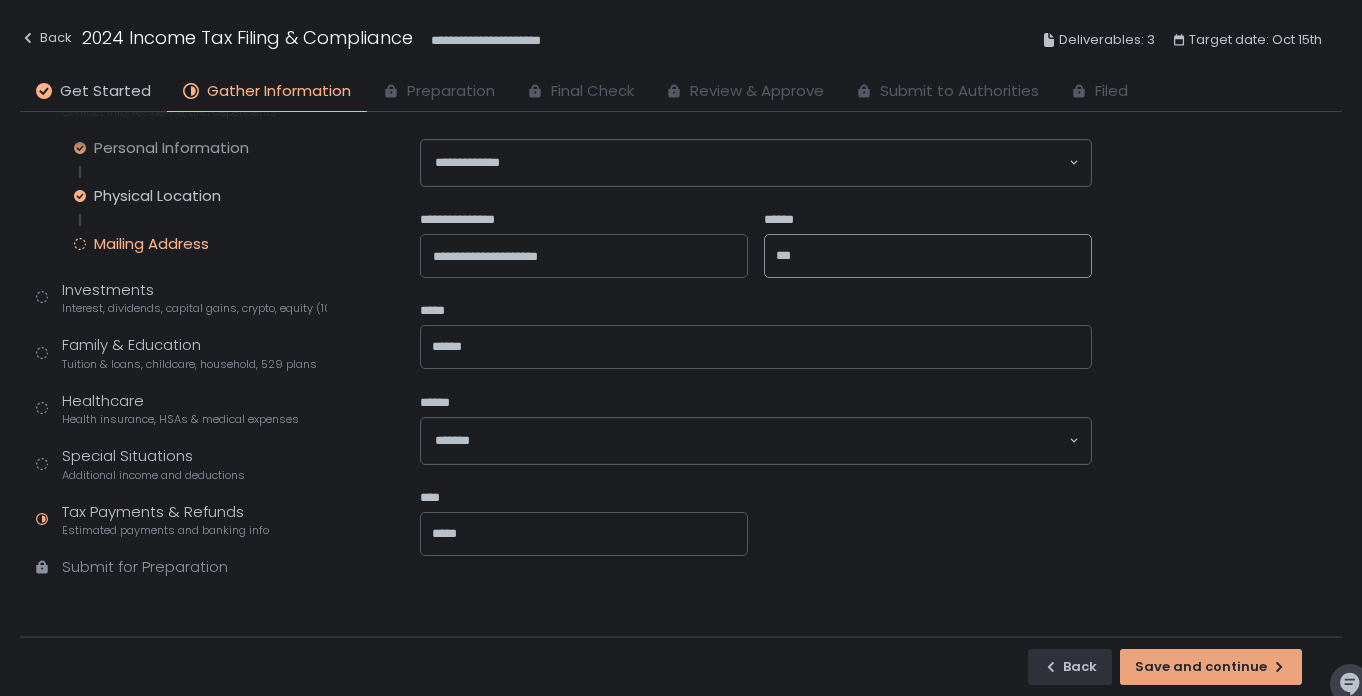 type on "***" 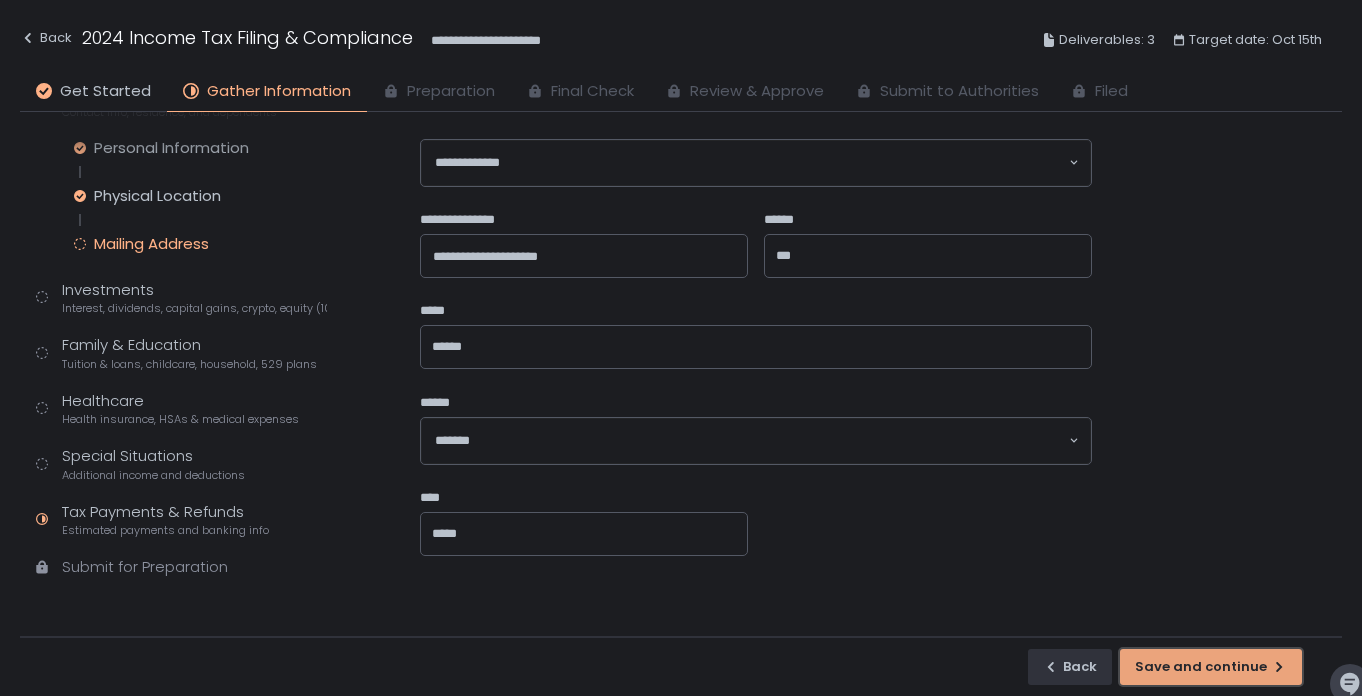 click on "Save and continue" 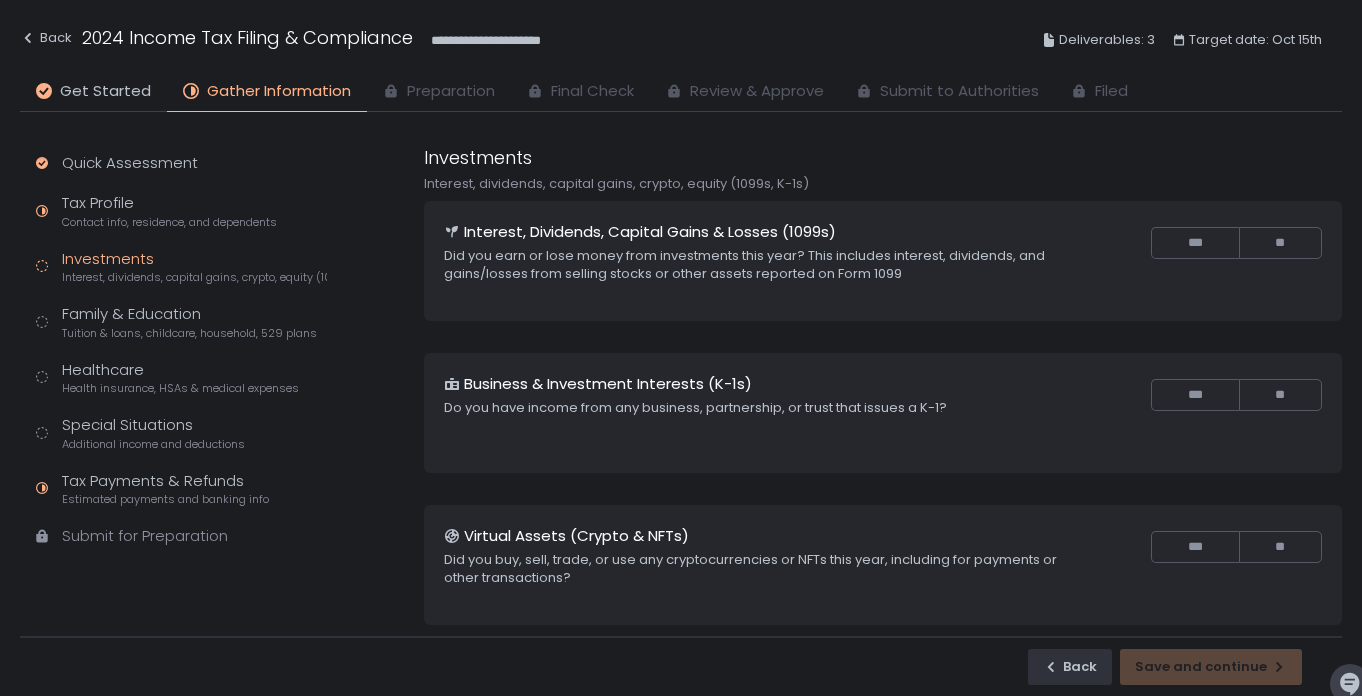 scroll, scrollTop: 0, scrollLeft: 0, axis: both 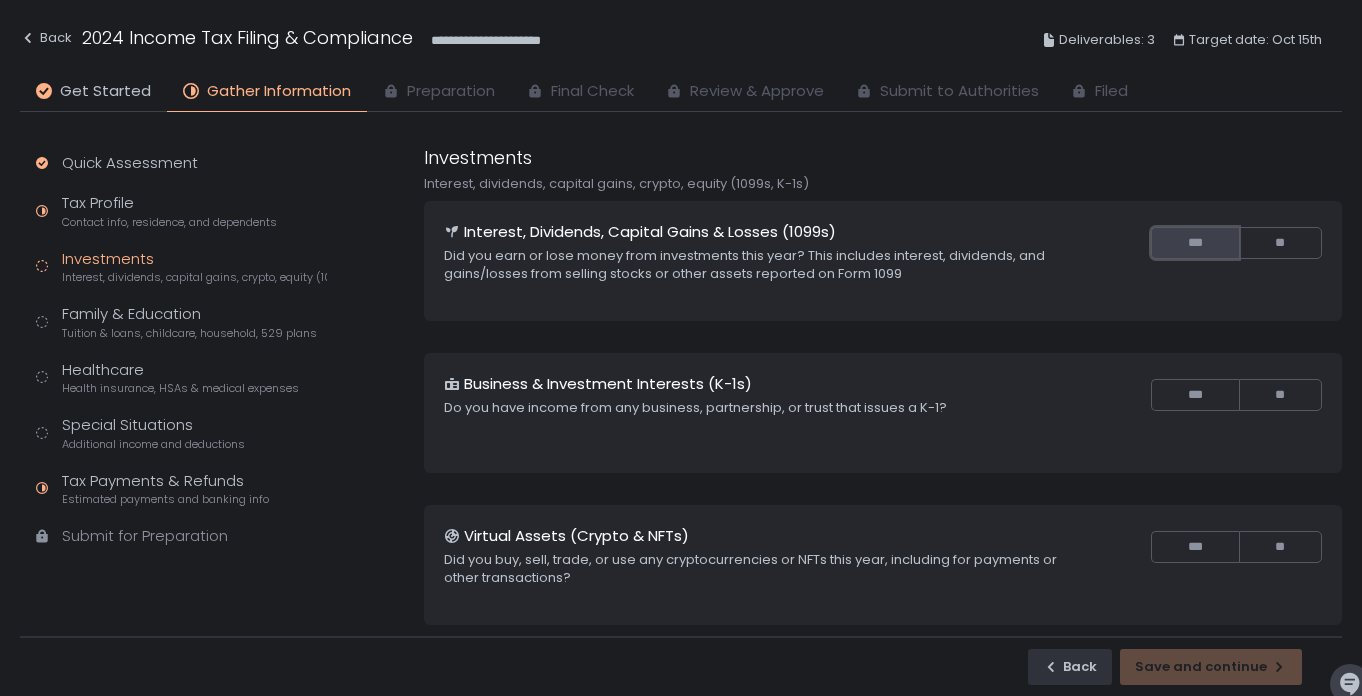 click on "***" at bounding box center (1194, 243) 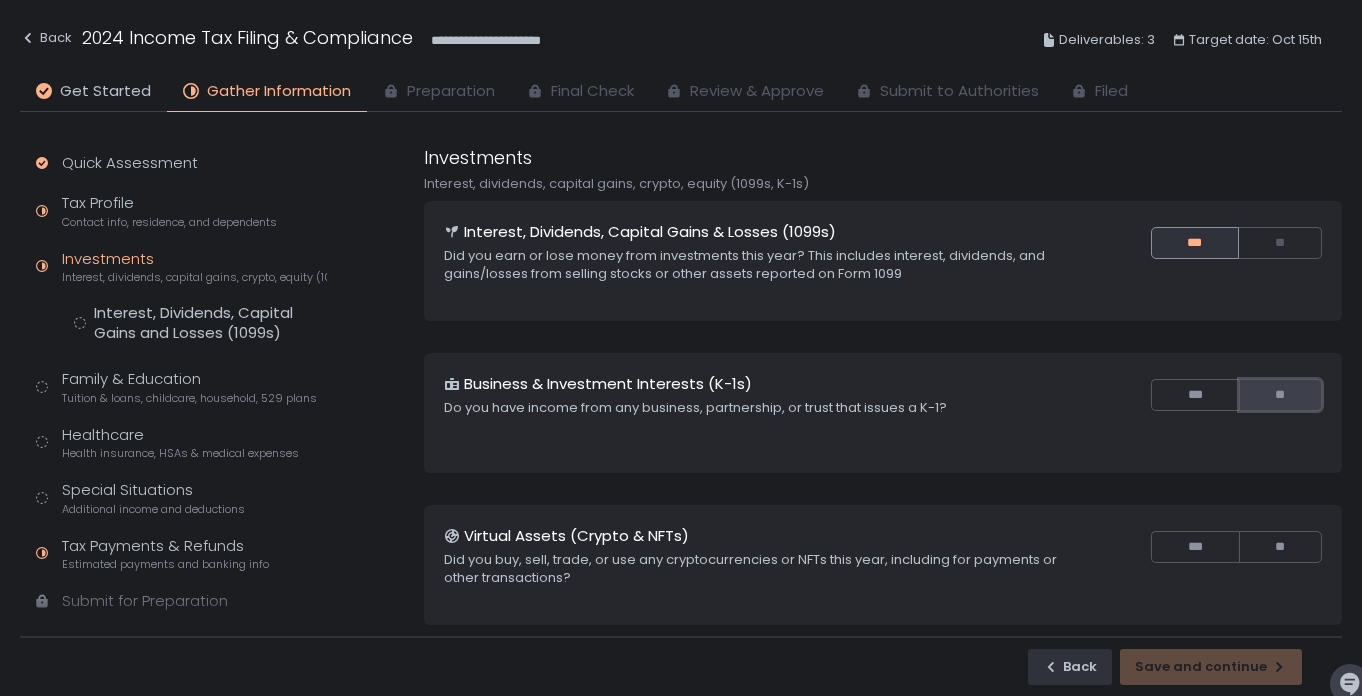 click on "**" at bounding box center (1280, 395) 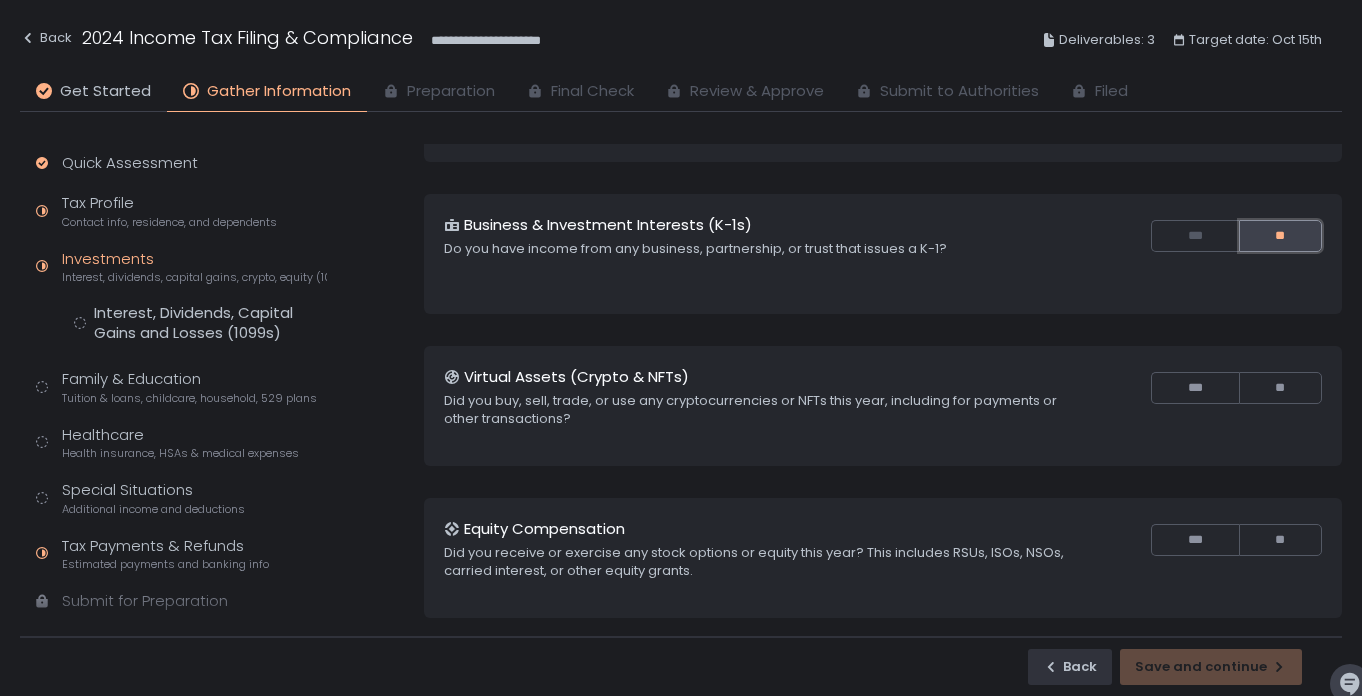 scroll, scrollTop: 242, scrollLeft: 0, axis: vertical 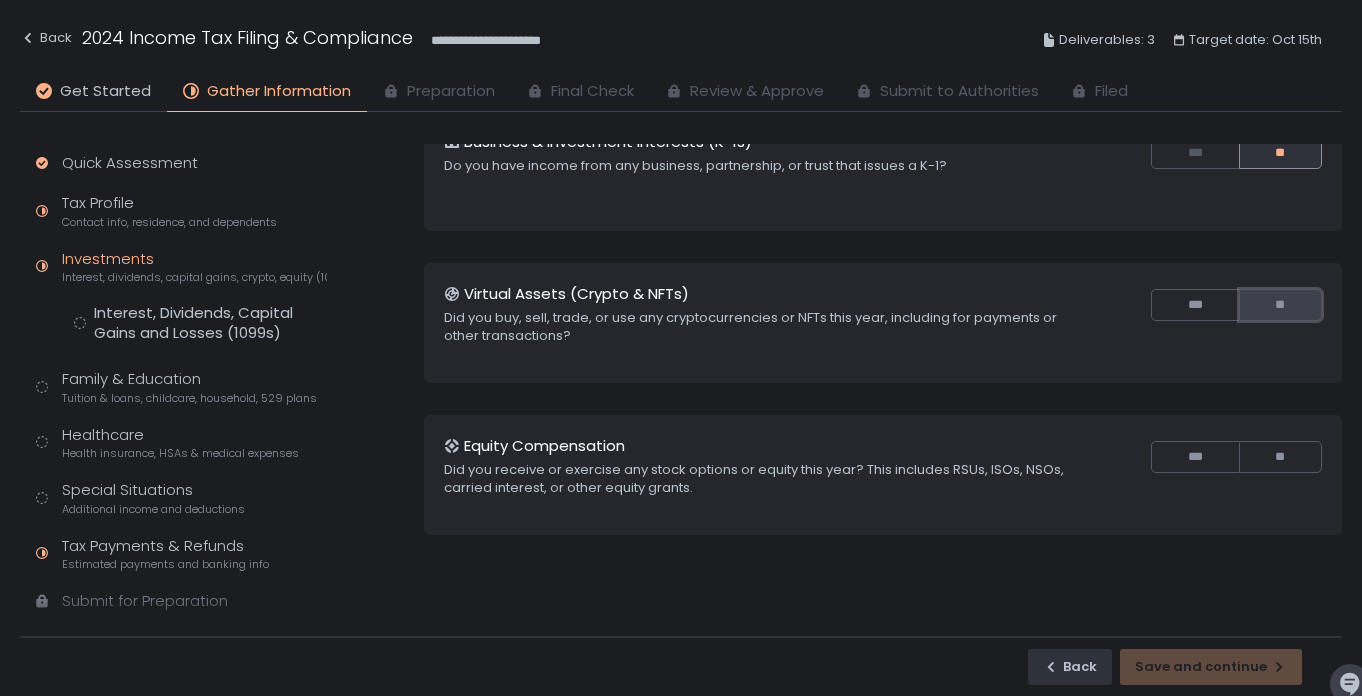 click on "**" at bounding box center [1280, 305] 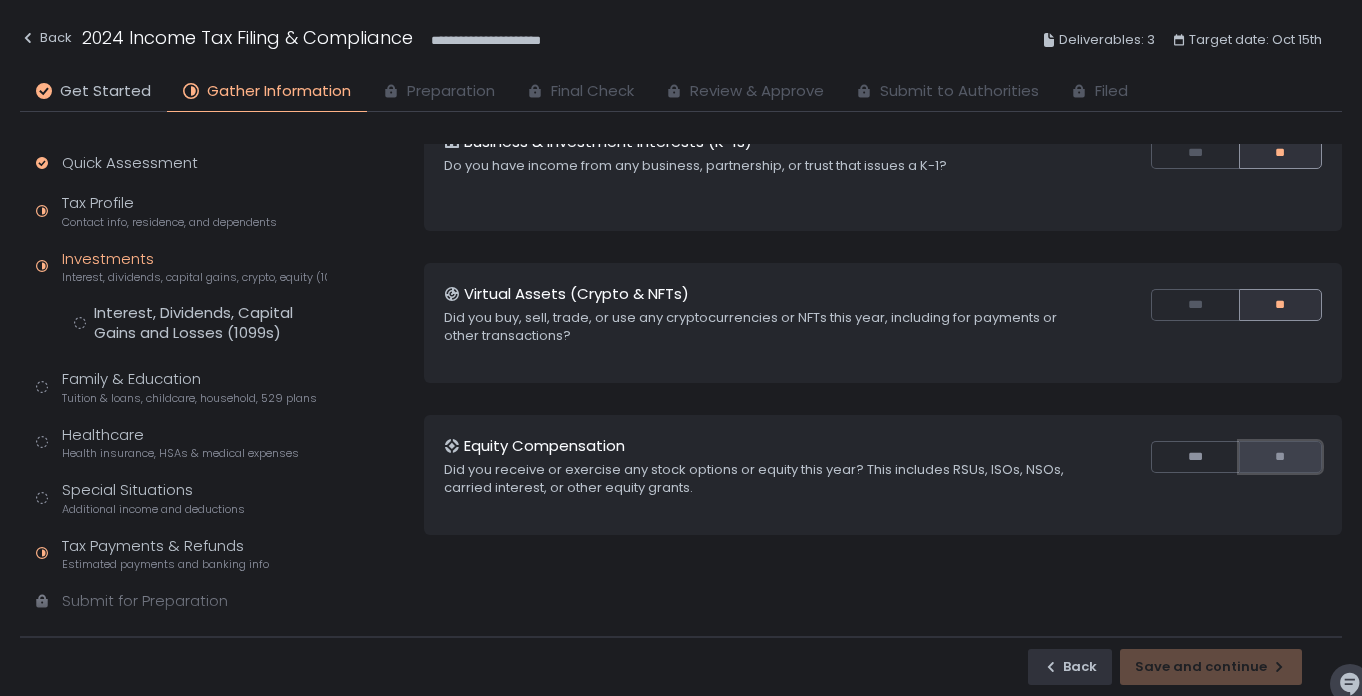 click on "**" at bounding box center (1280, 457) 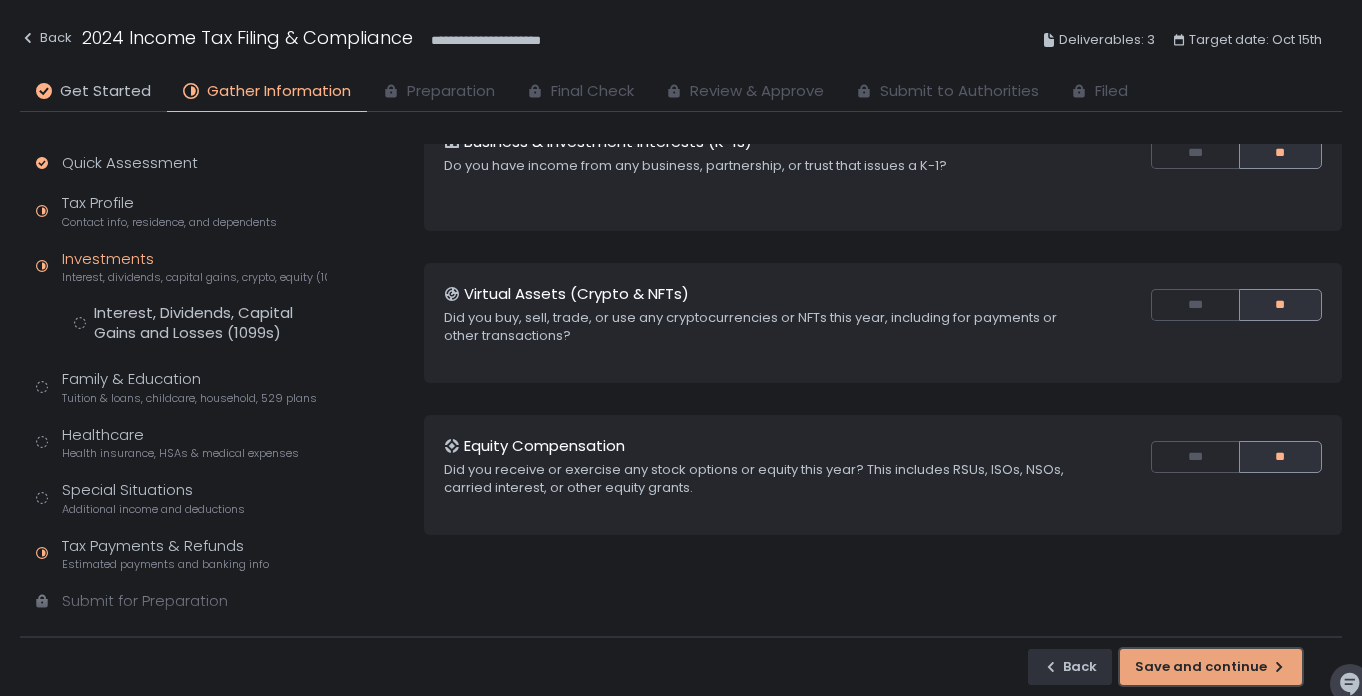 click on "Save and continue" 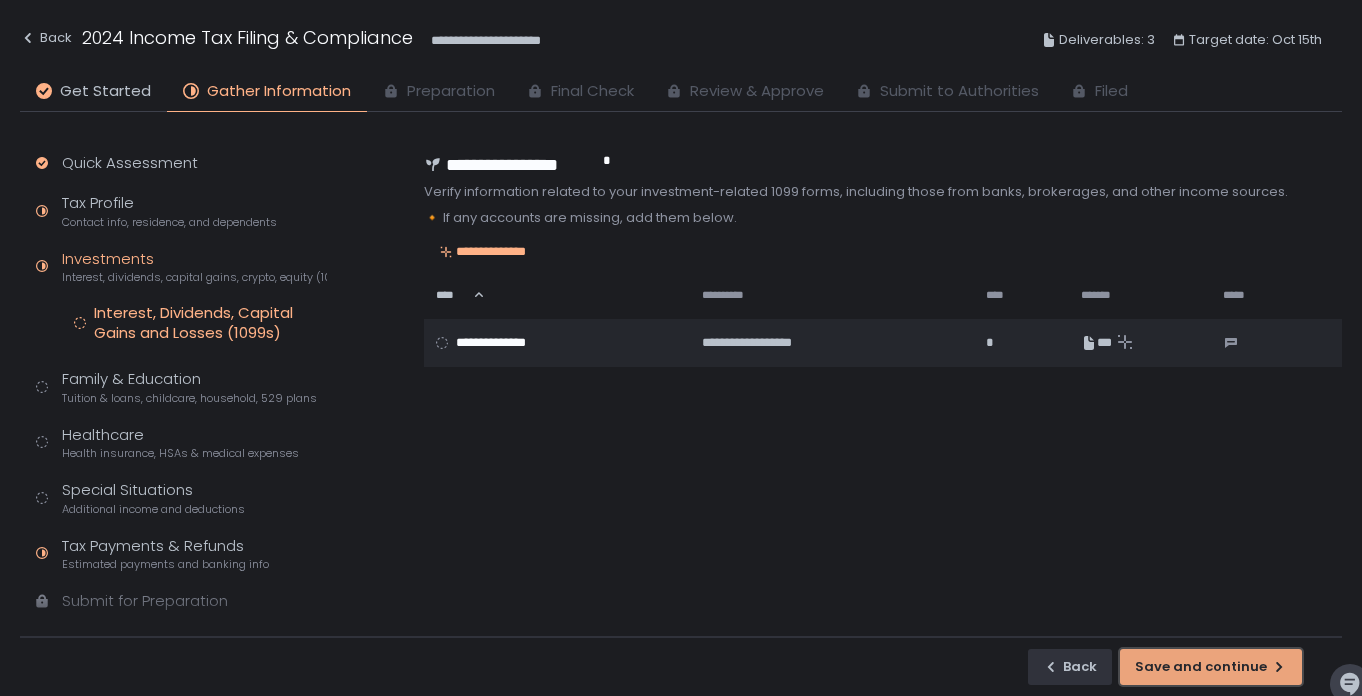 scroll, scrollTop: 0, scrollLeft: 0, axis: both 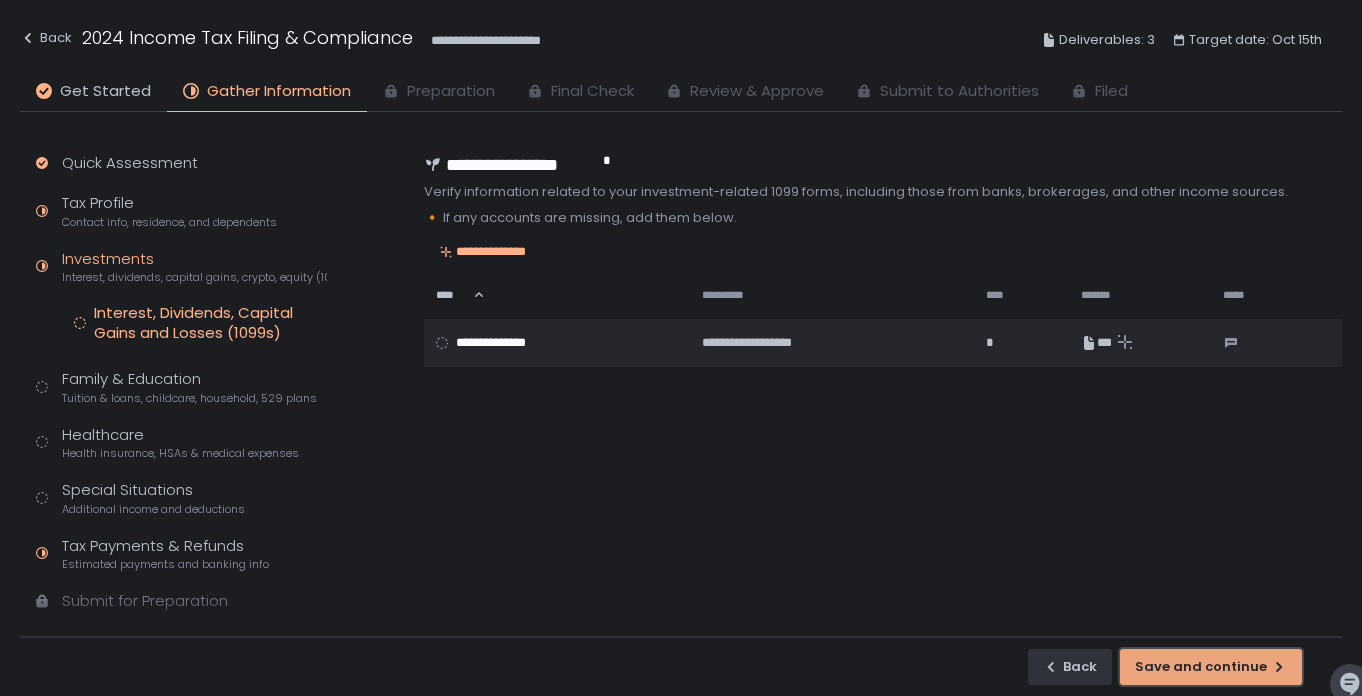 click on "Save and continue" 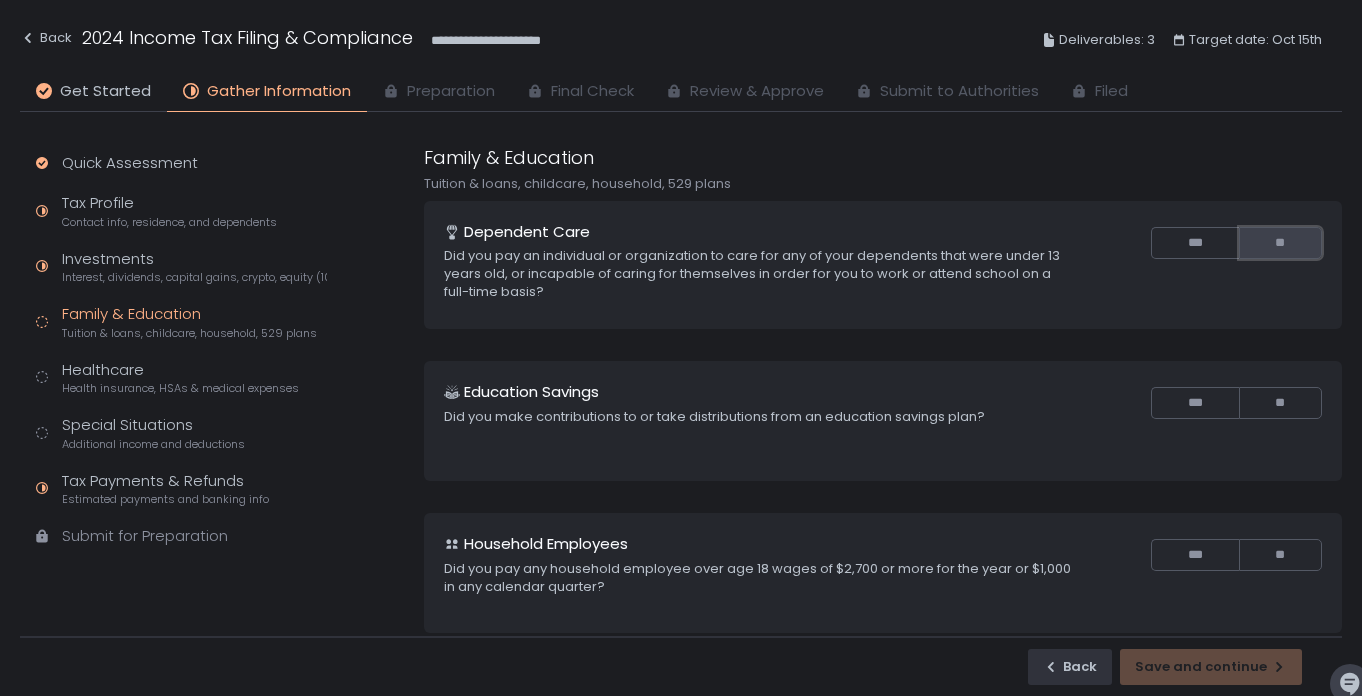 click on "**" at bounding box center [1280, 243] 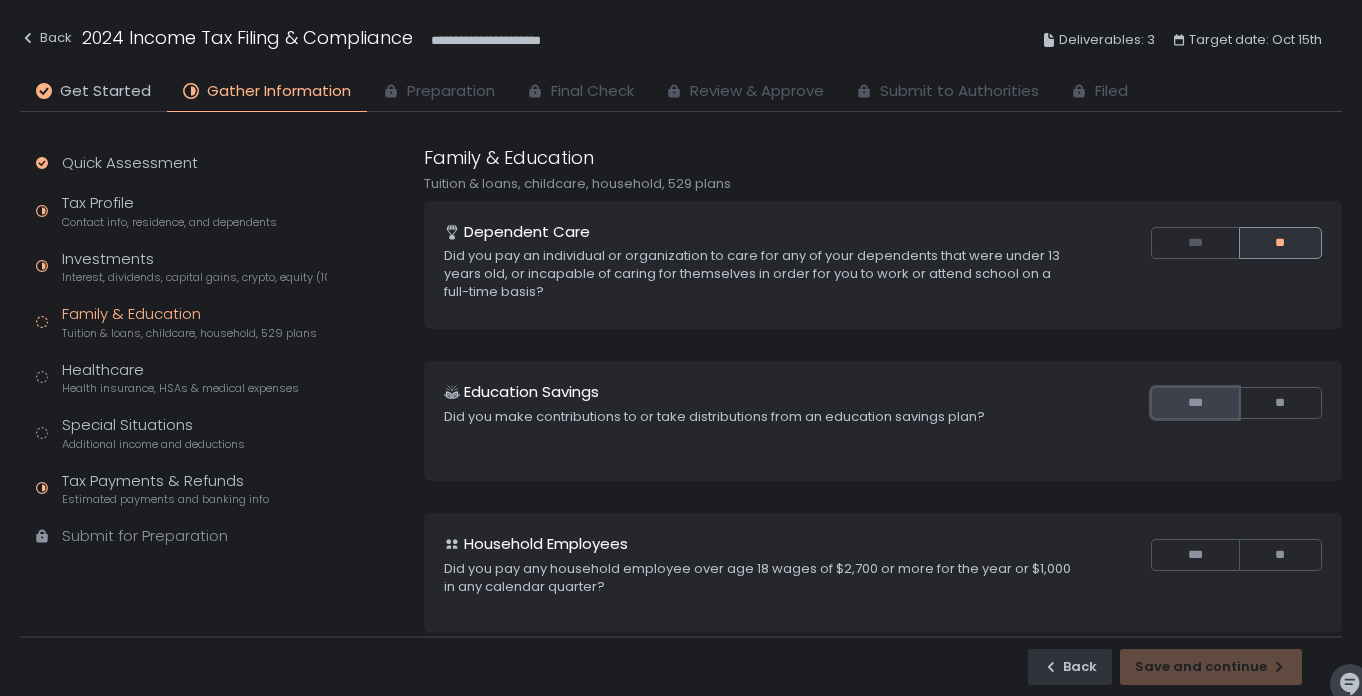 click on "***" at bounding box center (1194, 403) 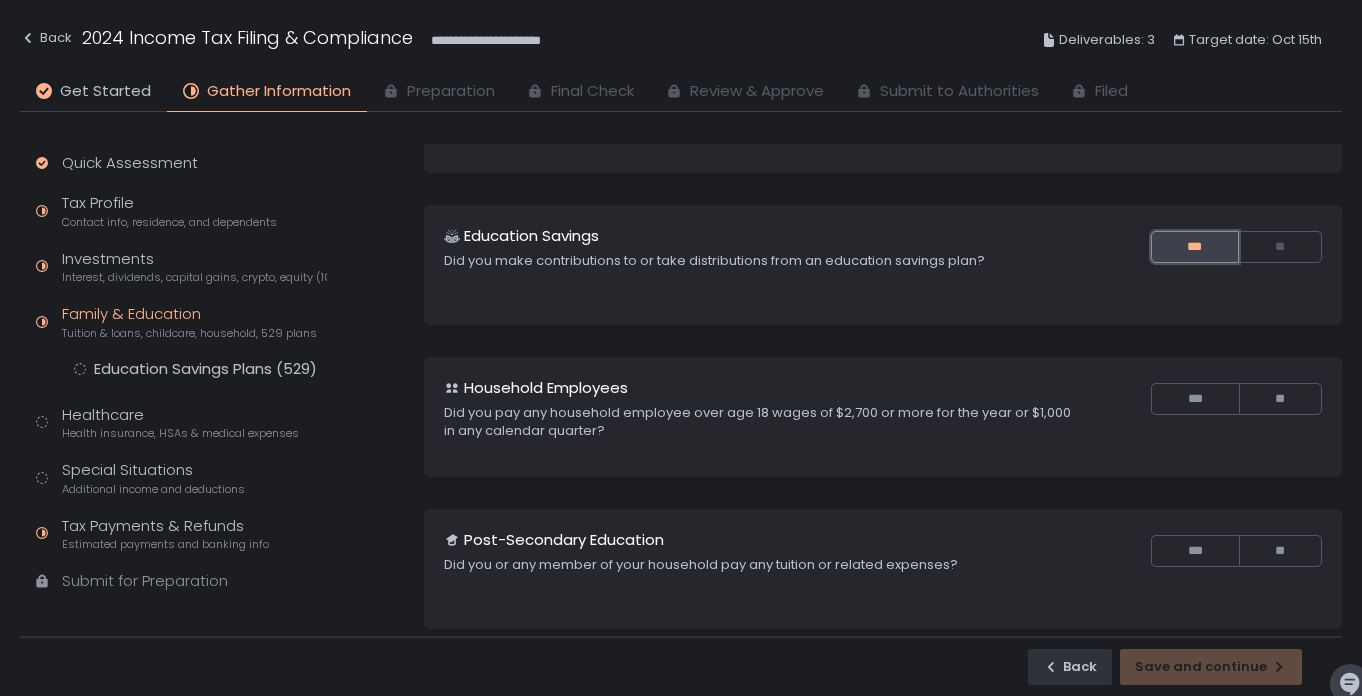 scroll, scrollTop: 159, scrollLeft: 0, axis: vertical 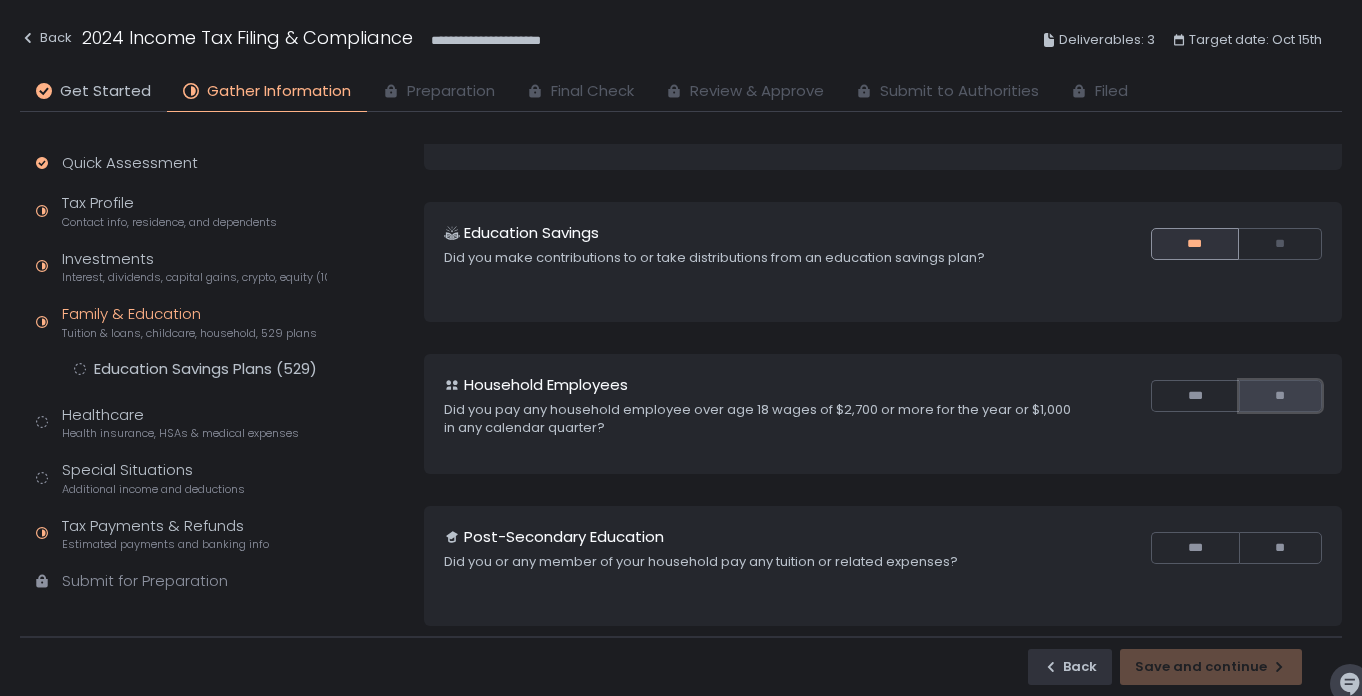 click on "**" at bounding box center (1280, 396) 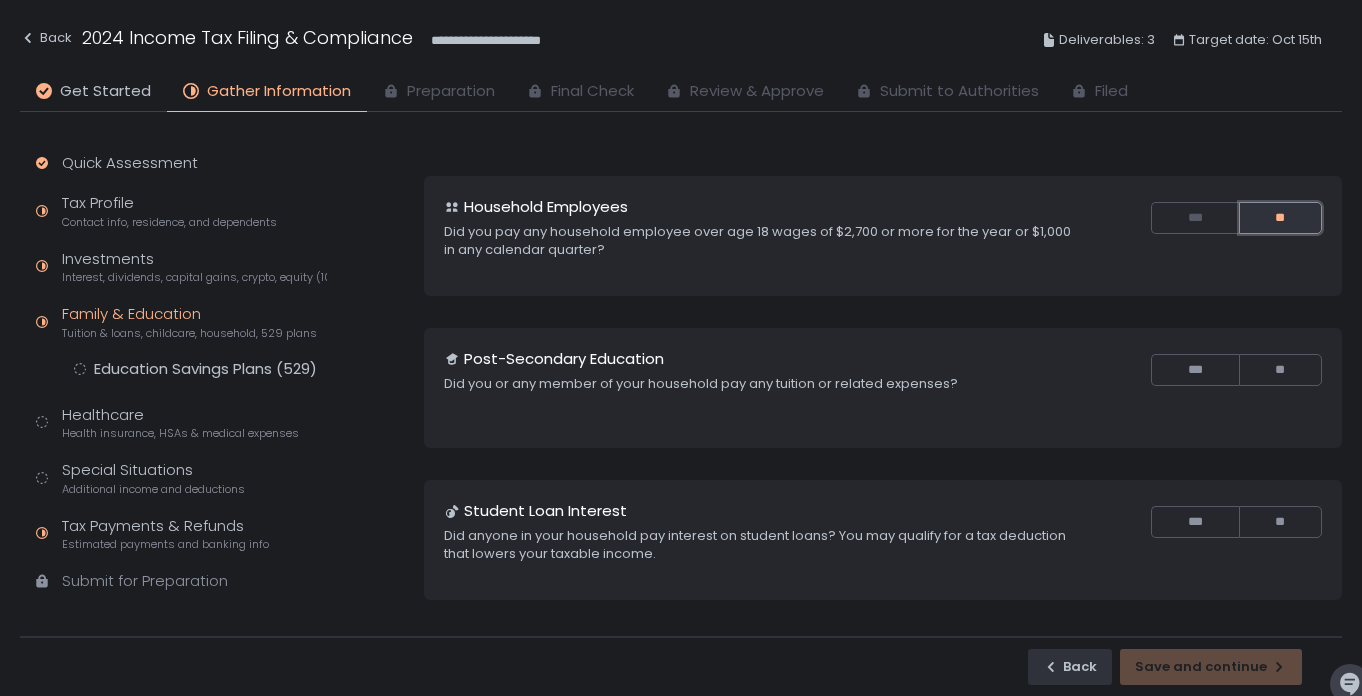 scroll, scrollTop: 340, scrollLeft: 0, axis: vertical 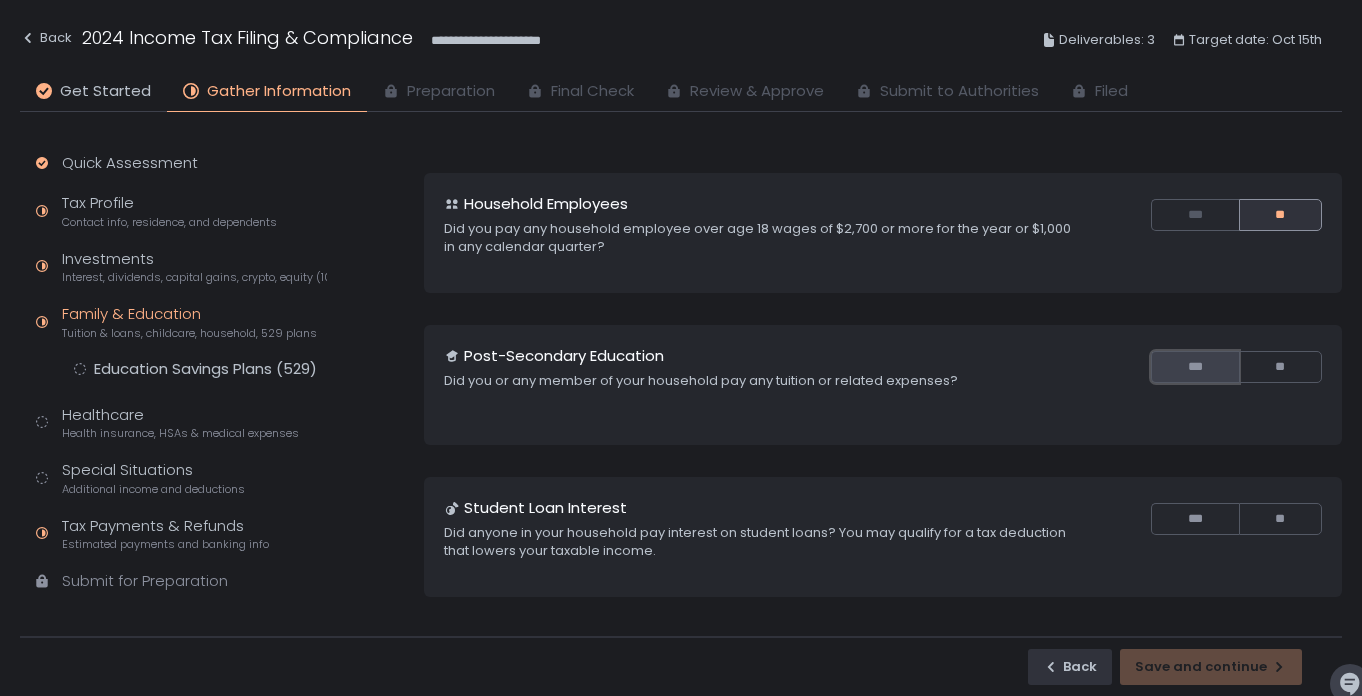 click on "***" at bounding box center [1194, 367] 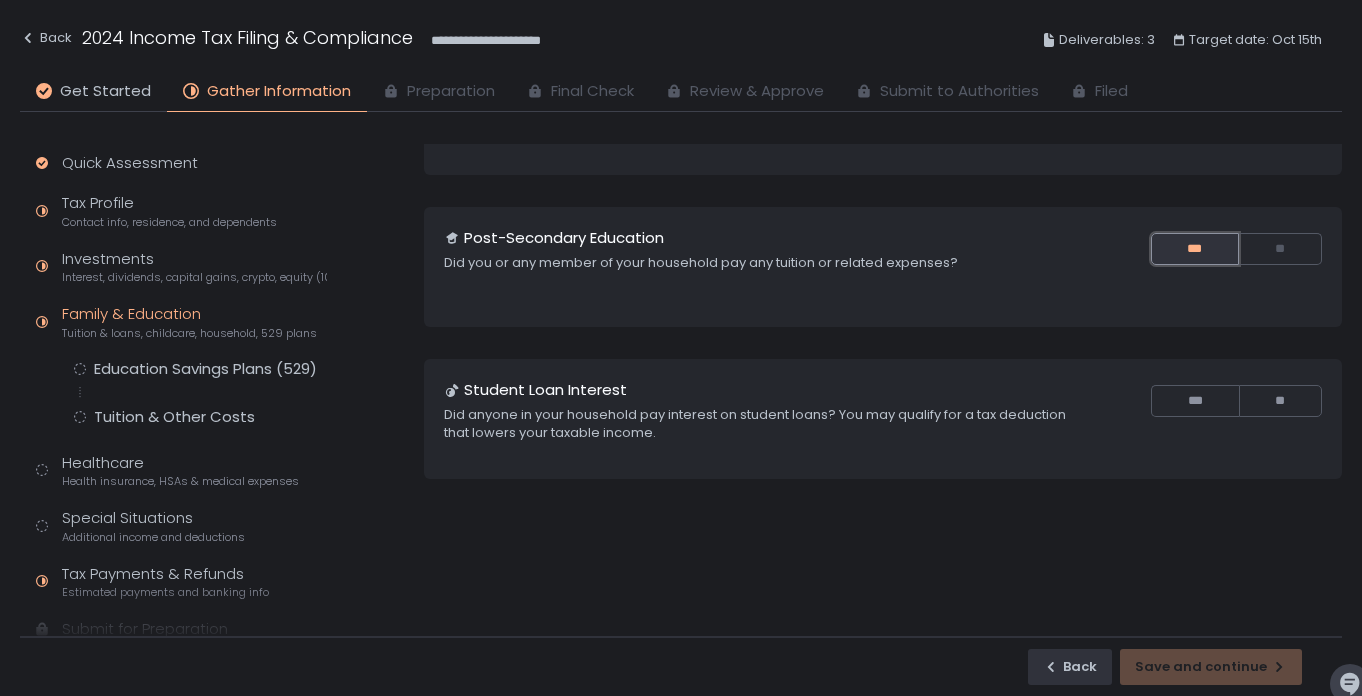 scroll, scrollTop: 482, scrollLeft: 0, axis: vertical 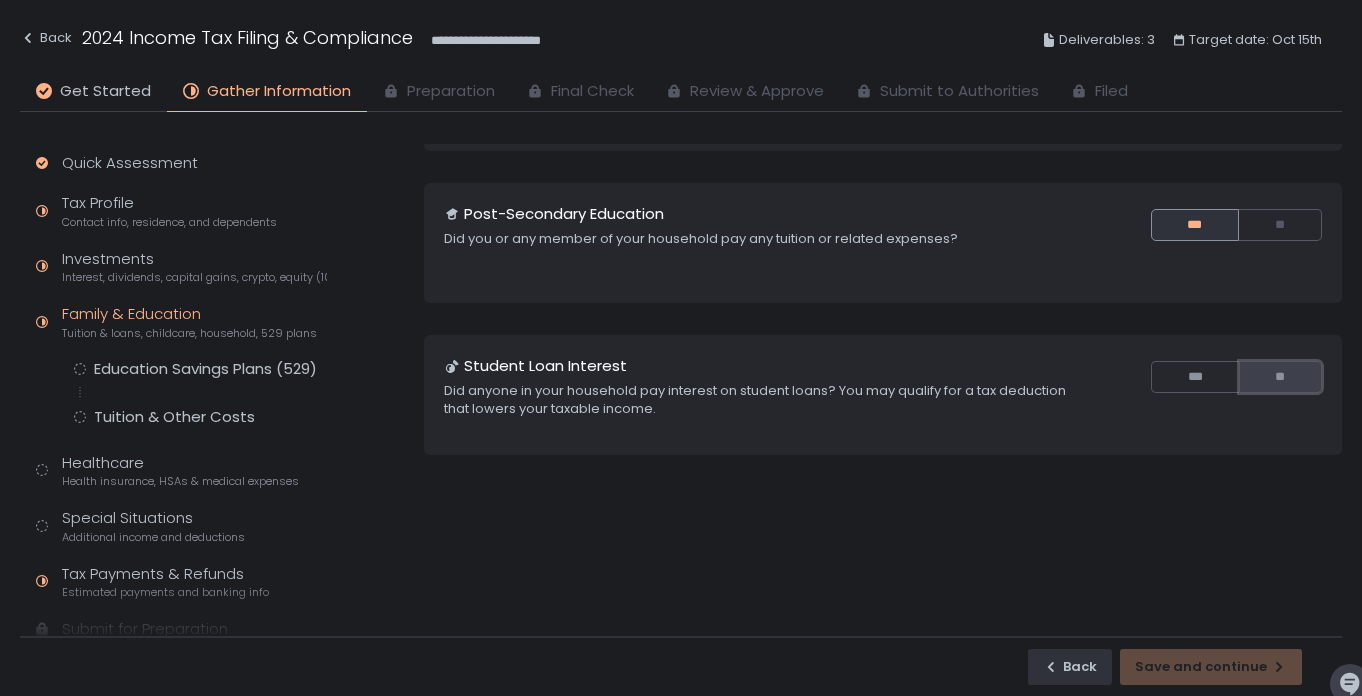 click on "**" at bounding box center [1280, 377] 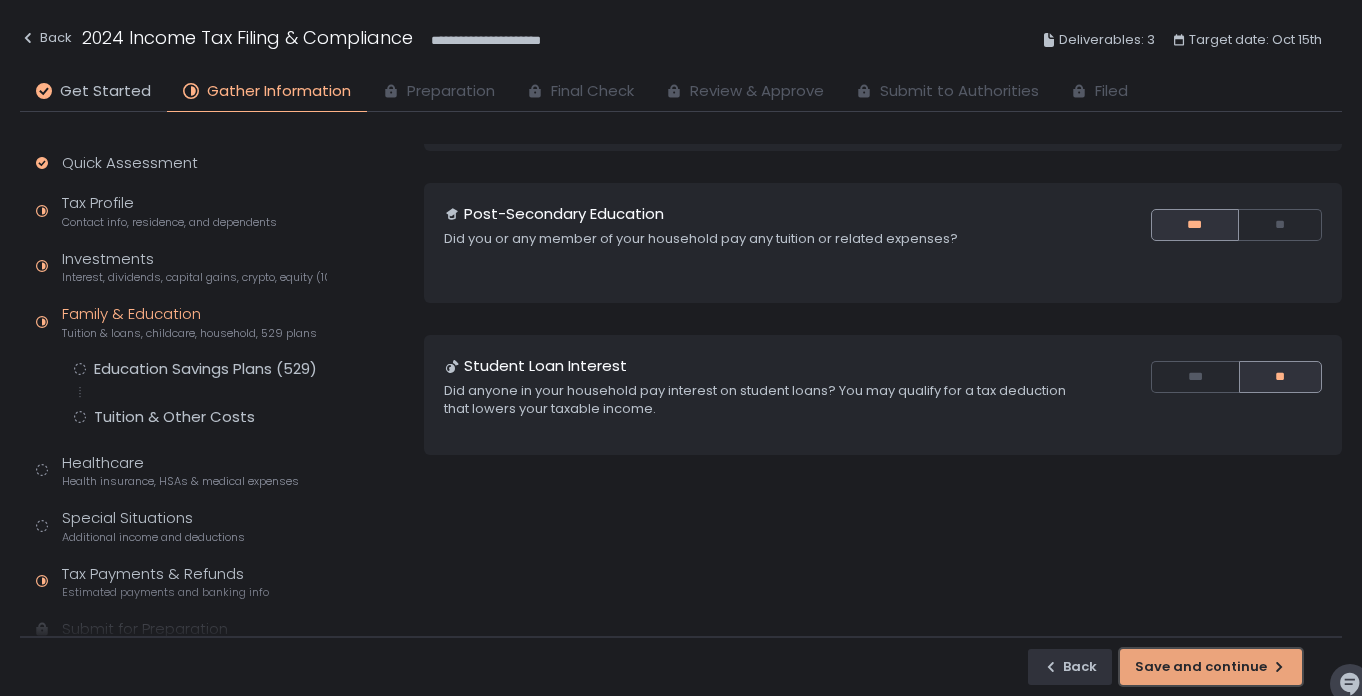 click on "Save and continue" 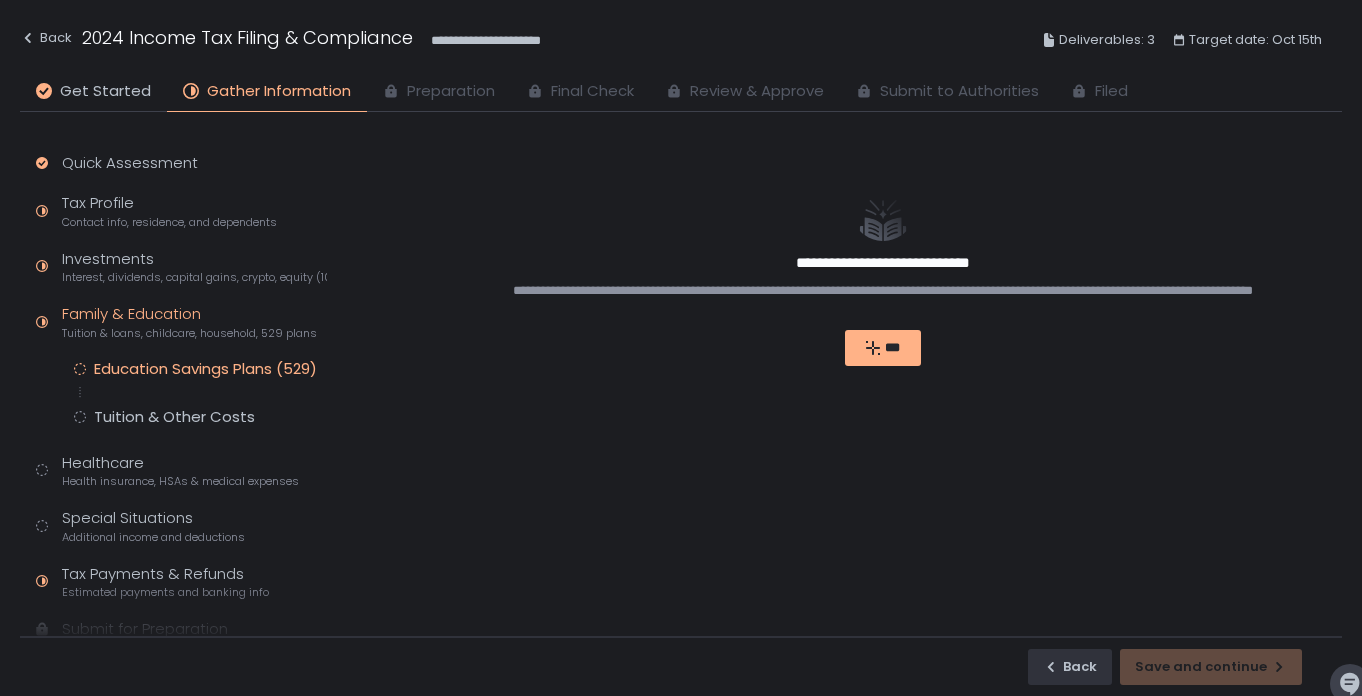 scroll, scrollTop: 0, scrollLeft: 0, axis: both 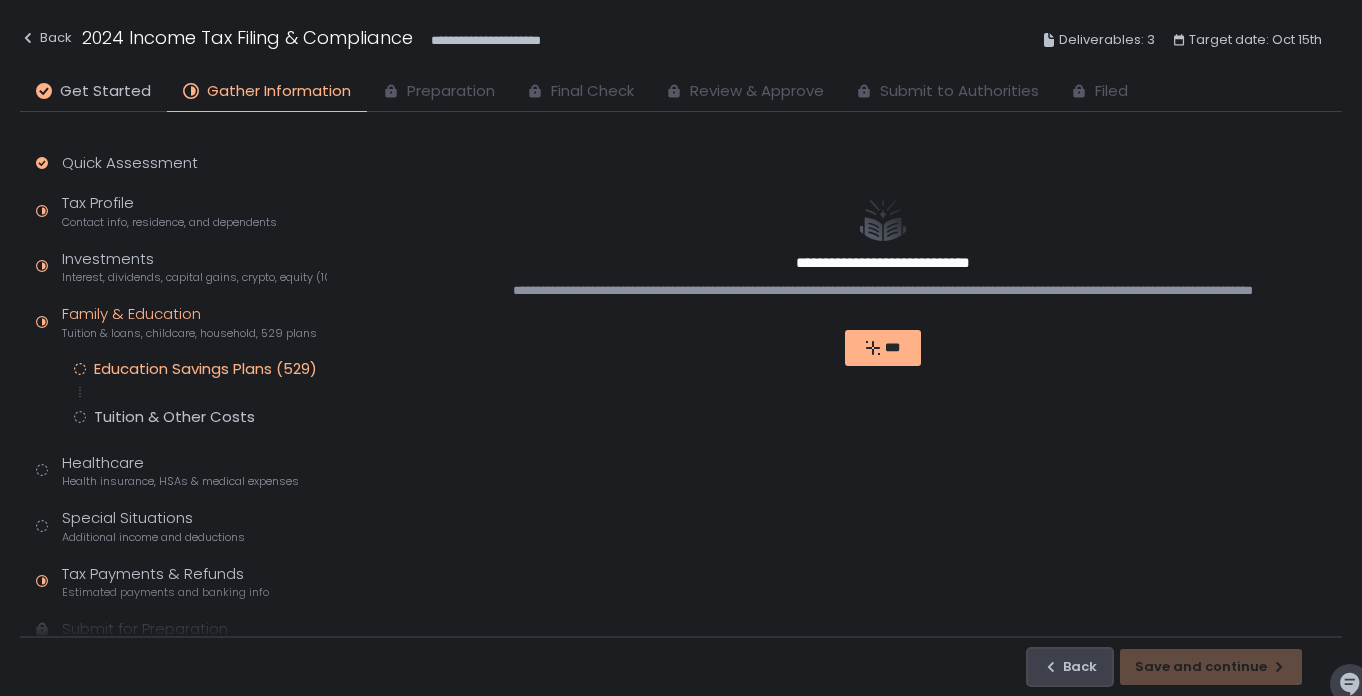 click on "Back" 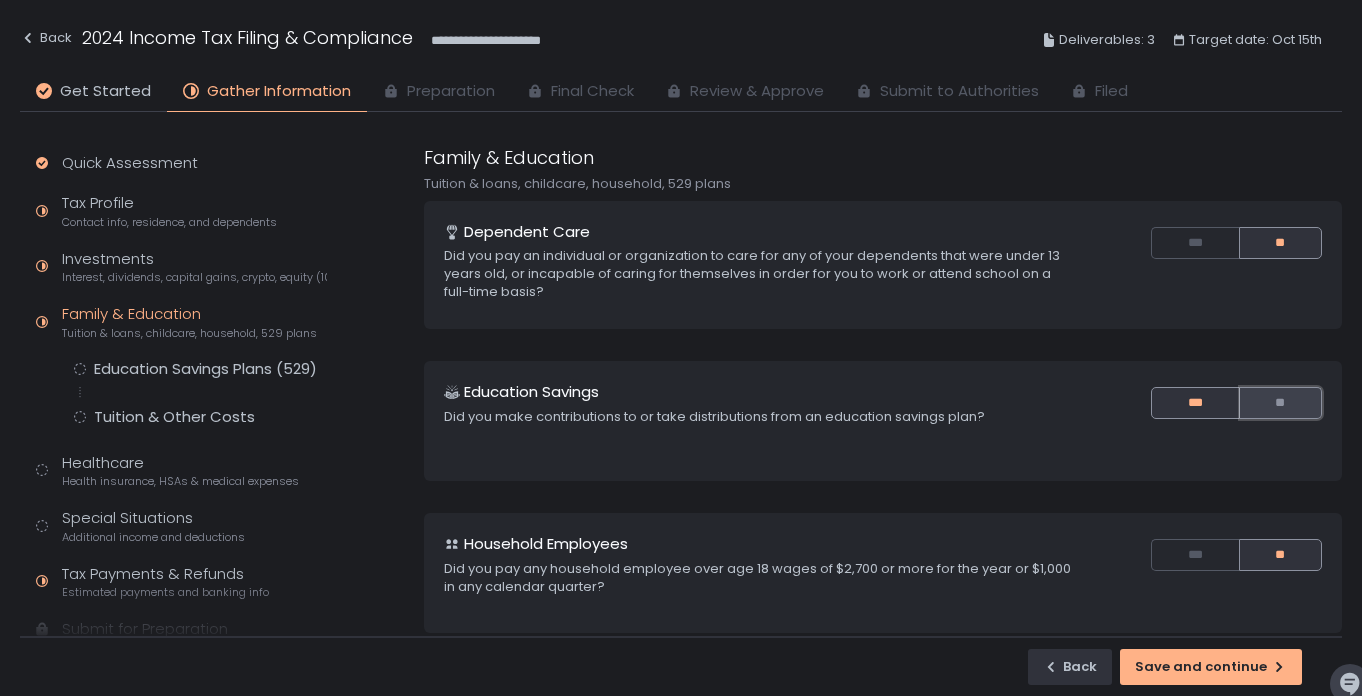click on "**" at bounding box center [1281, 403] 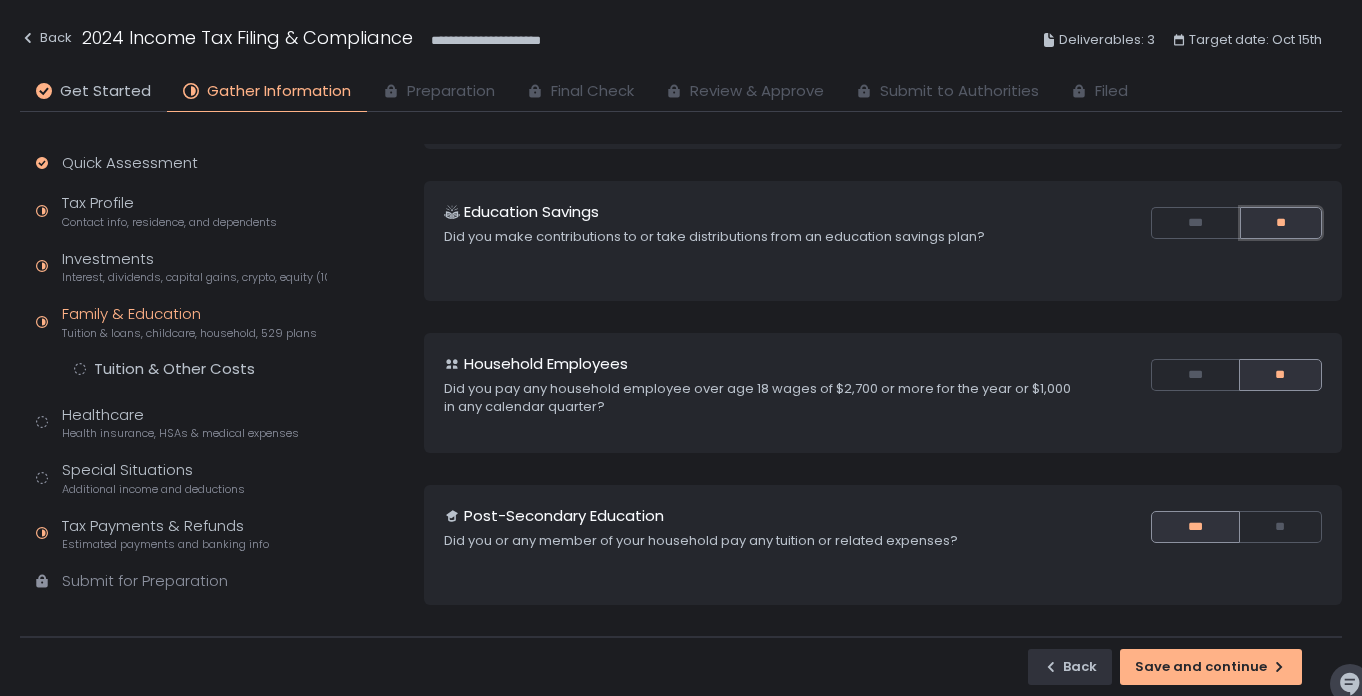 scroll, scrollTop: 182, scrollLeft: 0, axis: vertical 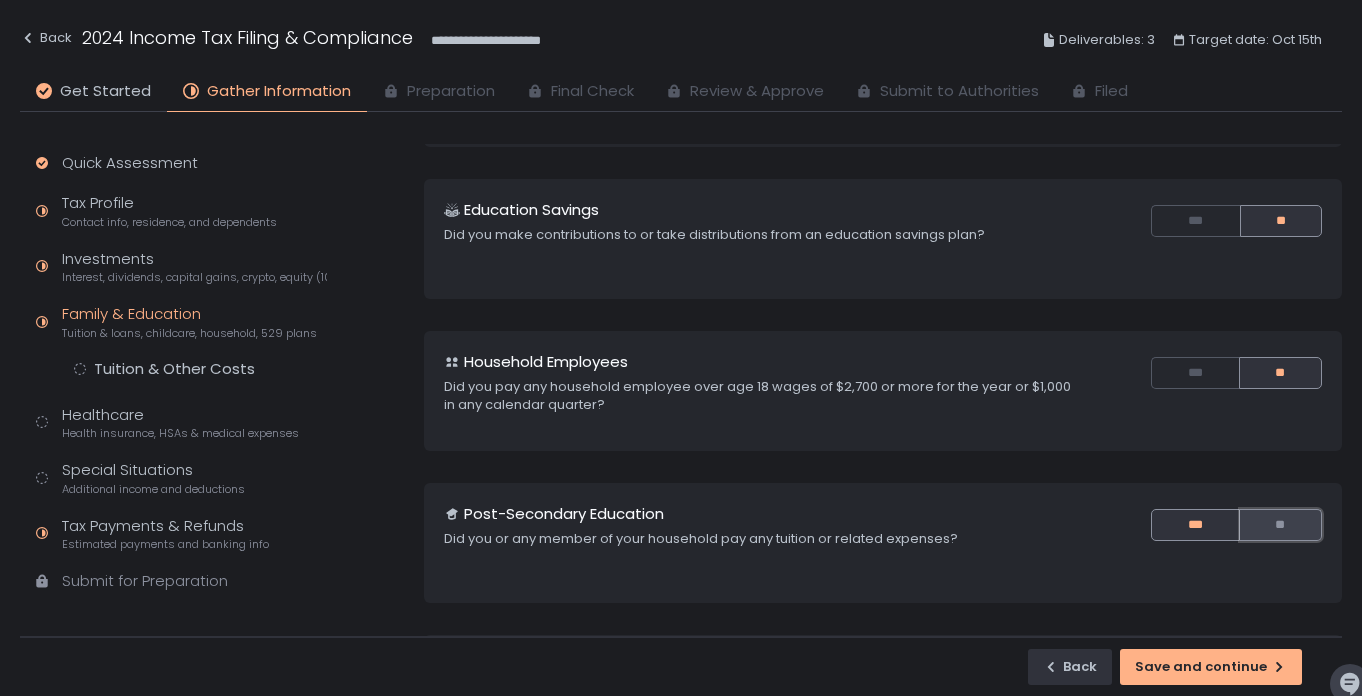 click on "**" at bounding box center (1281, 525) 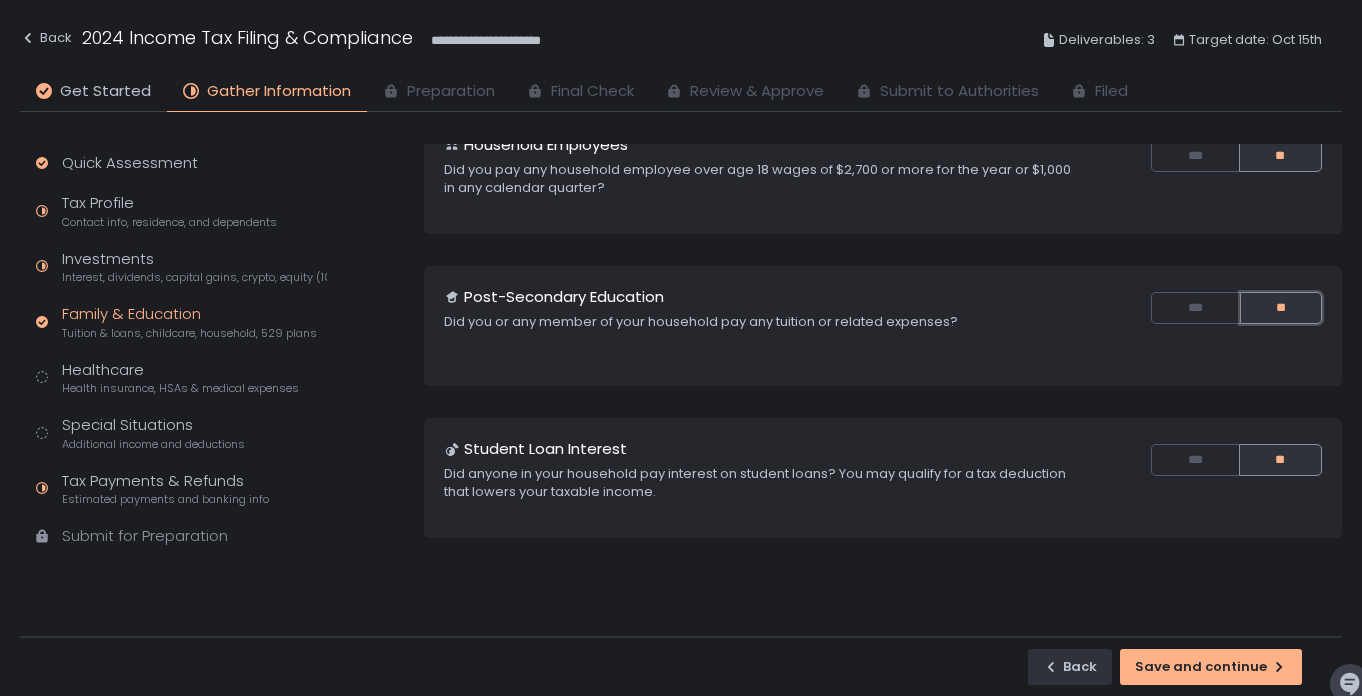 scroll, scrollTop: 440, scrollLeft: 0, axis: vertical 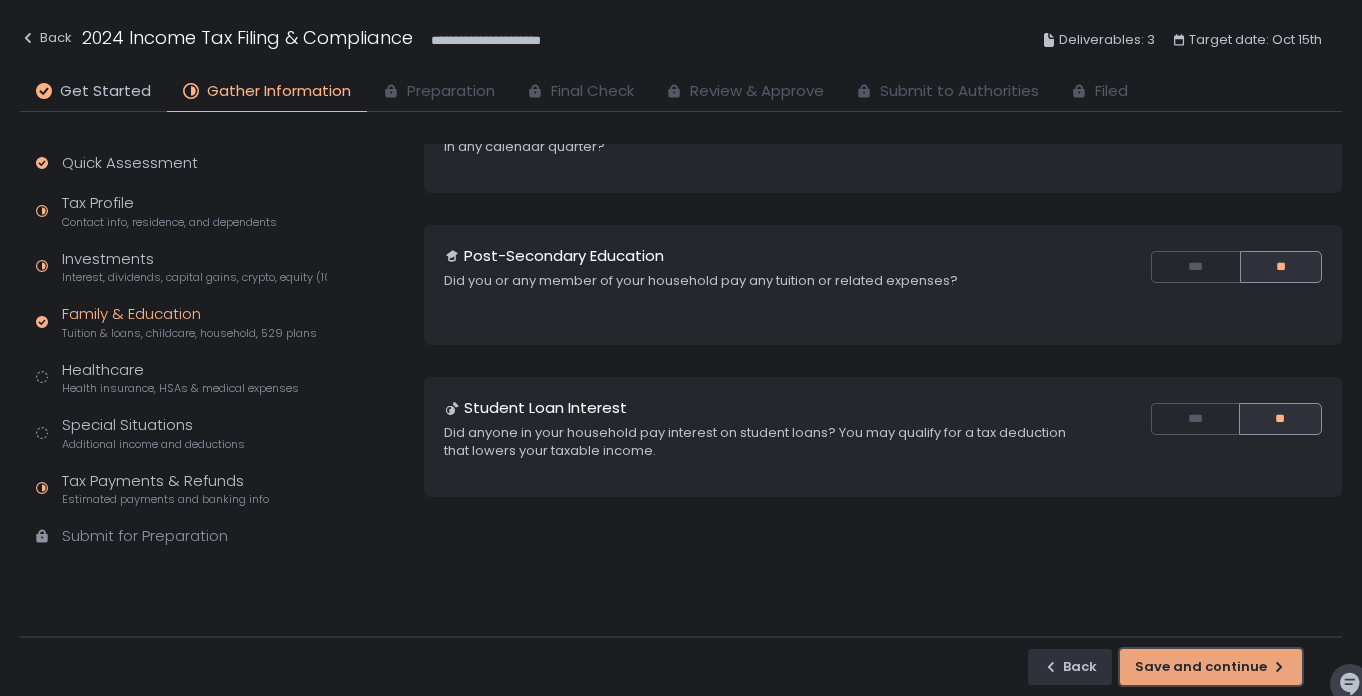 click on "Save and continue" 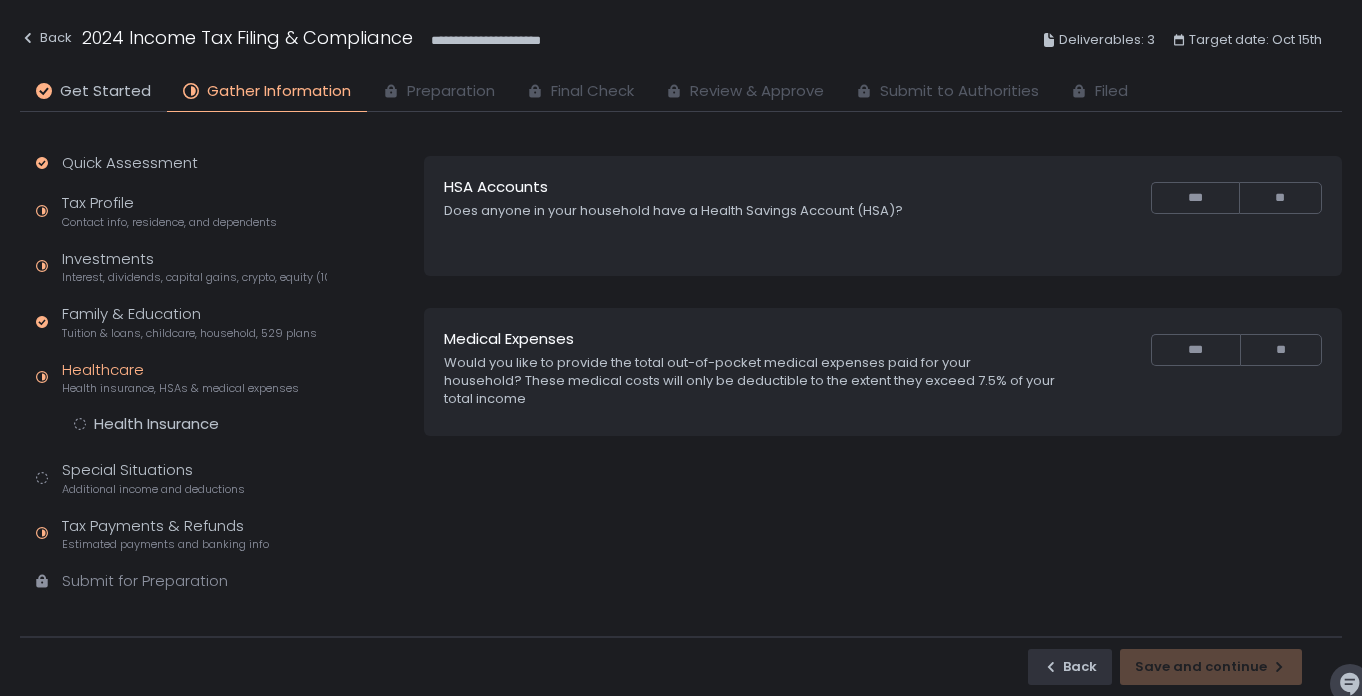 scroll, scrollTop: 0, scrollLeft: 0, axis: both 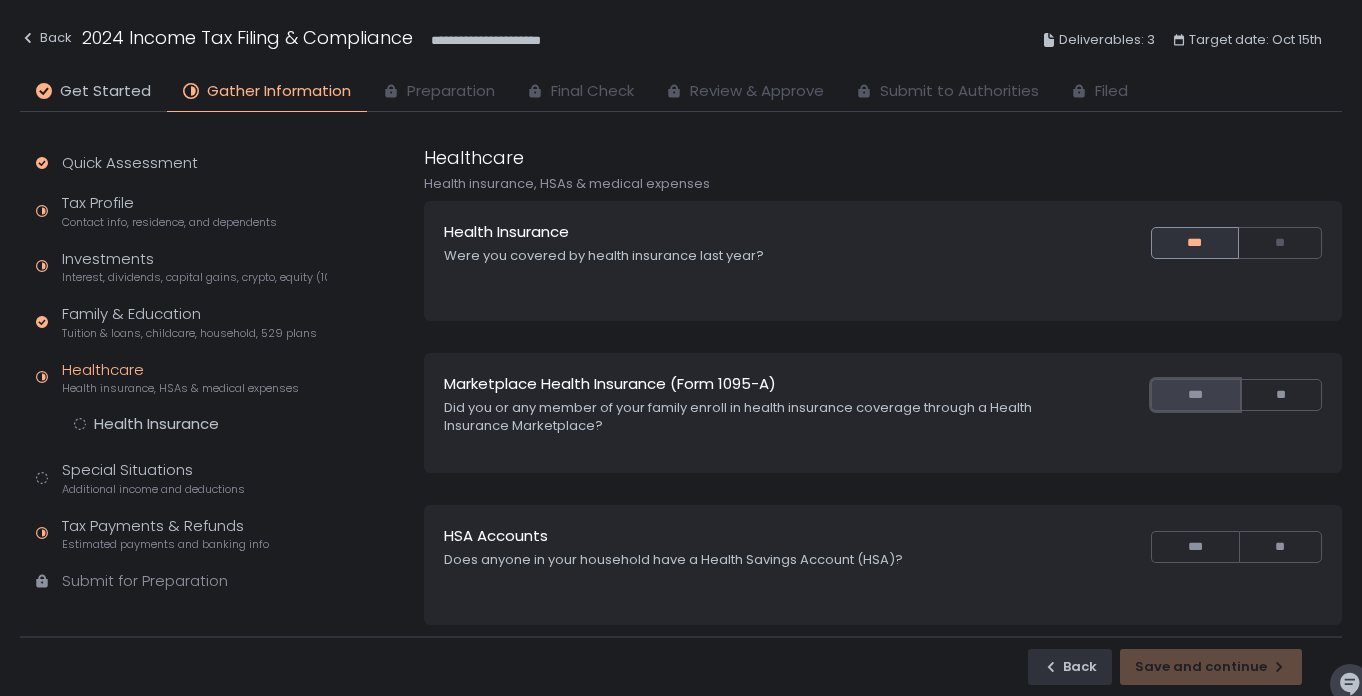 click on "***" at bounding box center [1195, 395] 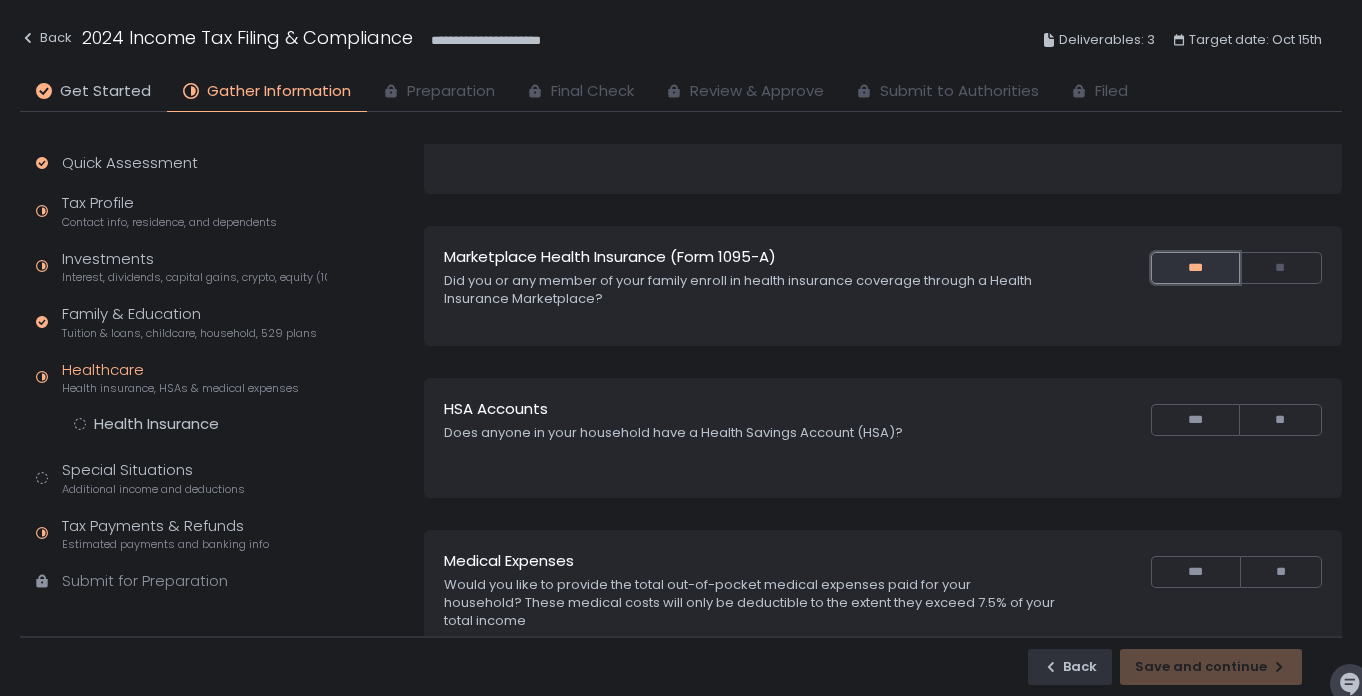 scroll, scrollTop: 137, scrollLeft: 0, axis: vertical 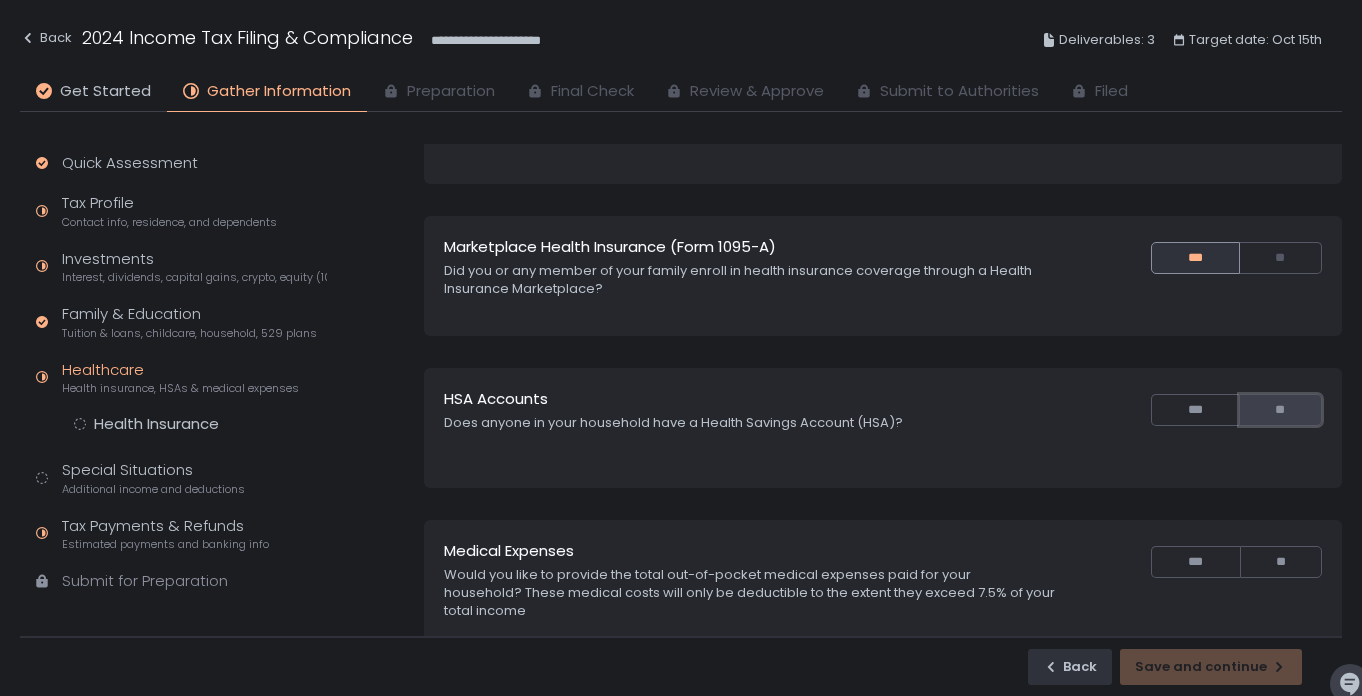click on "**" at bounding box center (1280, 410) 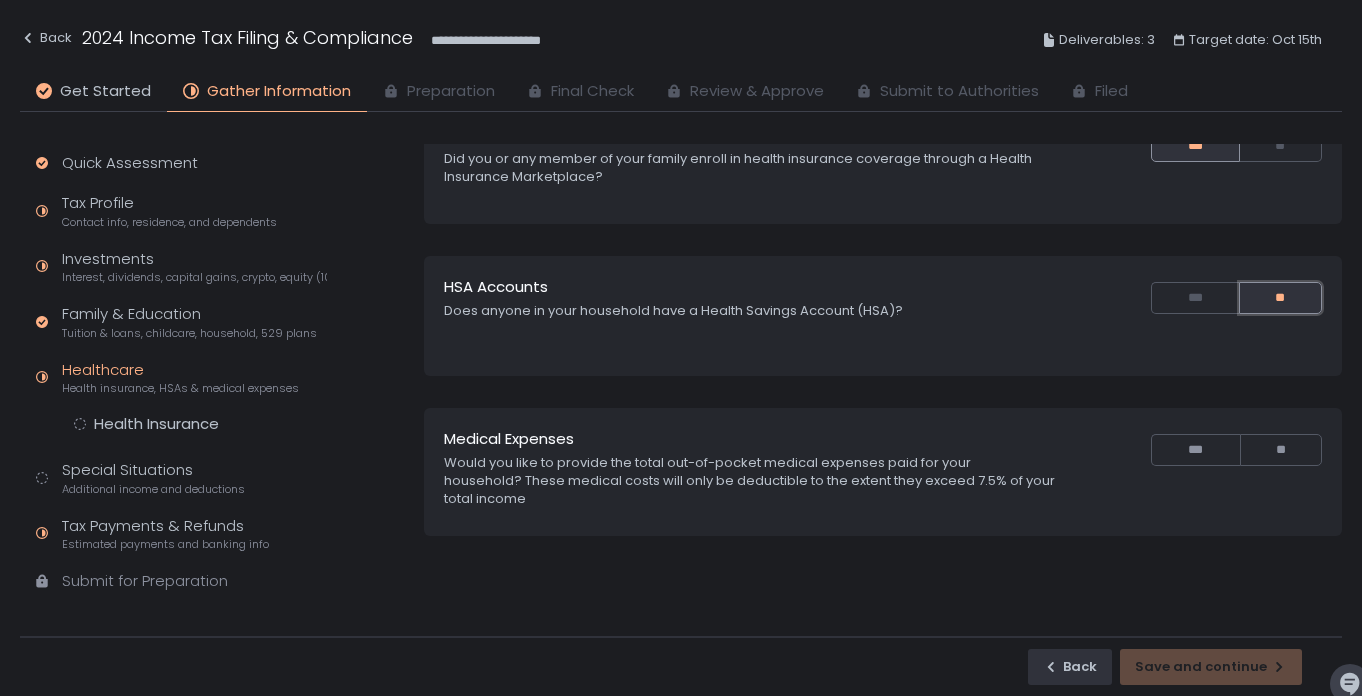 scroll, scrollTop: 261, scrollLeft: 0, axis: vertical 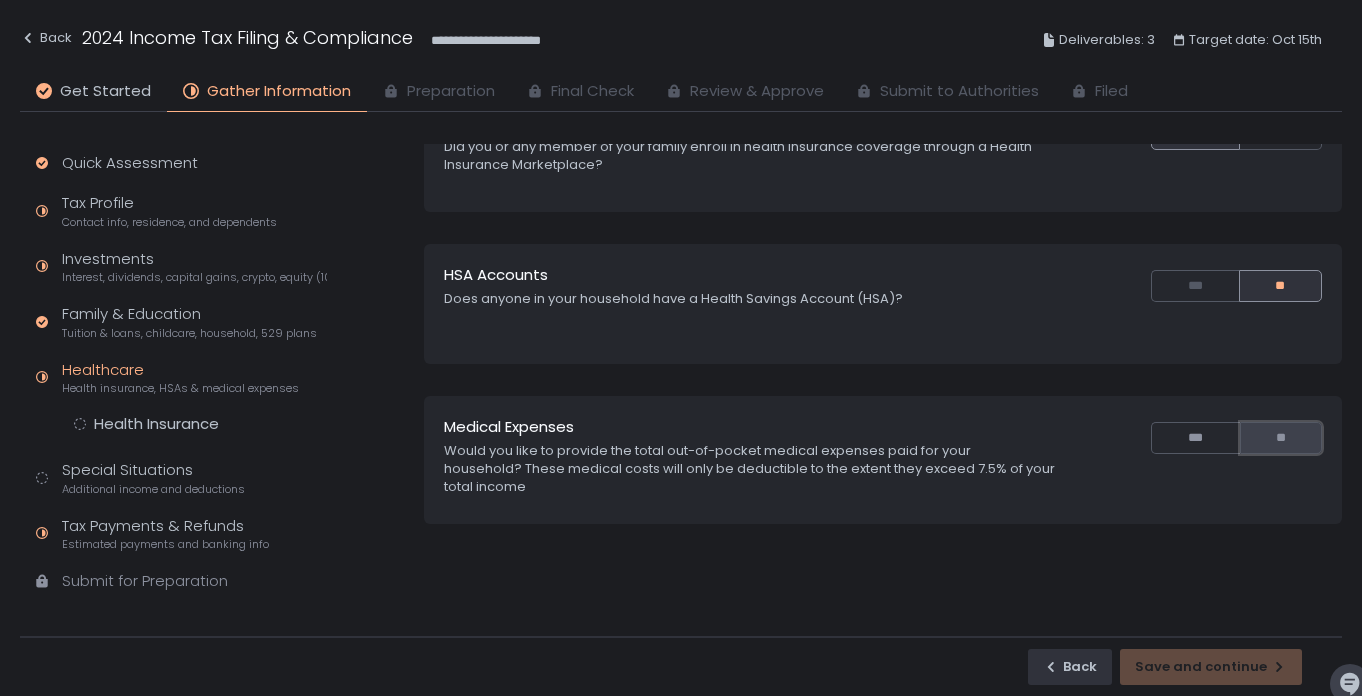 click on "**" at bounding box center (1281, 438) 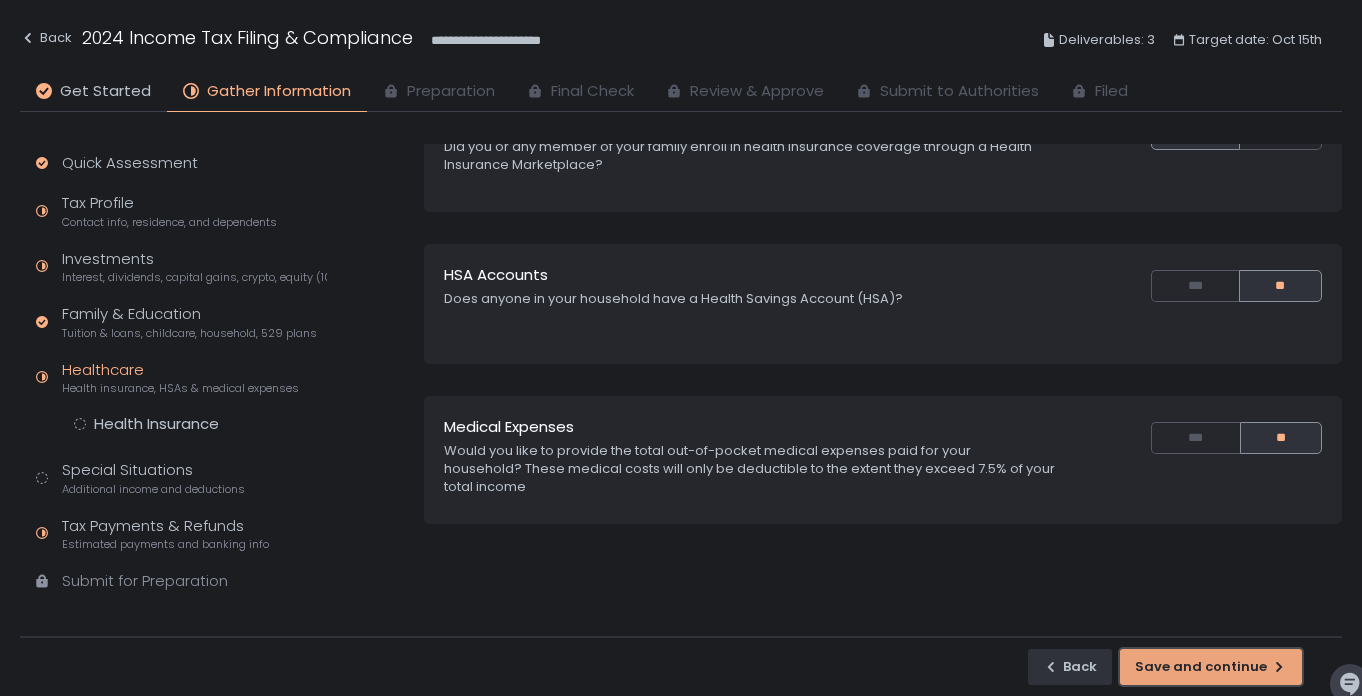 click on "Save and continue" 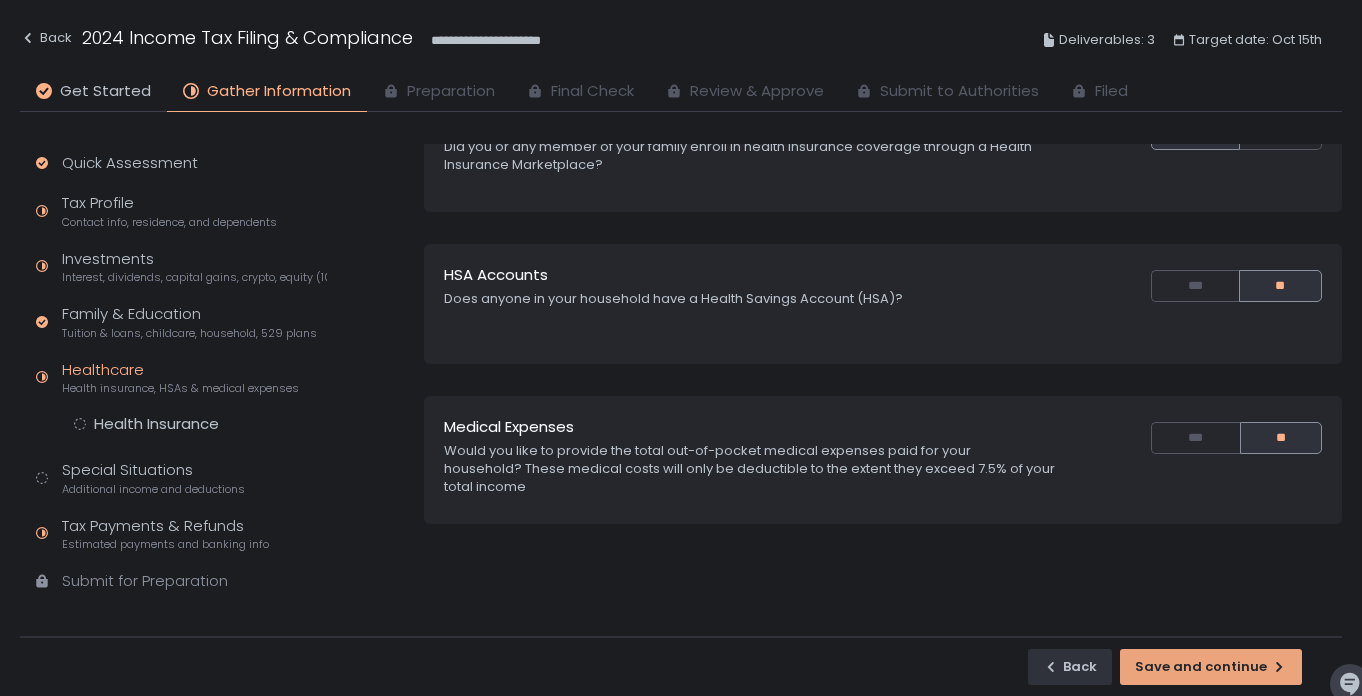 scroll, scrollTop: 0, scrollLeft: 0, axis: both 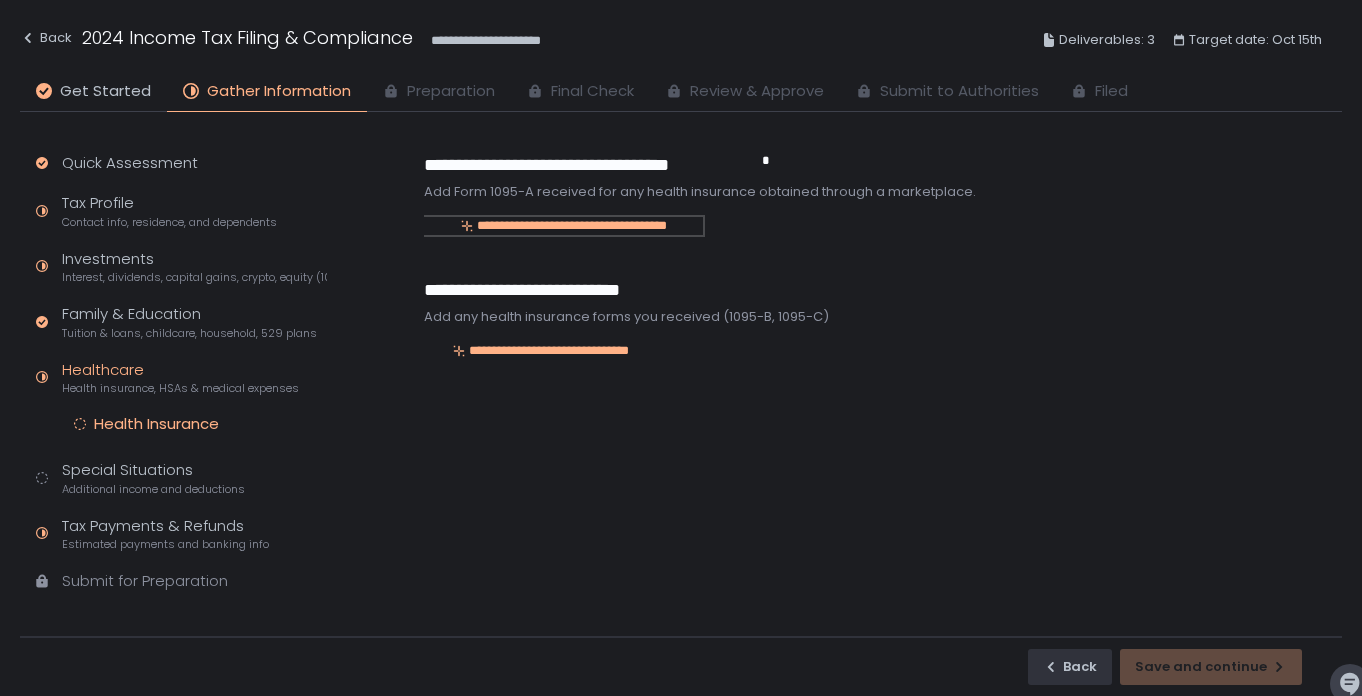 click on "**********" 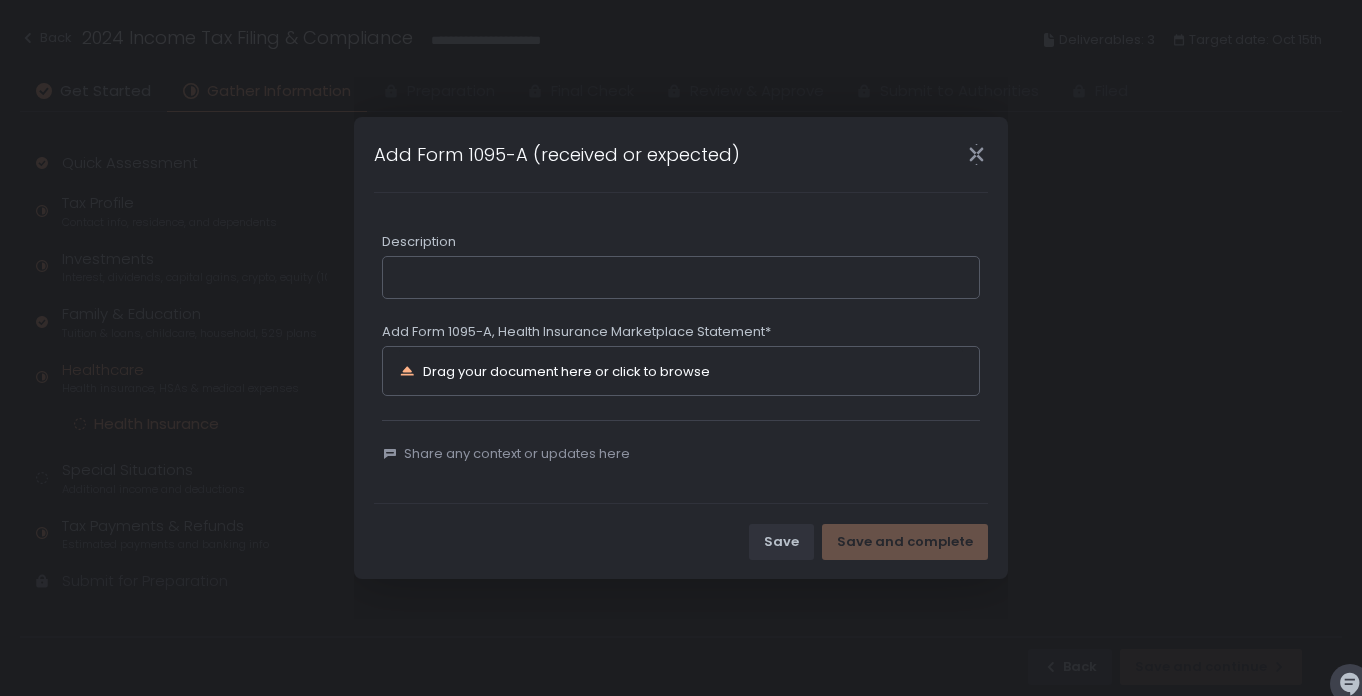 click on "Drag your document here or click to browse" at bounding box center [566, 371] 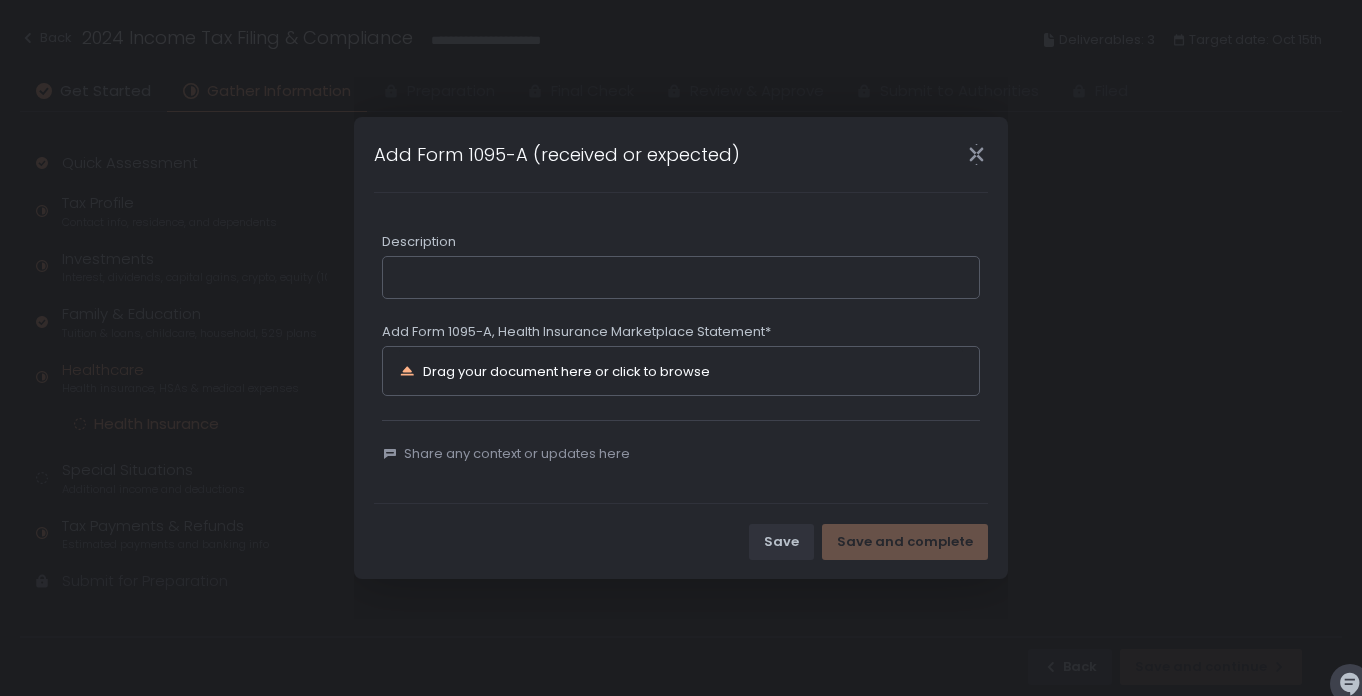 click 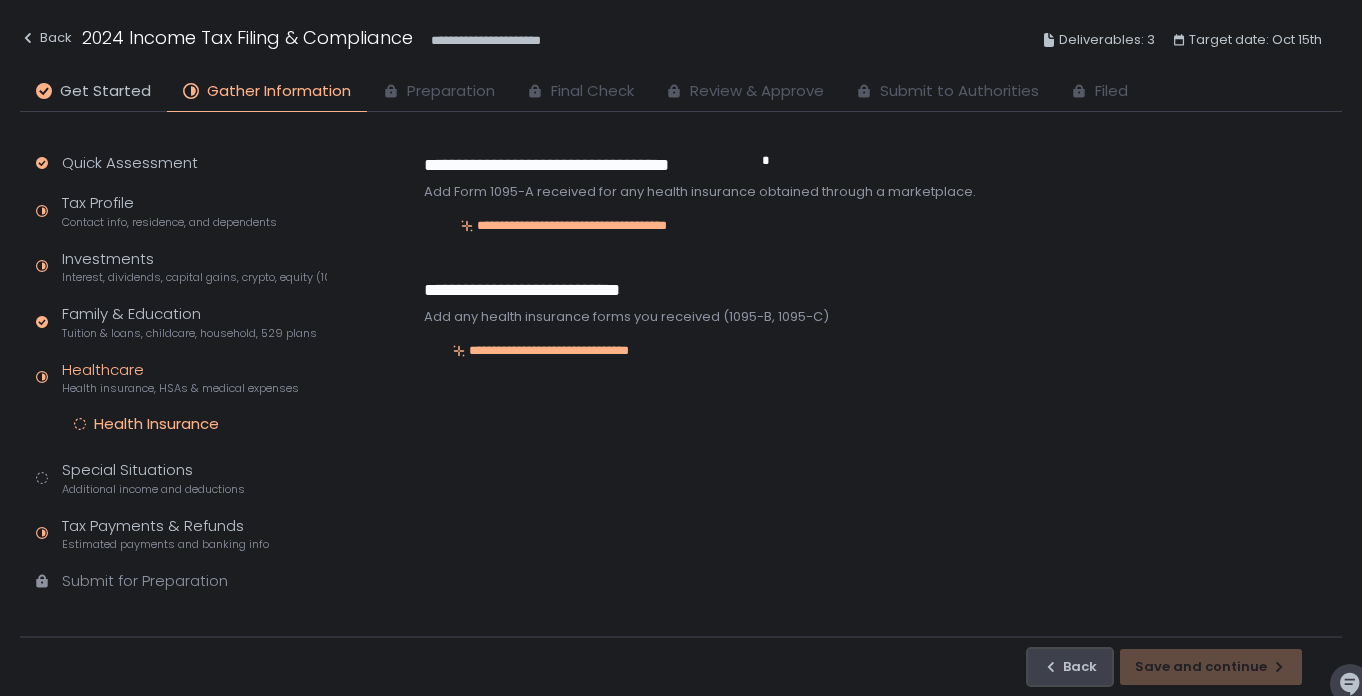click on "Back" 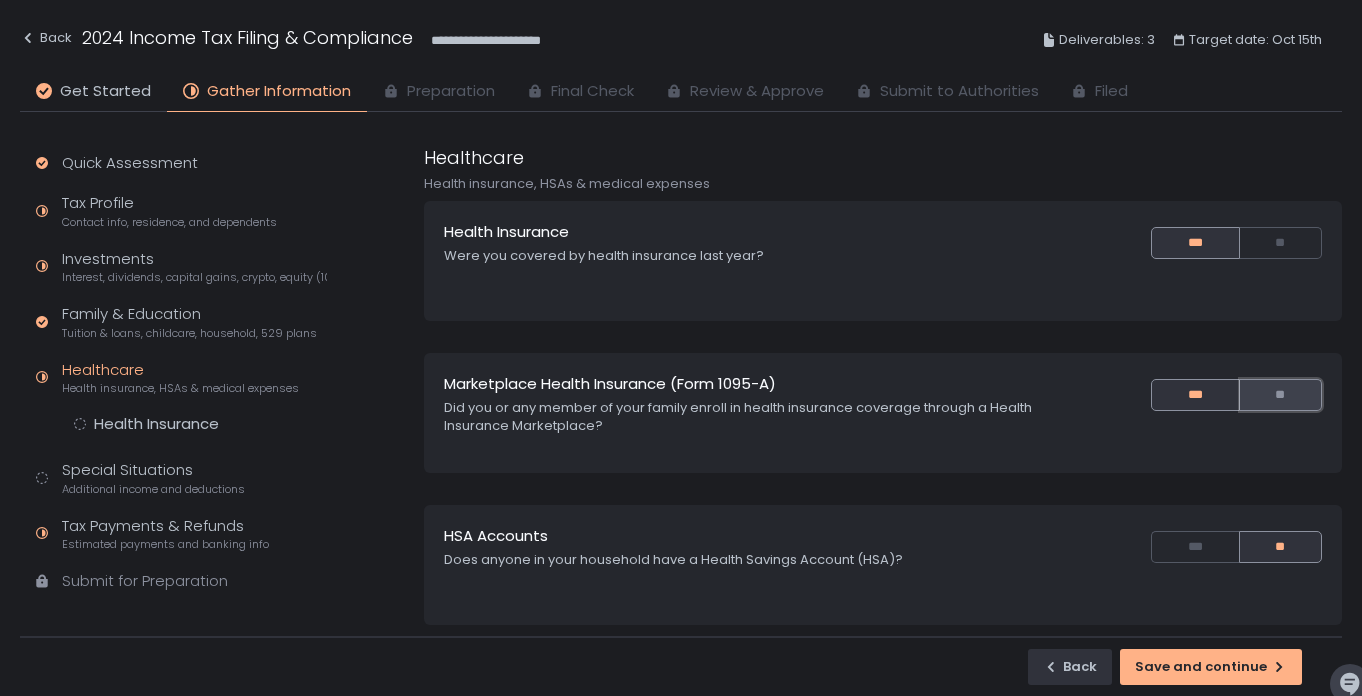click on "**" at bounding box center (1281, 395) 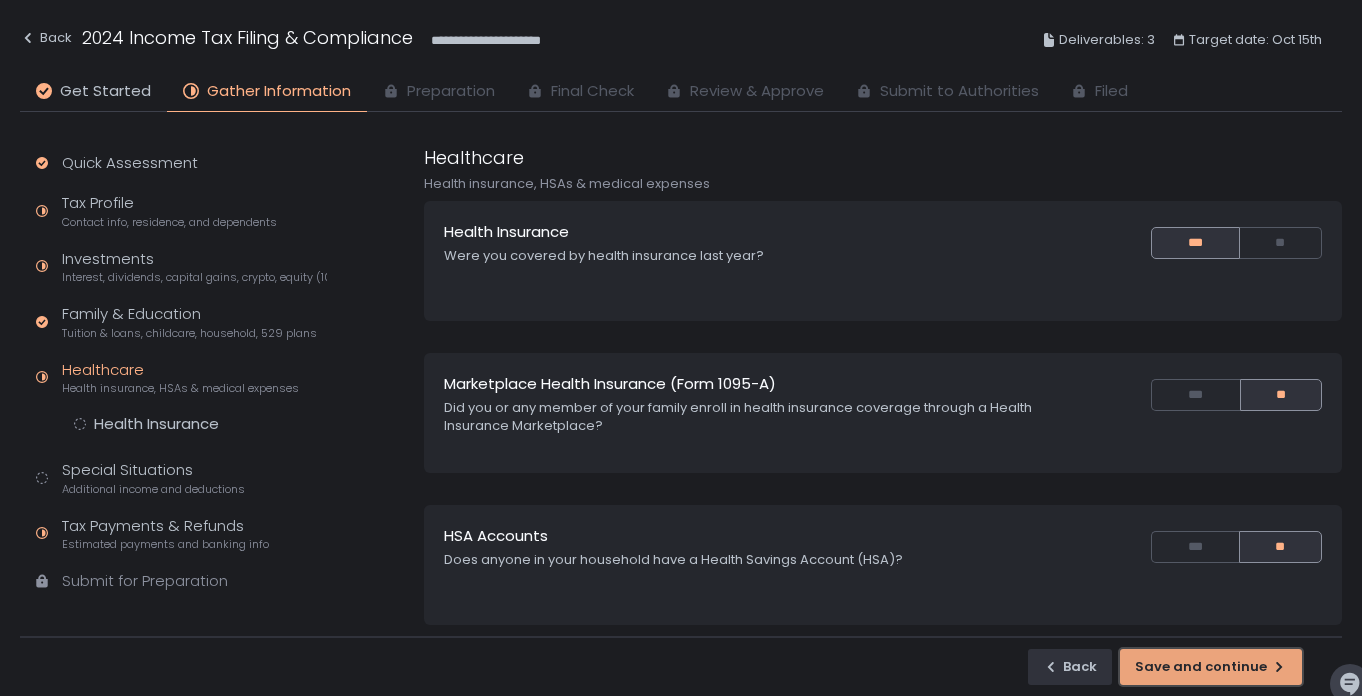 click on "Save and continue" 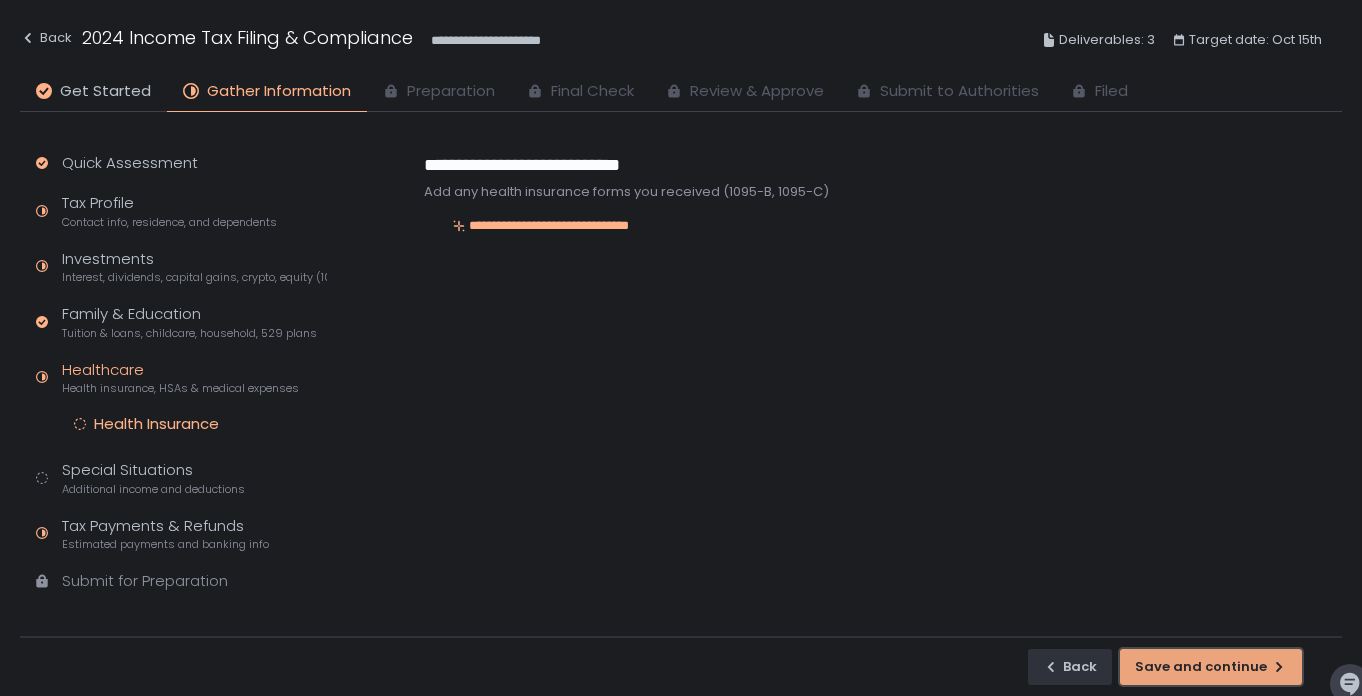 click on "Save and continue" 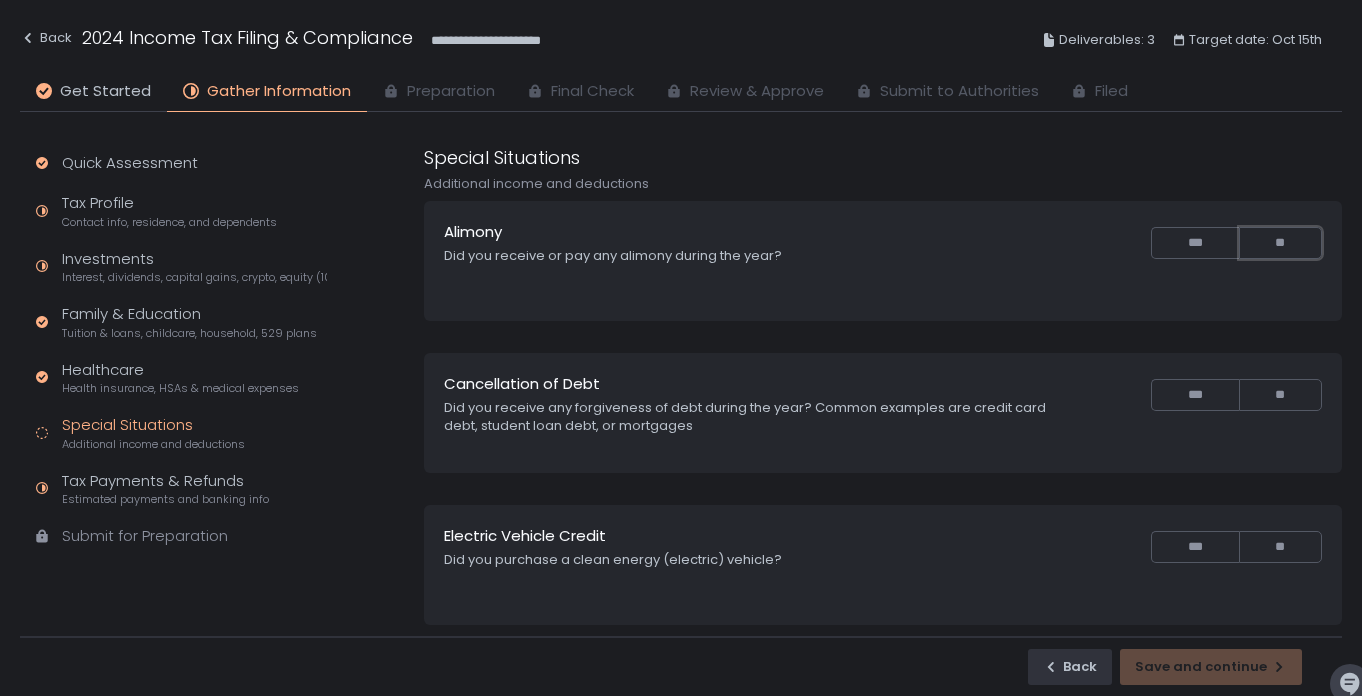 drag, startPoint x: 1288, startPoint y: 240, endPoint x: 1267, endPoint y: 327, distance: 89.498604 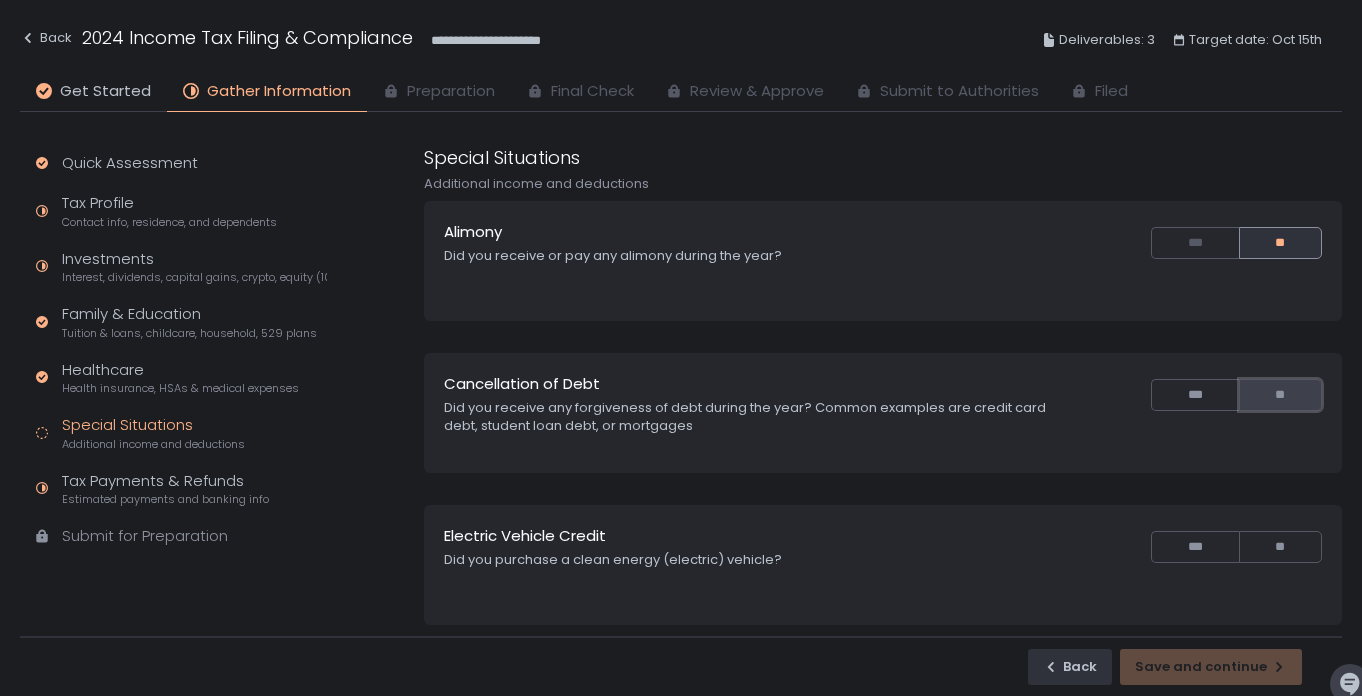 click on "**" at bounding box center [1280, 395] 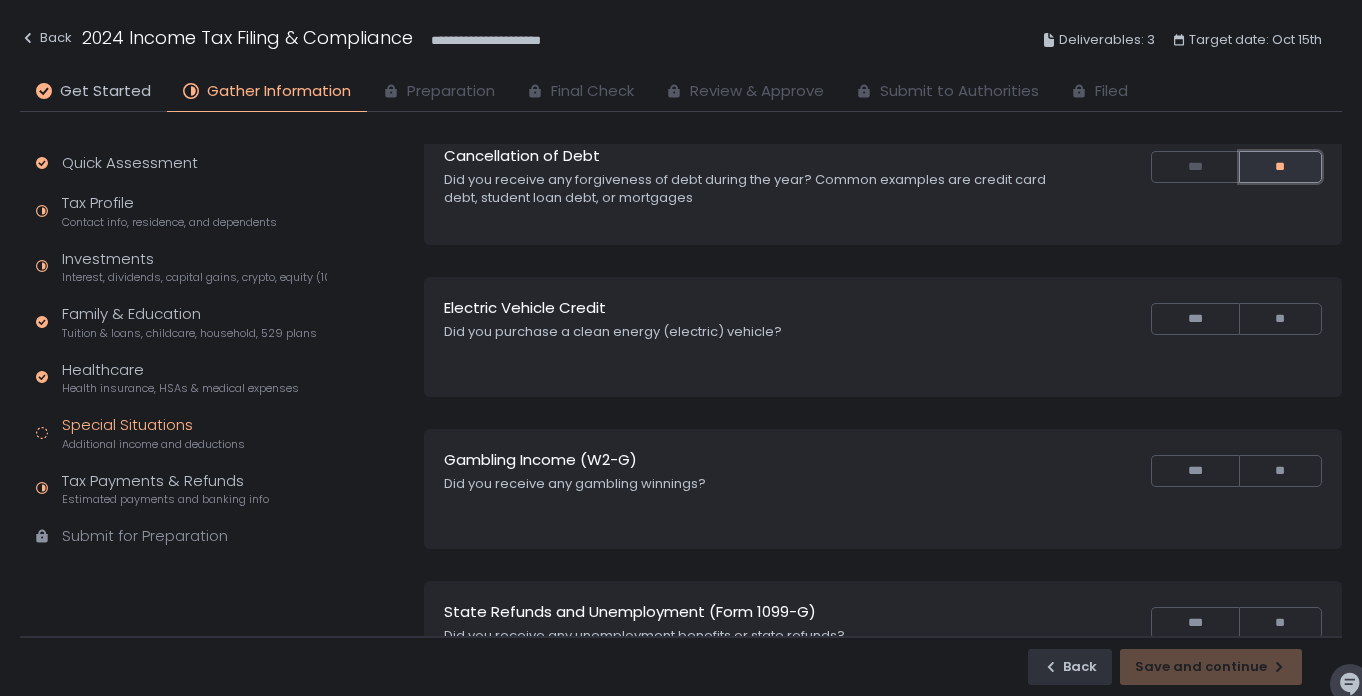scroll, scrollTop: 232, scrollLeft: 0, axis: vertical 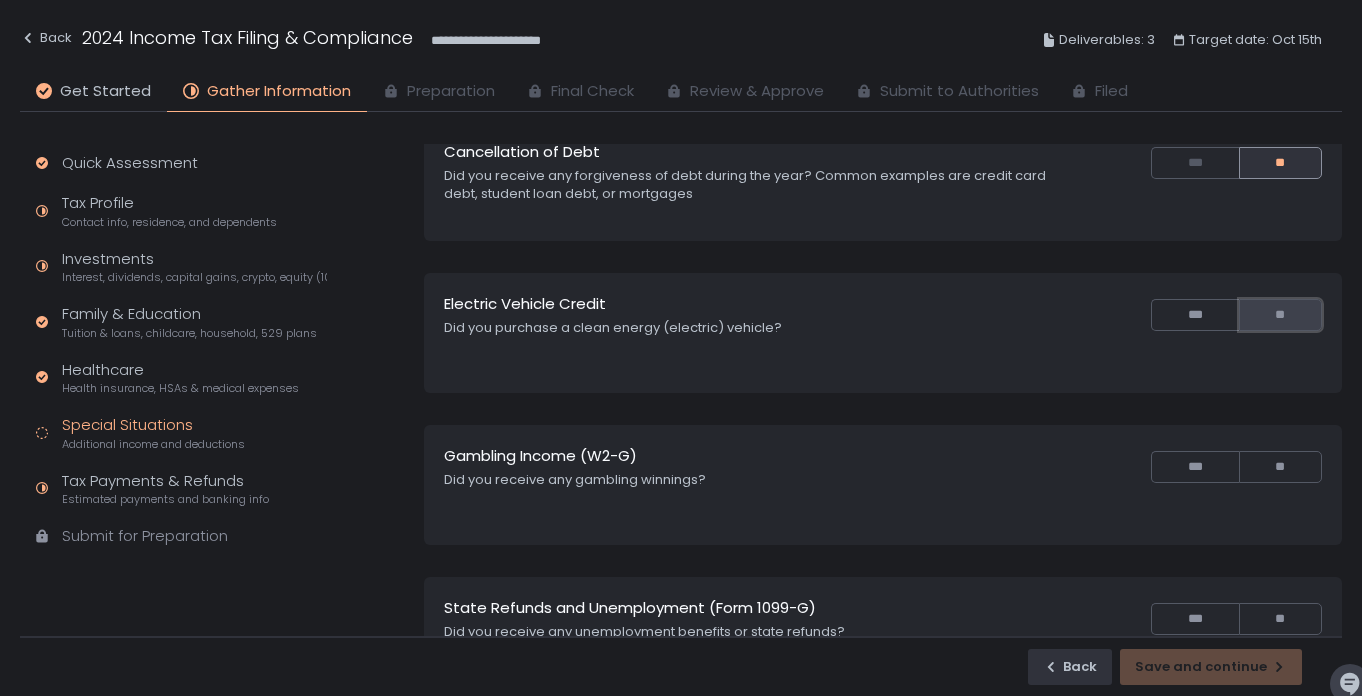 click on "**" at bounding box center [1280, 315] 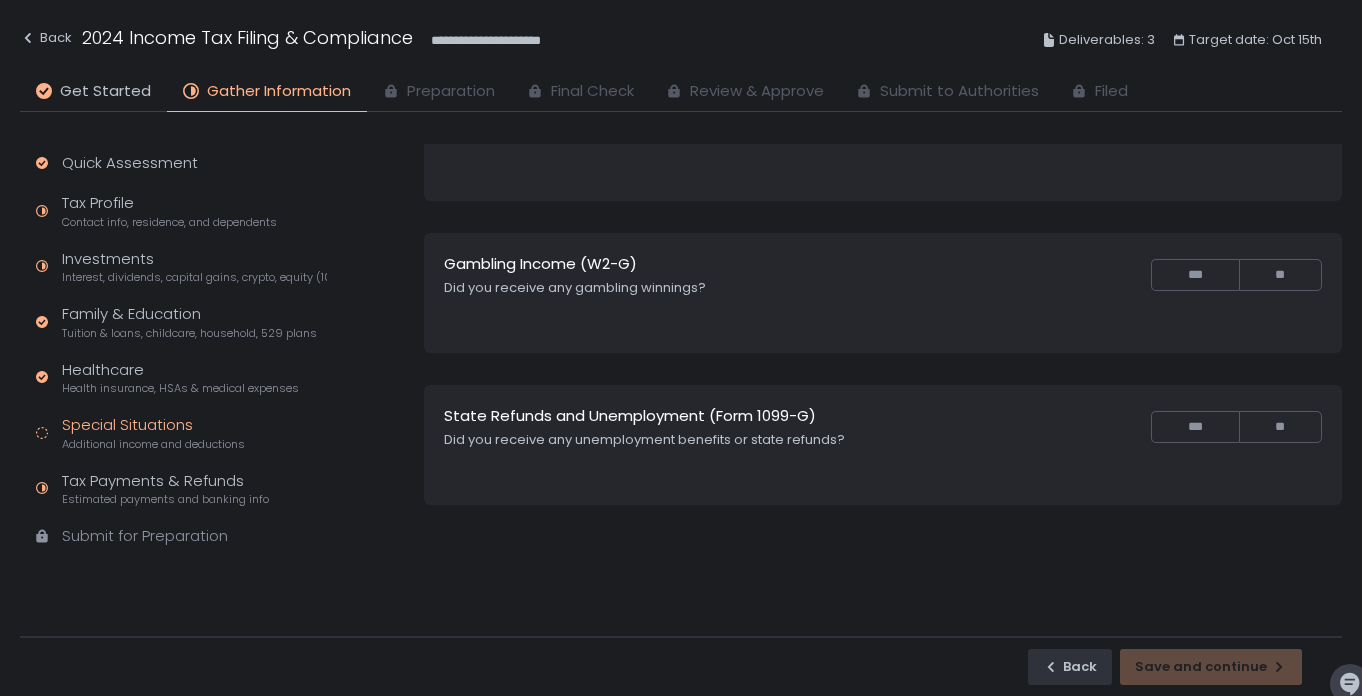scroll, scrollTop: 427, scrollLeft: 0, axis: vertical 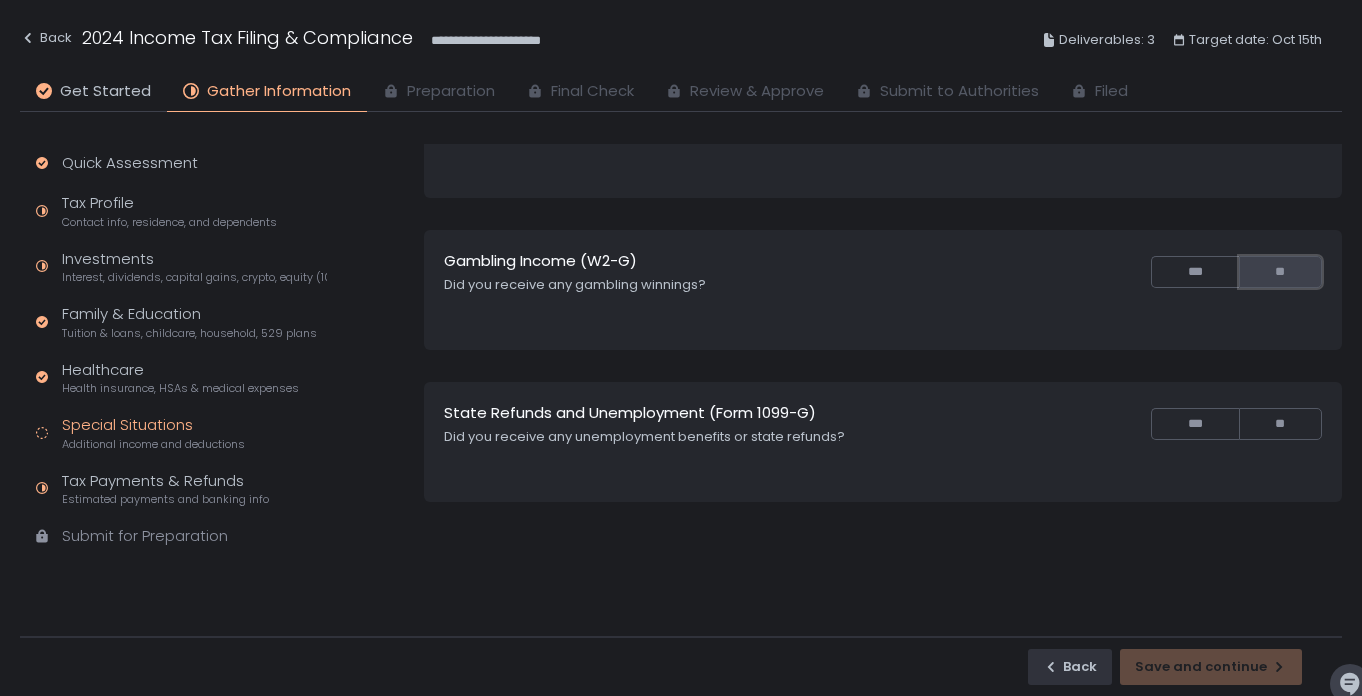 click on "**" at bounding box center [1280, 272] 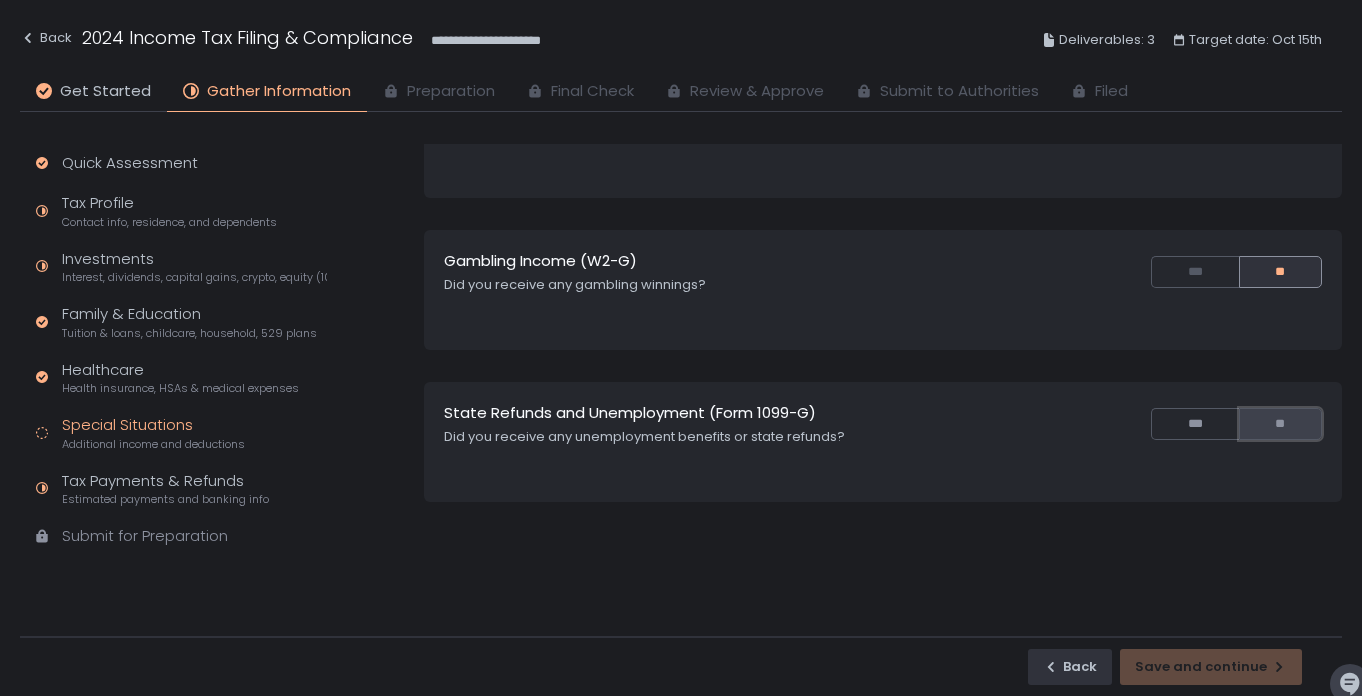 click on "**" at bounding box center (1280, 424) 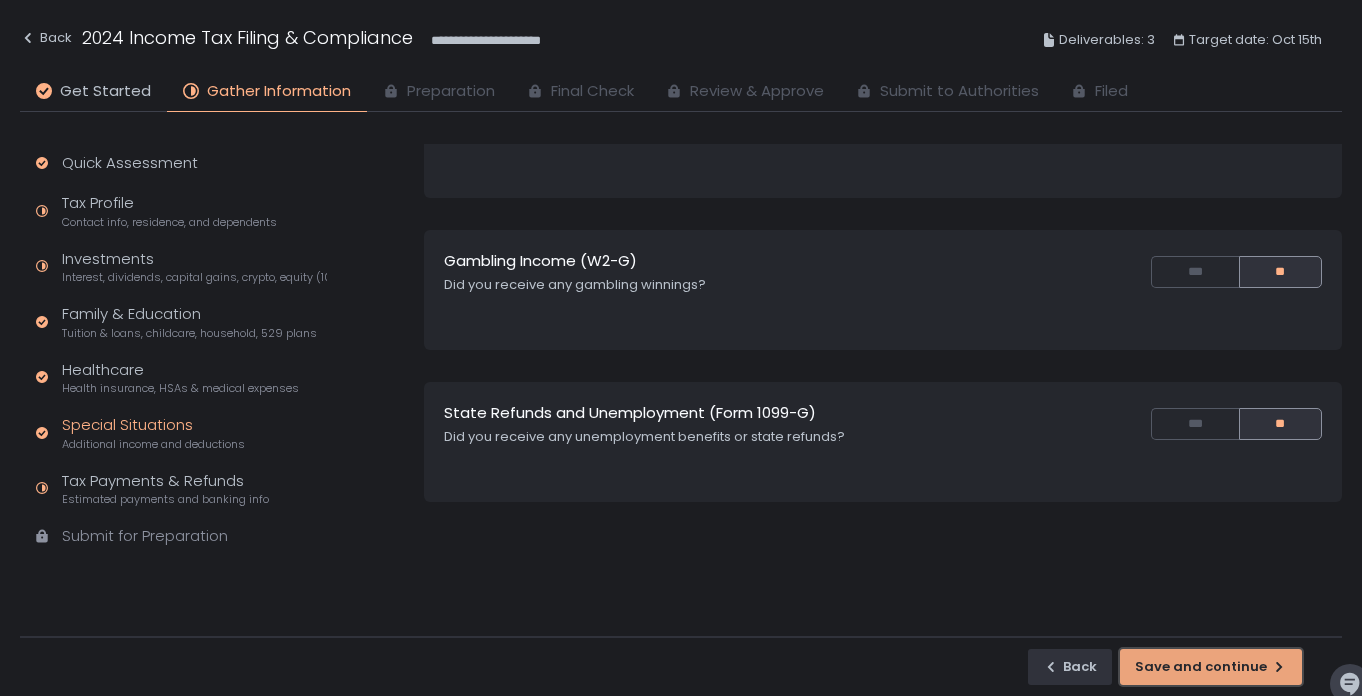 click on "Save and continue" 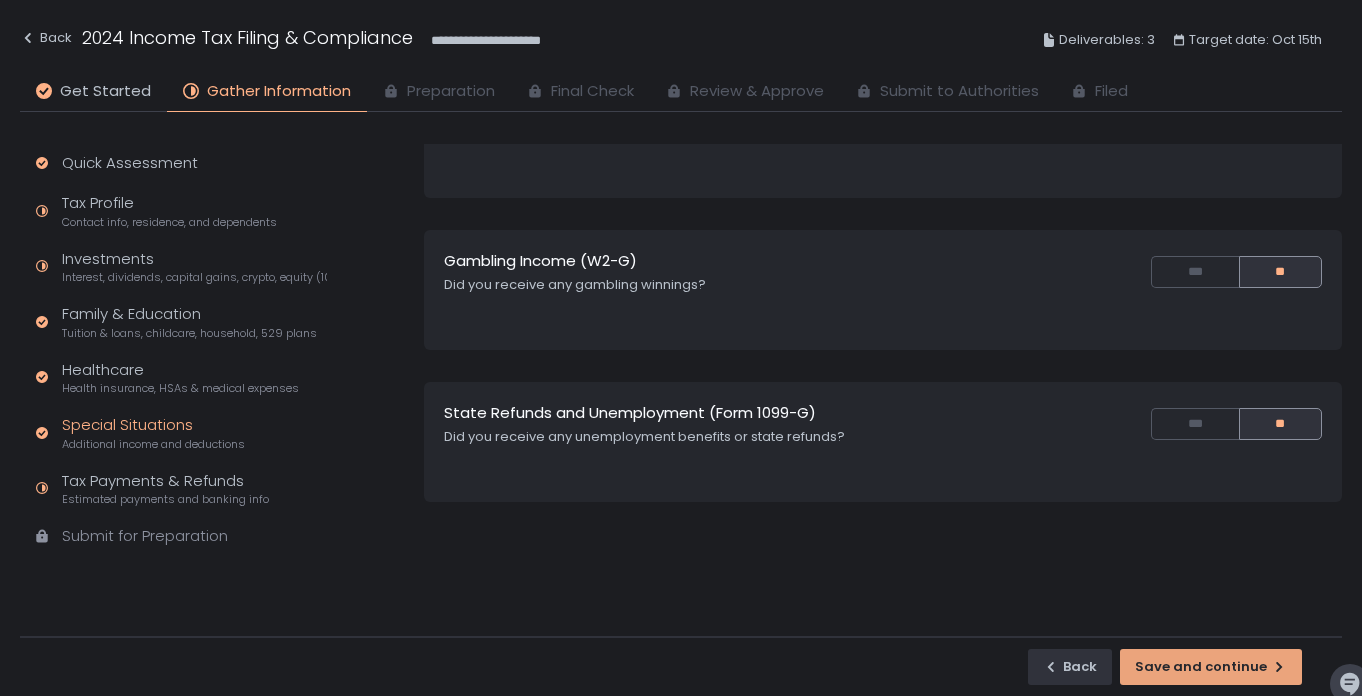 scroll, scrollTop: 0, scrollLeft: 0, axis: both 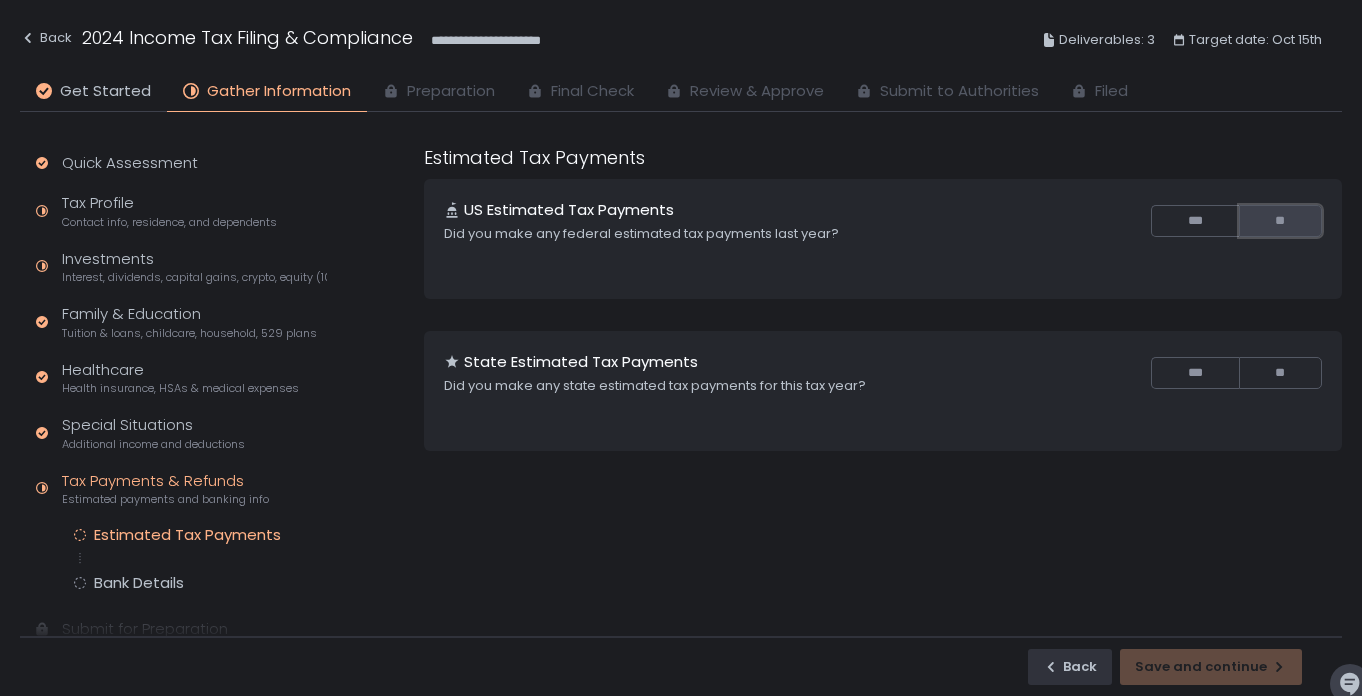 click on "**" at bounding box center (1280, 221) 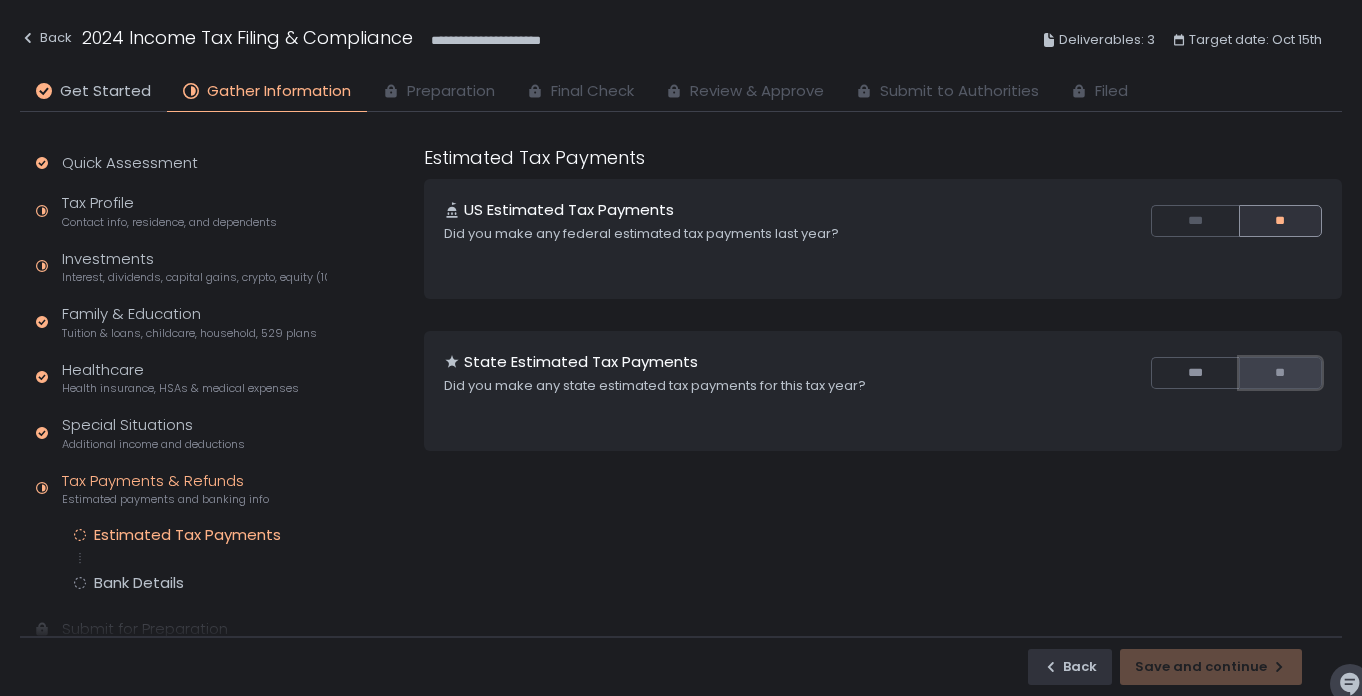 click on "**" at bounding box center [1280, 373] 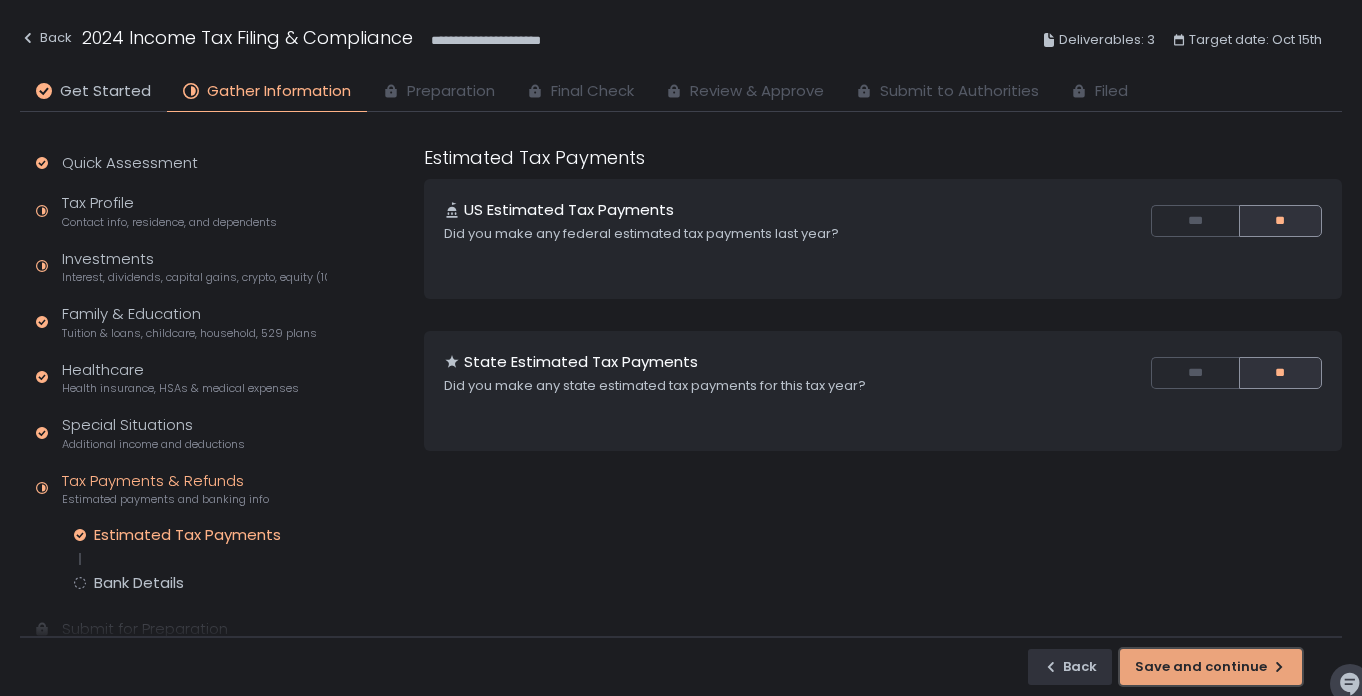 click on "Save and continue" 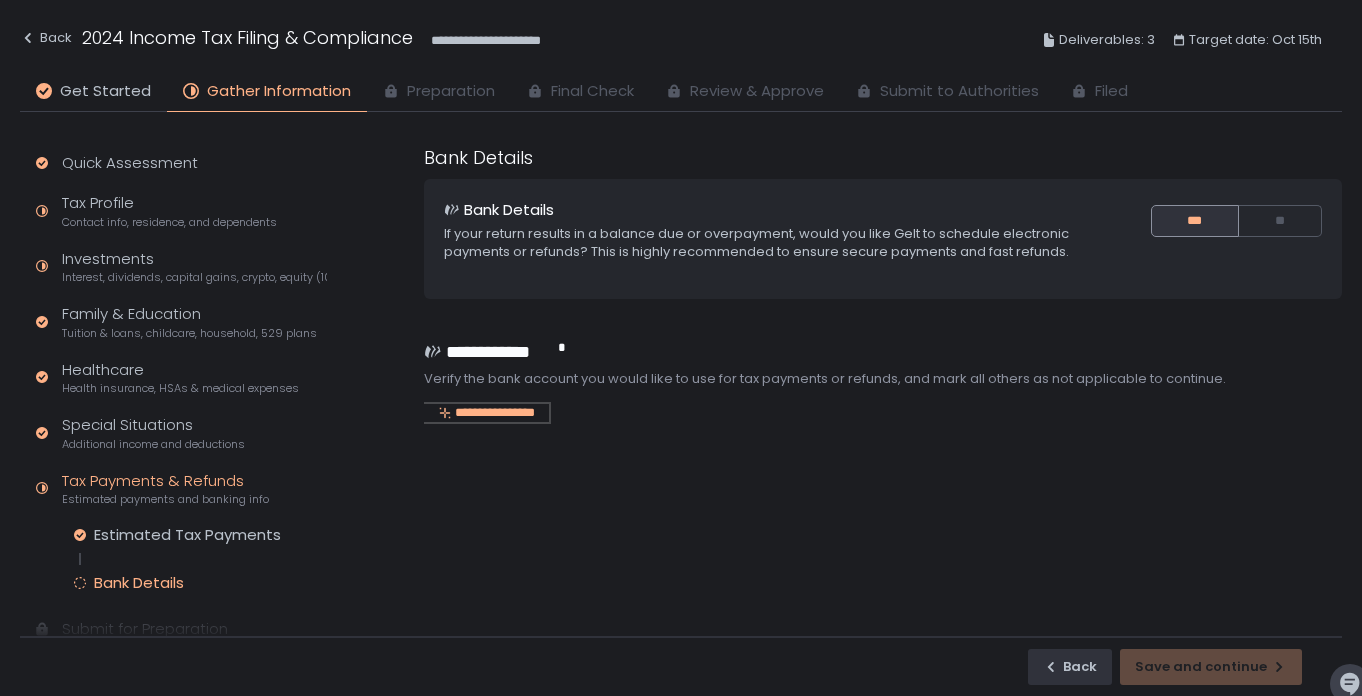click on "**********" 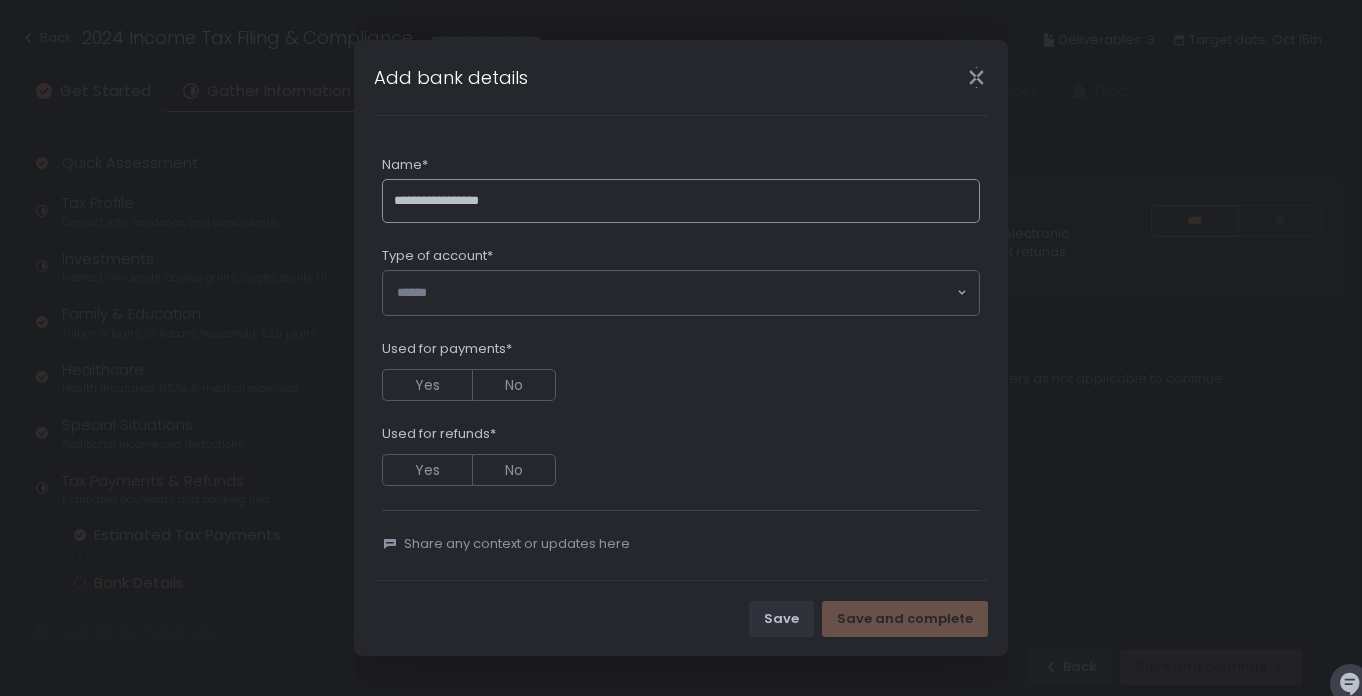 type on "**********" 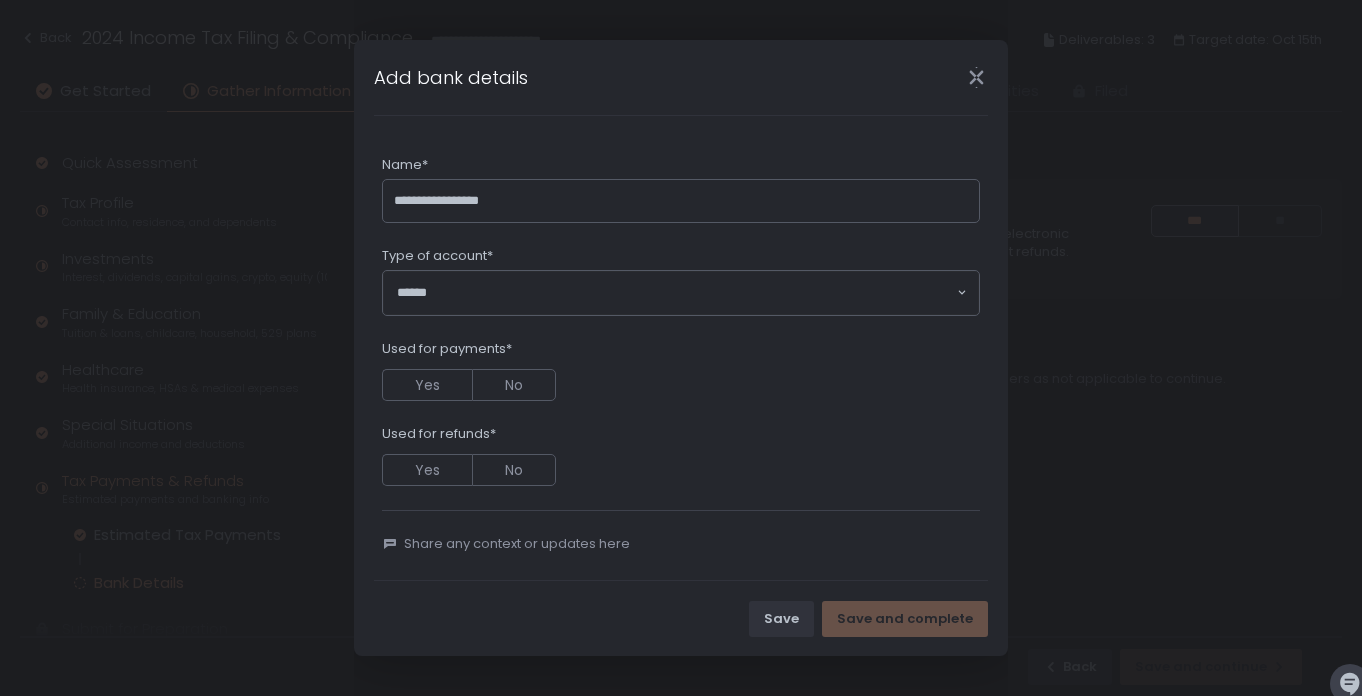 click 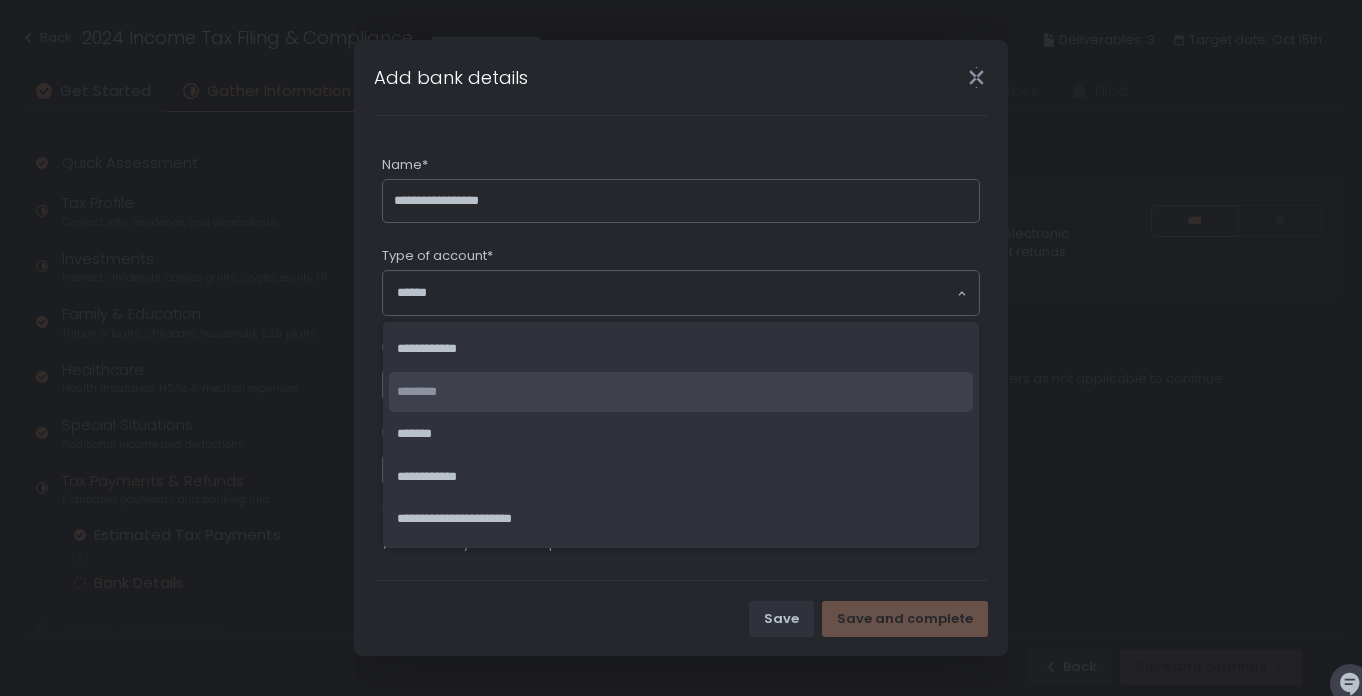 click on "********" 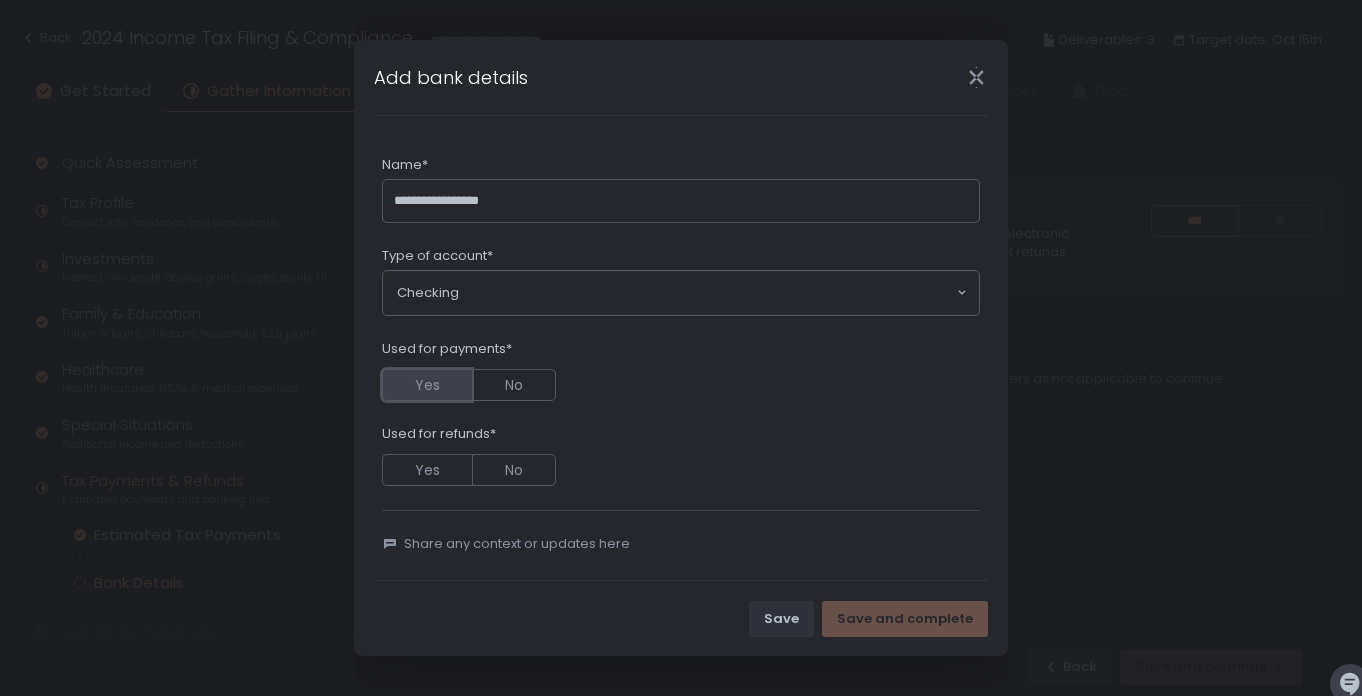 click on "Yes" at bounding box center (427, 385) 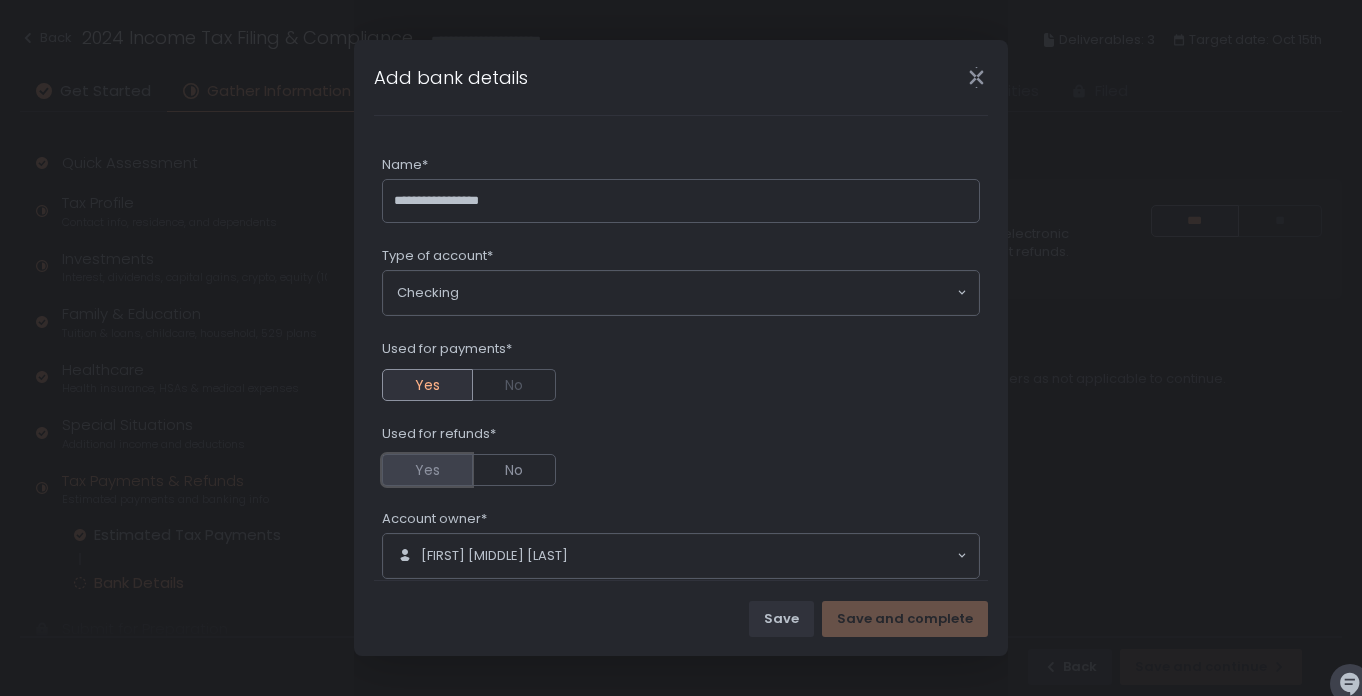 click on "Yes" at bounding box center (427, 470) 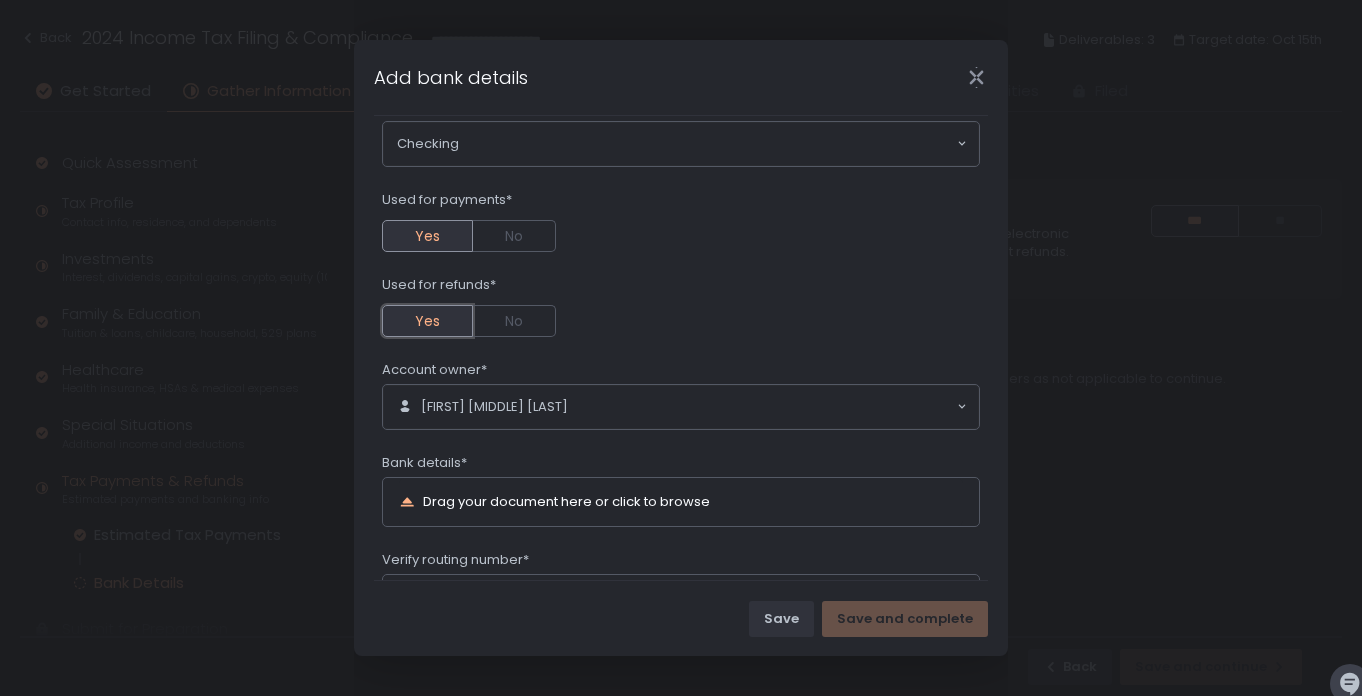 scroll, scrollTop: 170, scrollLeft: 0, axis: vertical 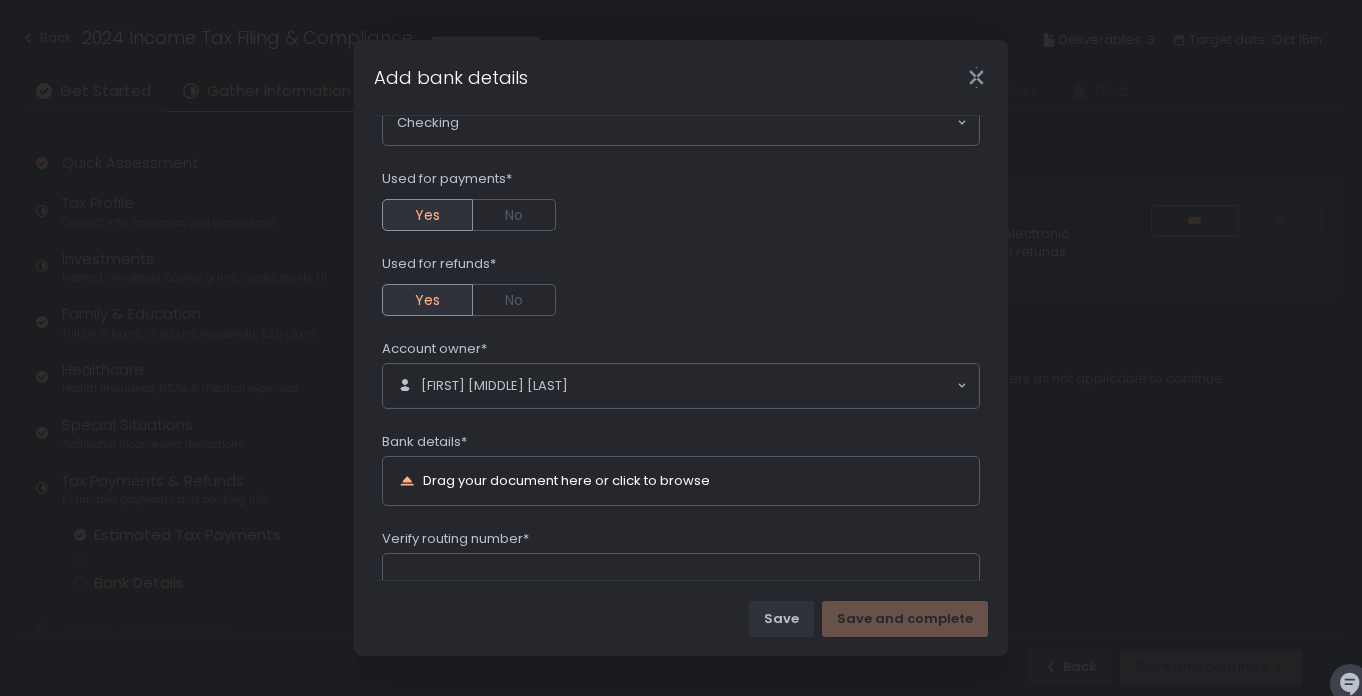 click 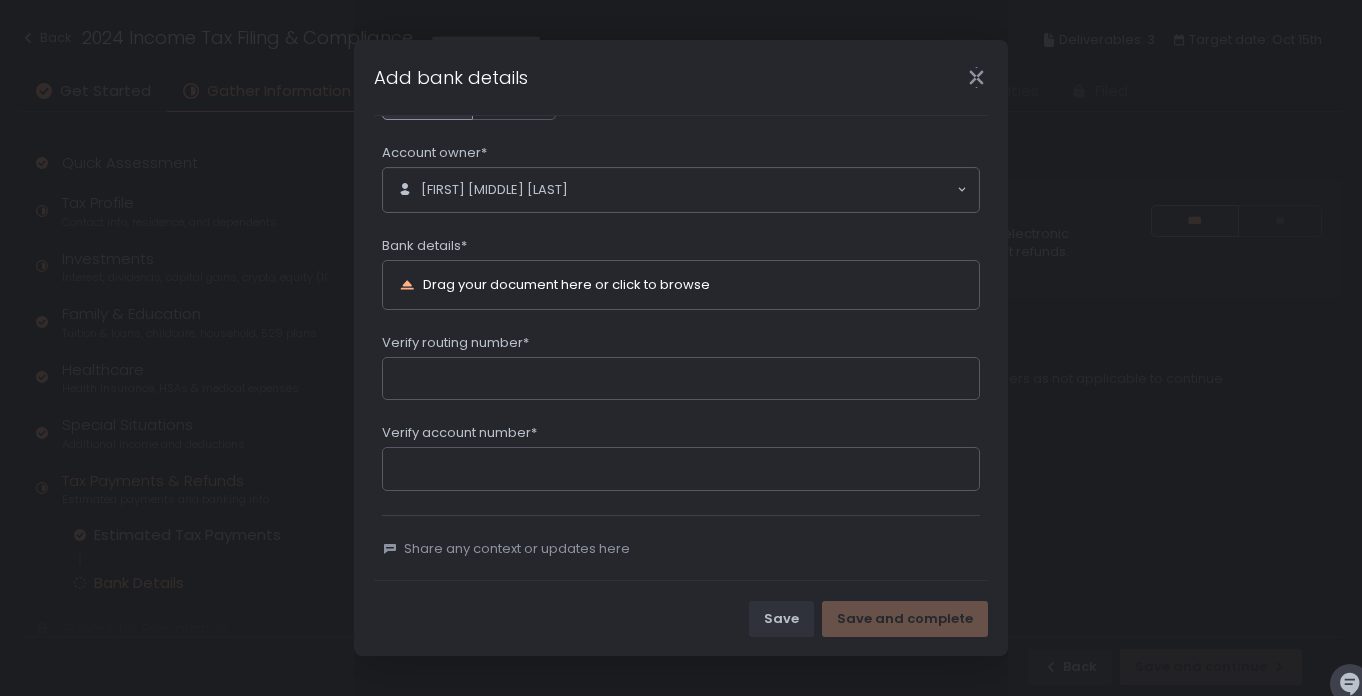 scroll, scrollTop: 363, scrollLeft: 0, axis: vertical 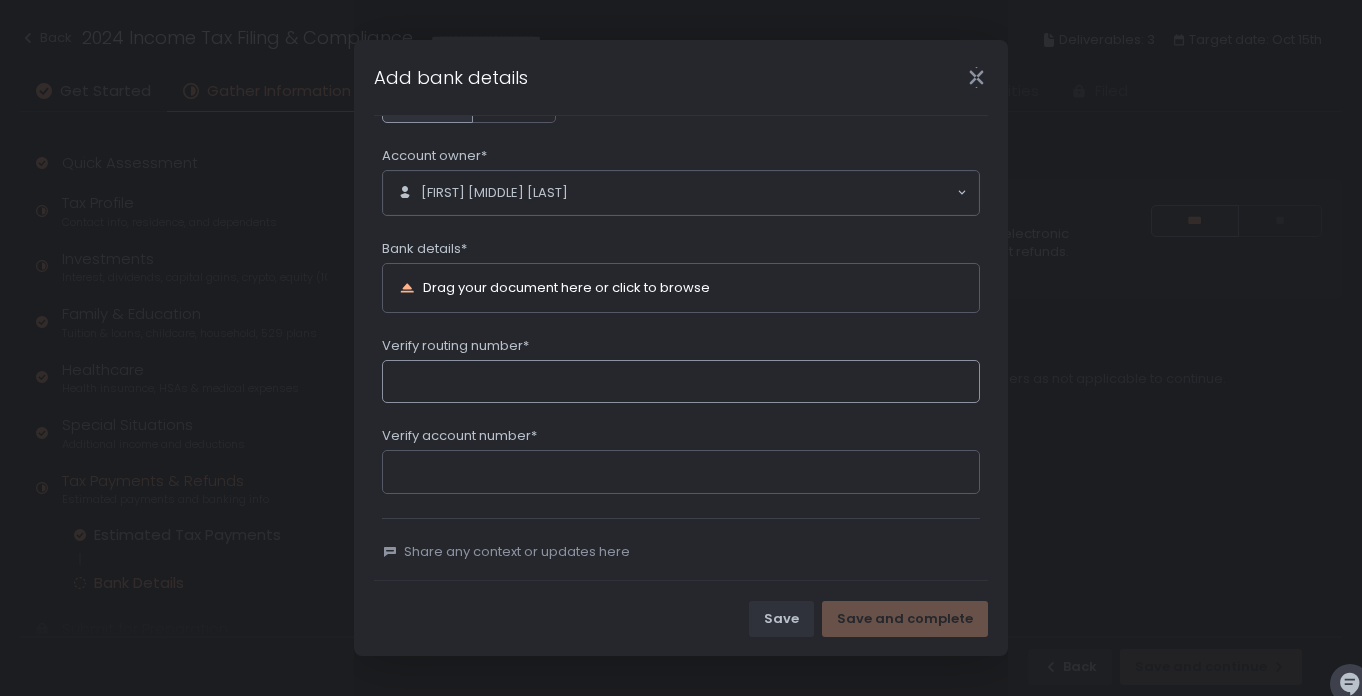 click on "Verify routing number*" 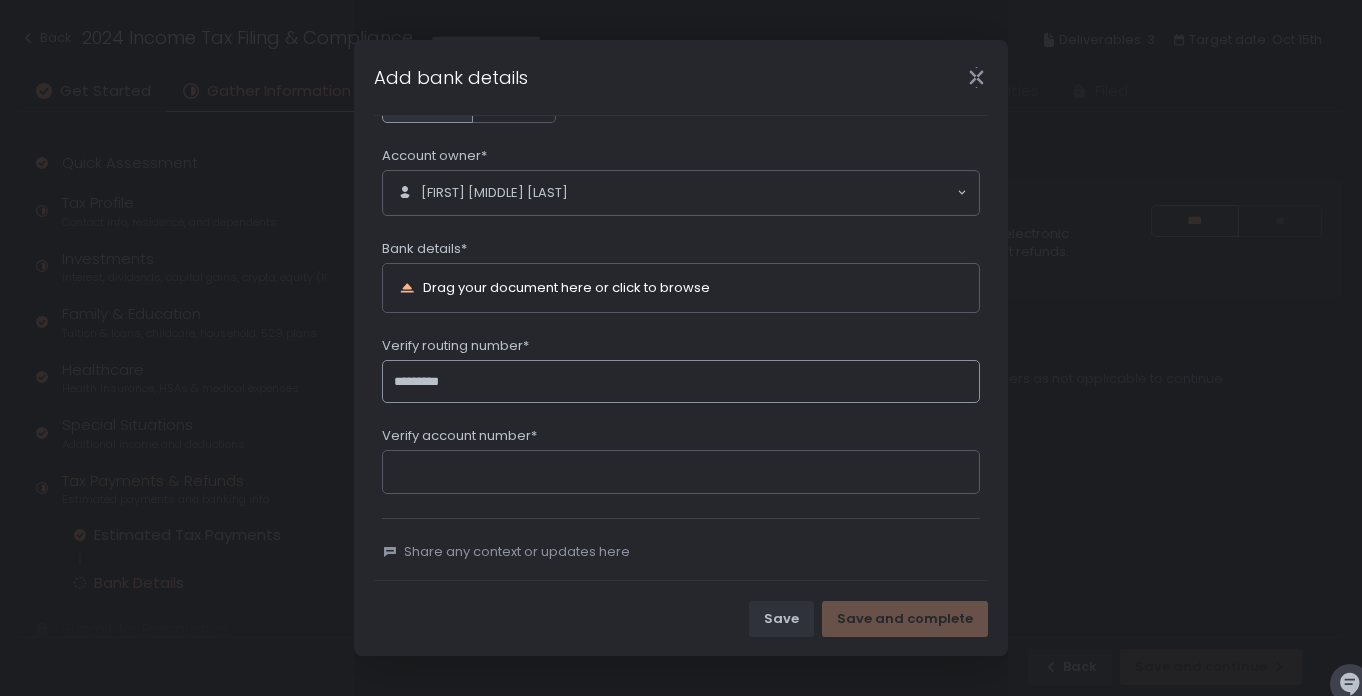 type on "*********" 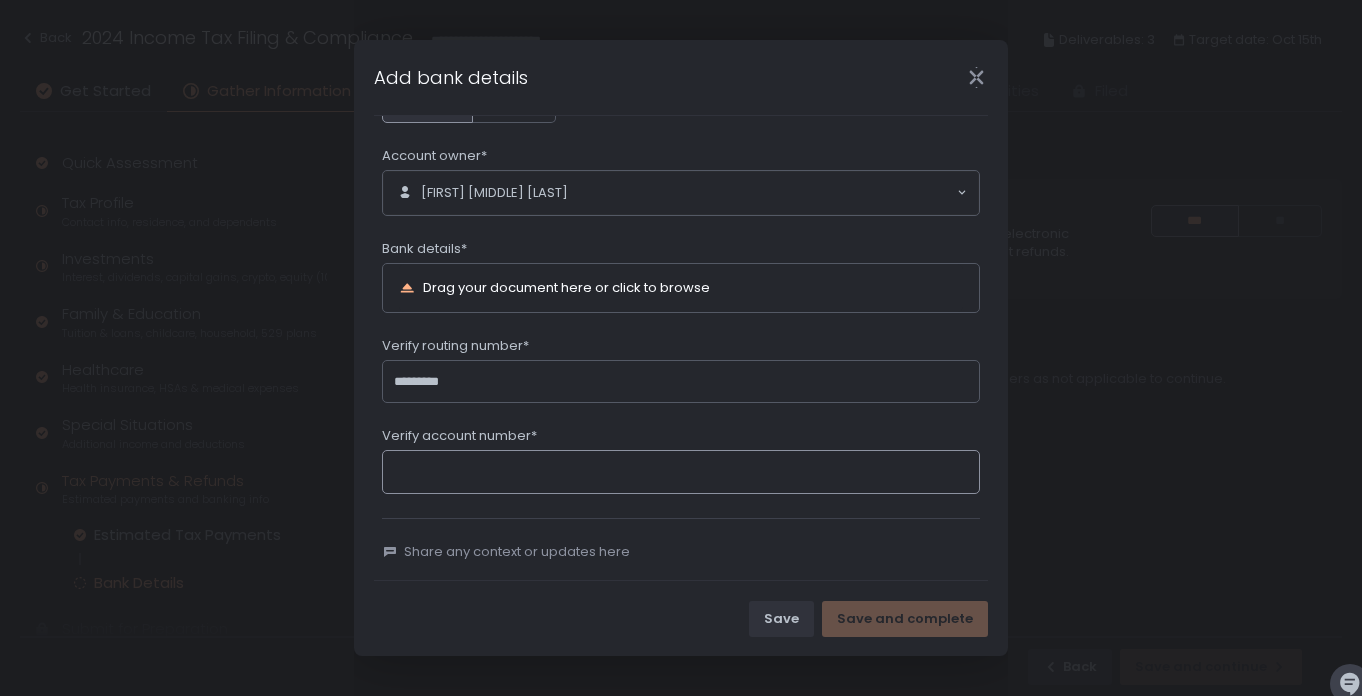 click on "Verify account number*" 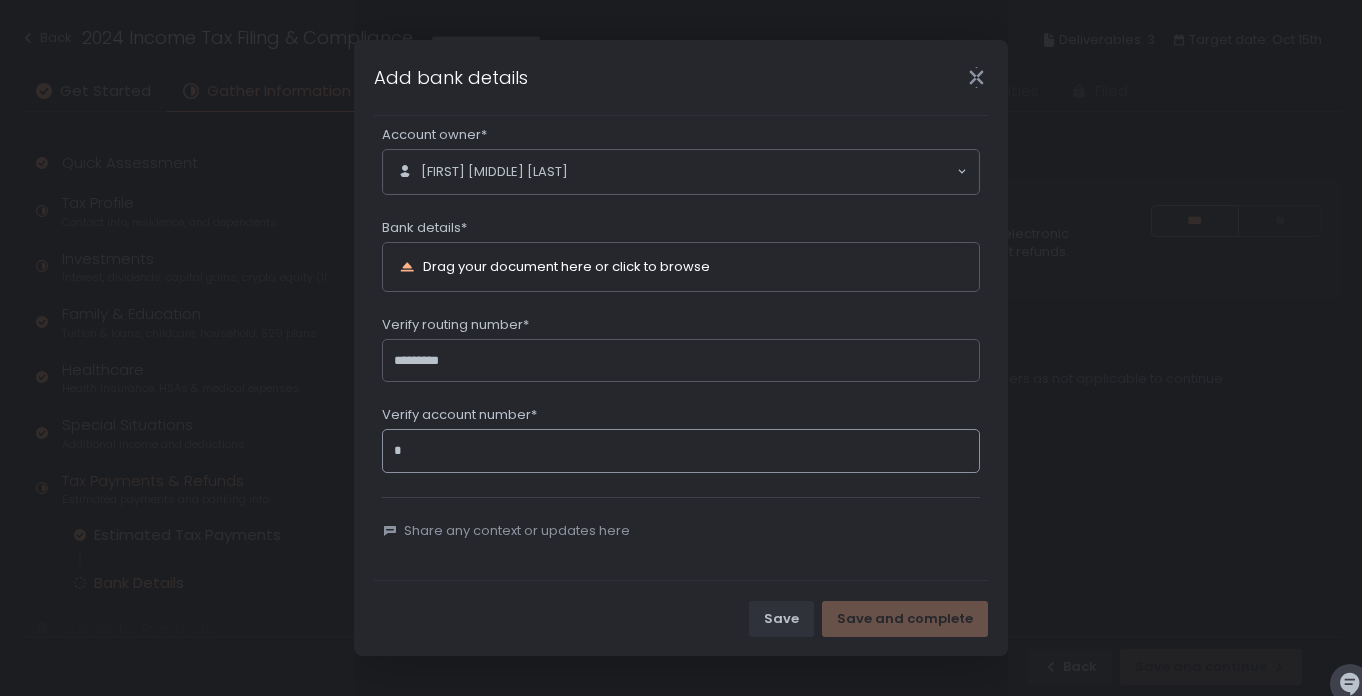 scroll, scrollTop: 391, scrollLeft: 0, axis: vertical 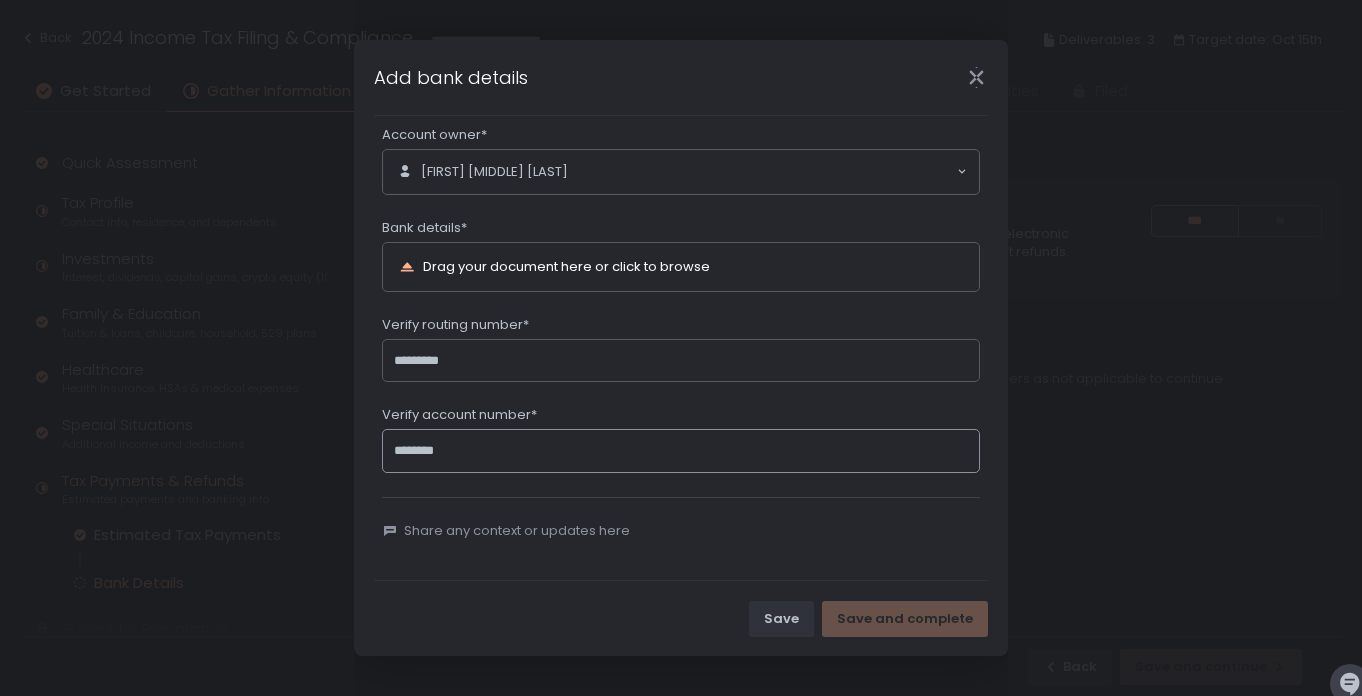 type on "********" 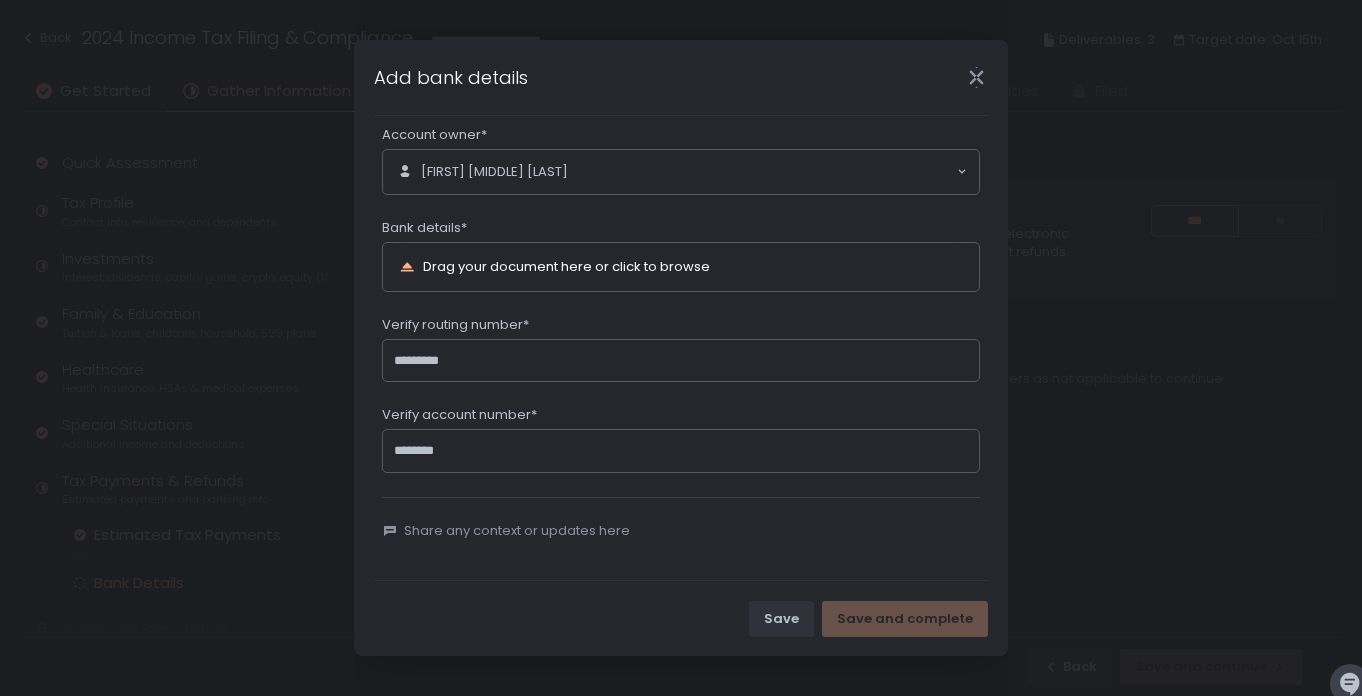 click on "Drag your document here or click to browse" at bounding box center (566, 266) 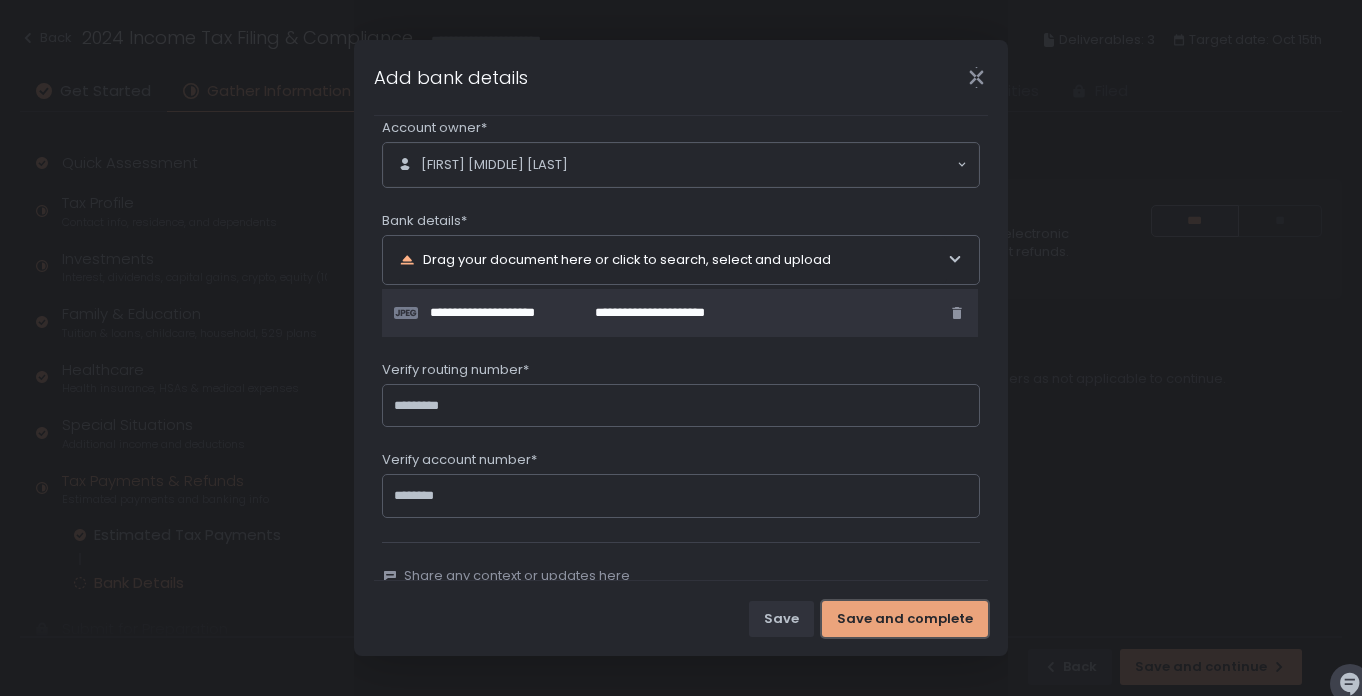 click on "Save and complete" at bounding box center [905, 619] 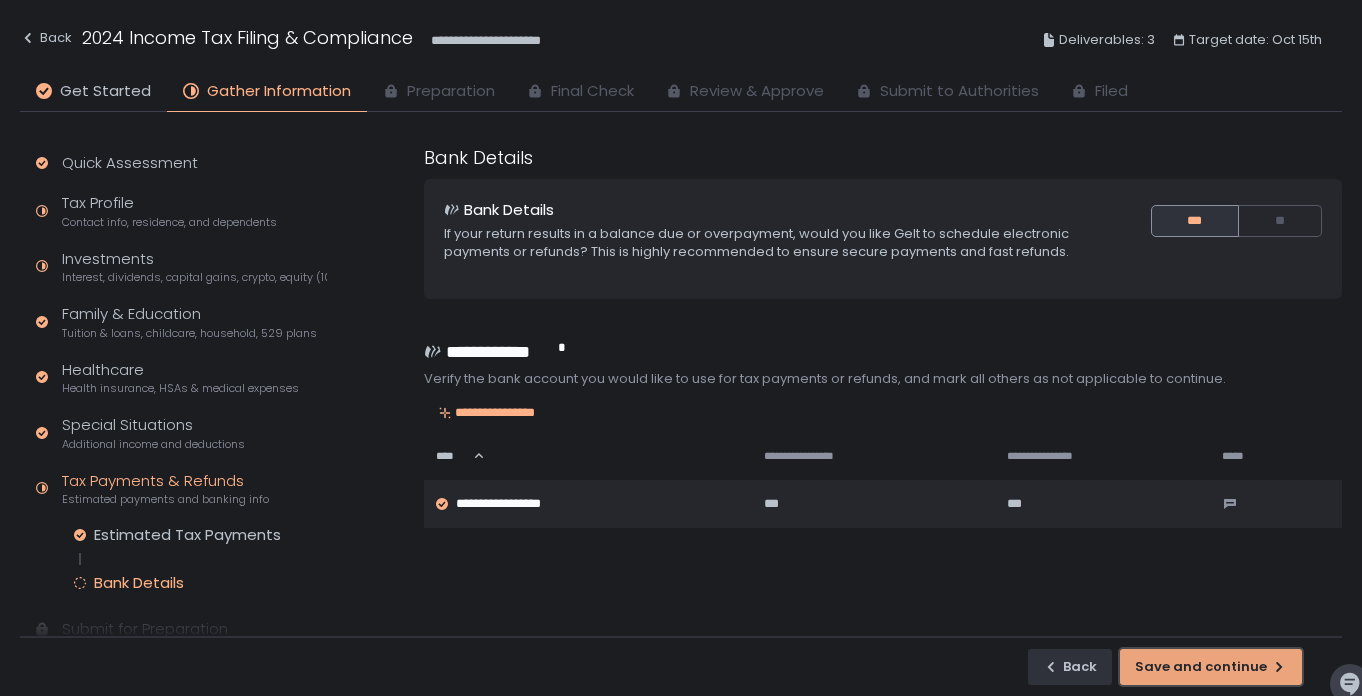 click on "Save and continue" 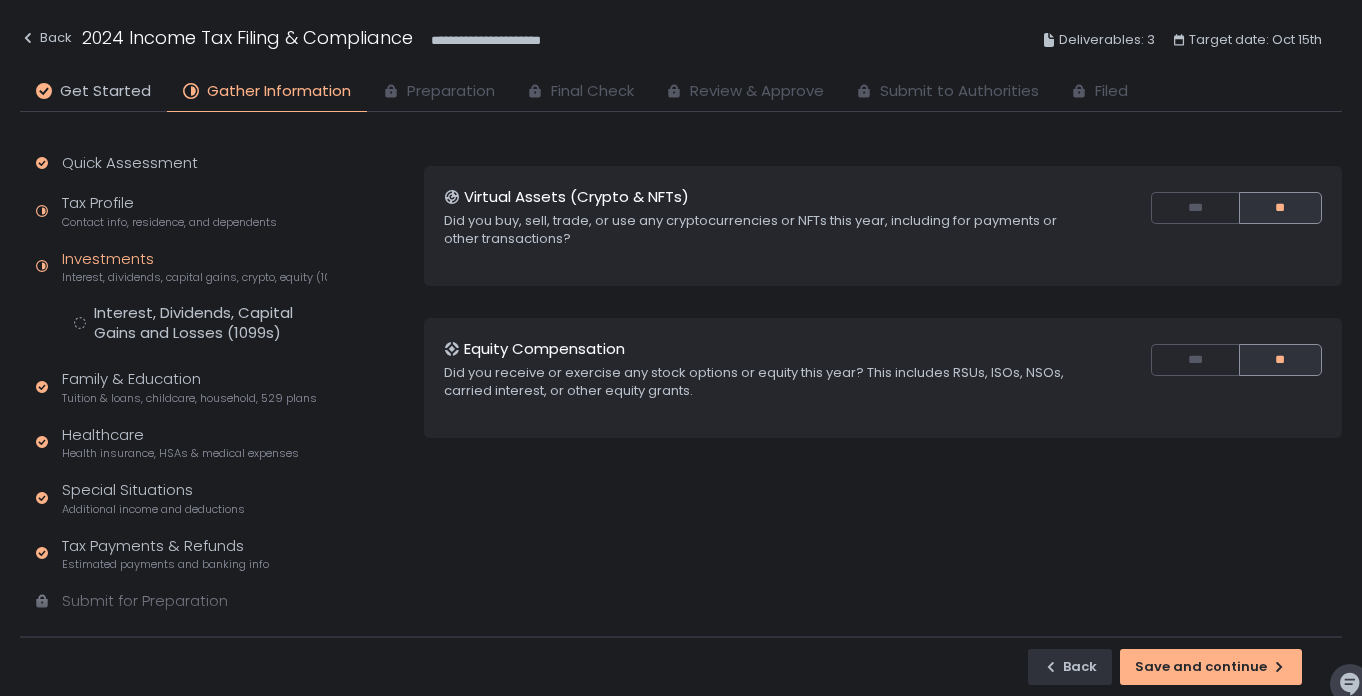 scroll, scrollTop: 189, scrollLeft: 0, axis: vertical 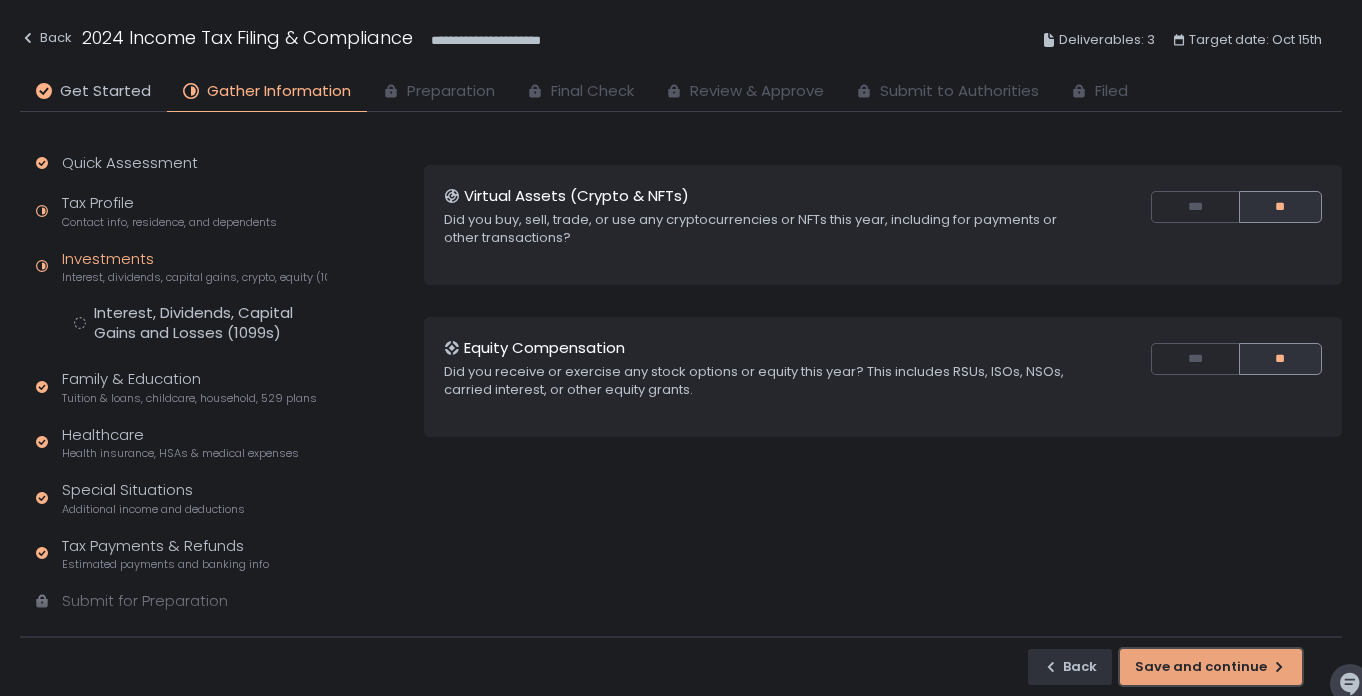 click on "Save and continue" 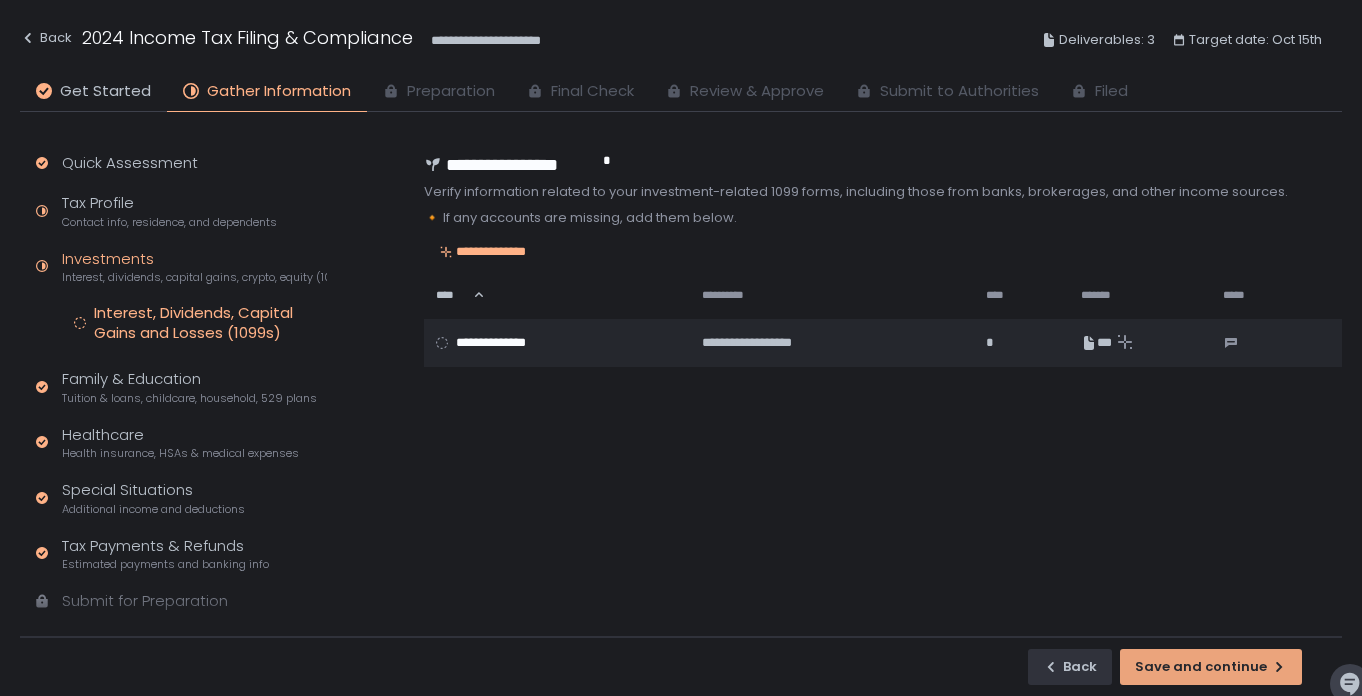 scroll, scrollTop: 0, scrollLeft: 0, axis: both 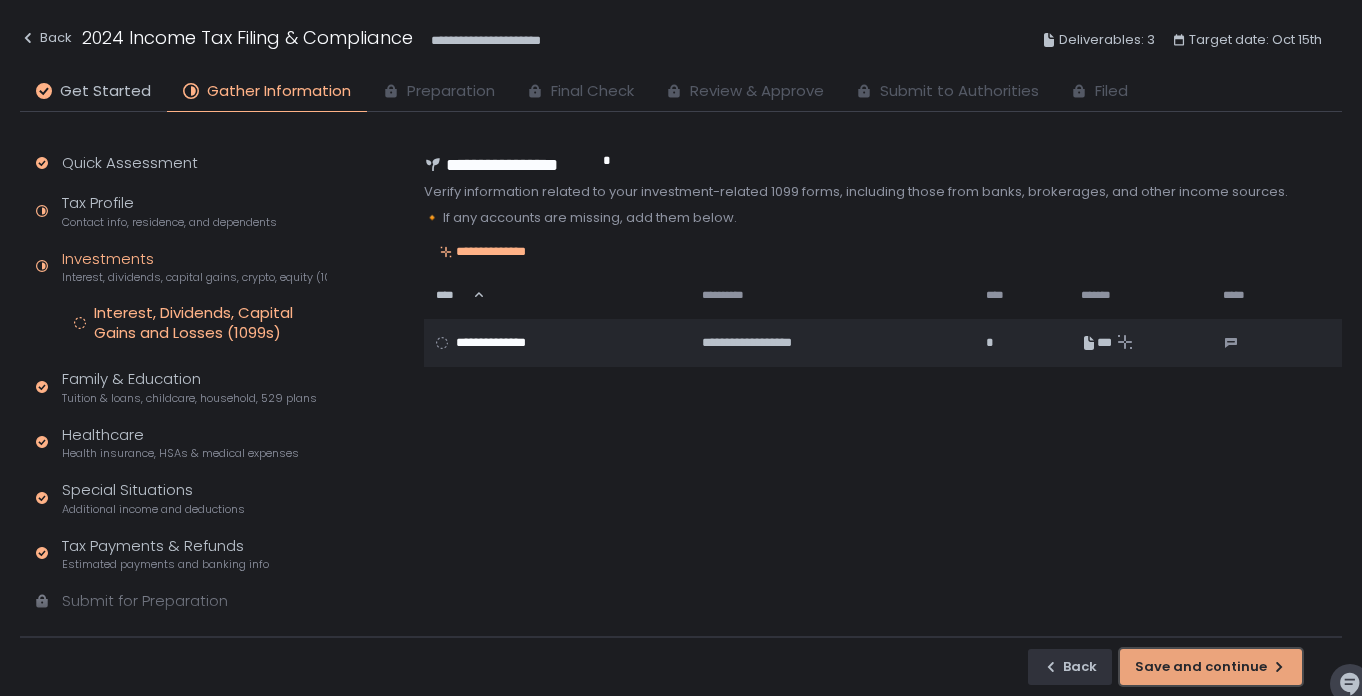 click on "Save and continue" 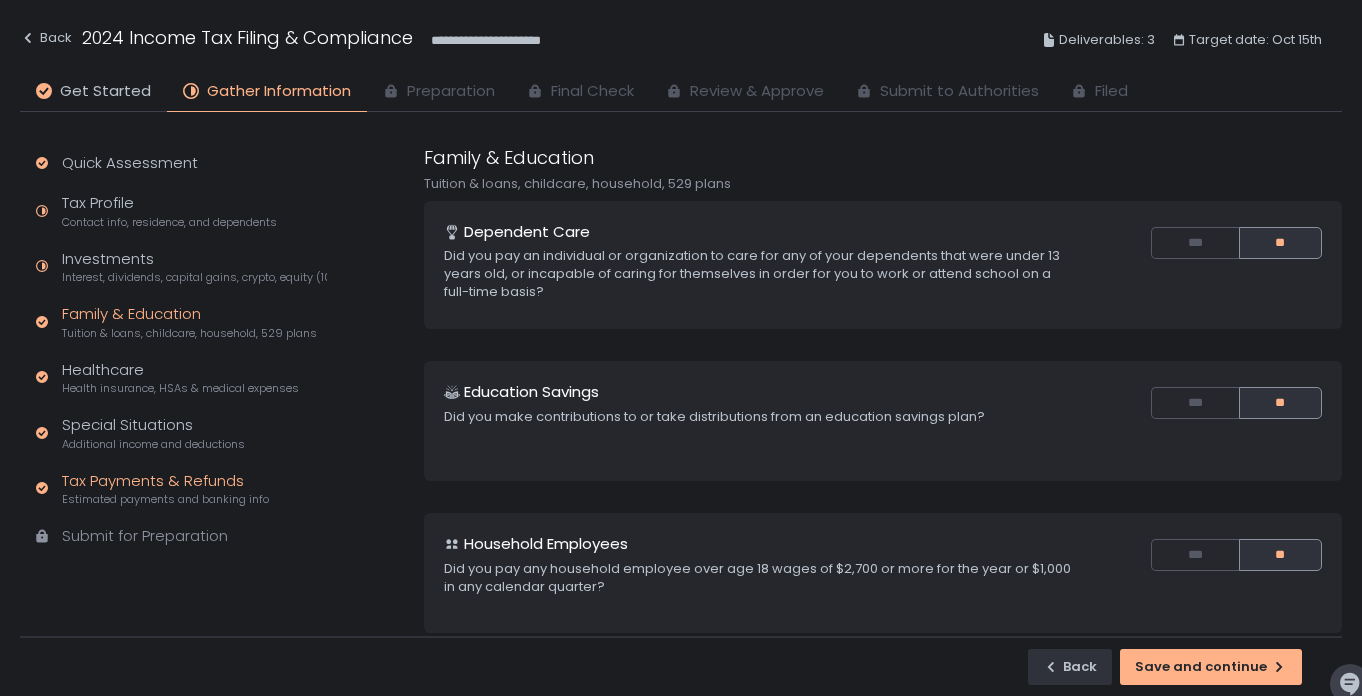 click on "Tax Payments & Refunds Estimated payments and banking info" 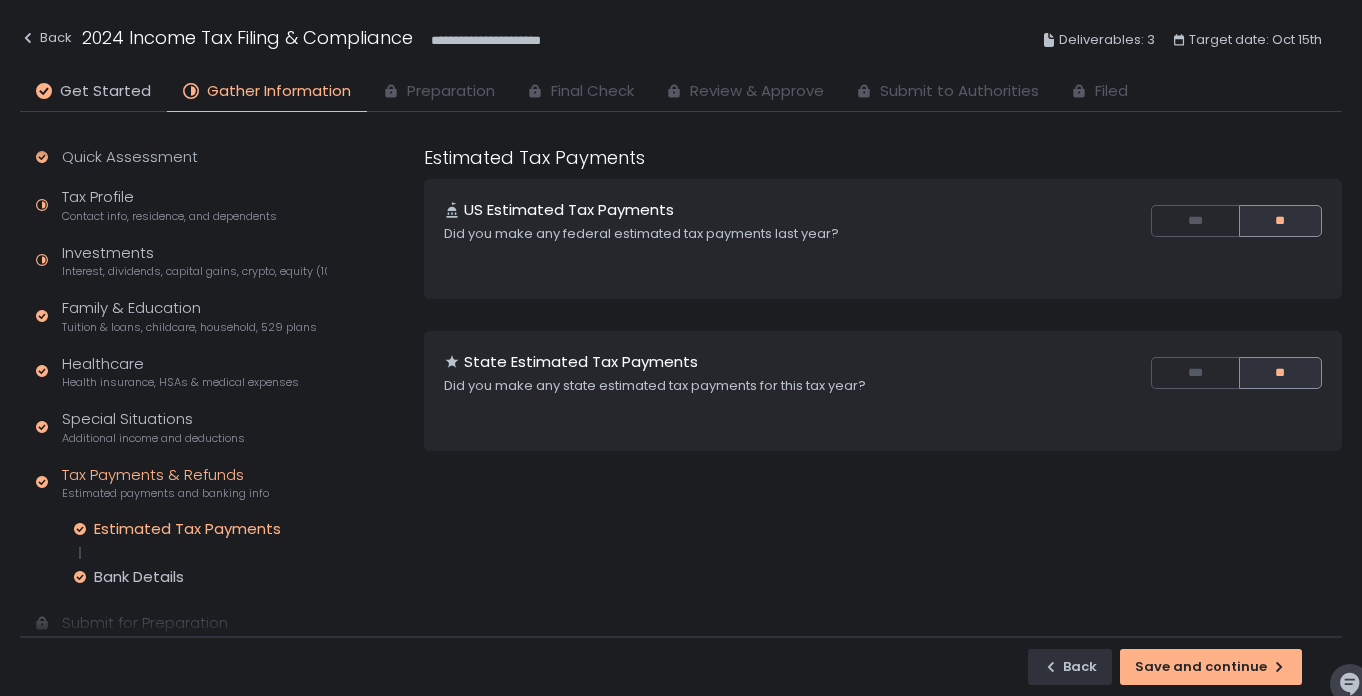 scroll, scrollTop: 63, scrollLeft: 0, axis: vertical 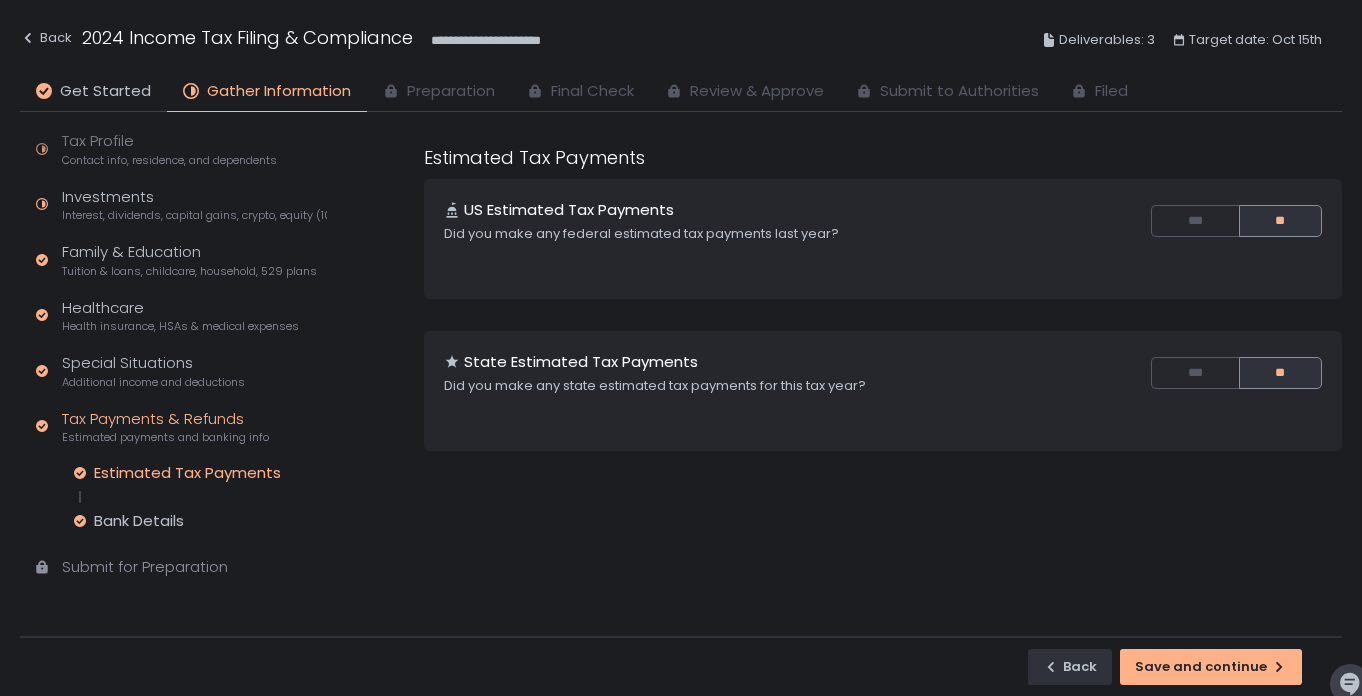 click on "Submit for Preparation" 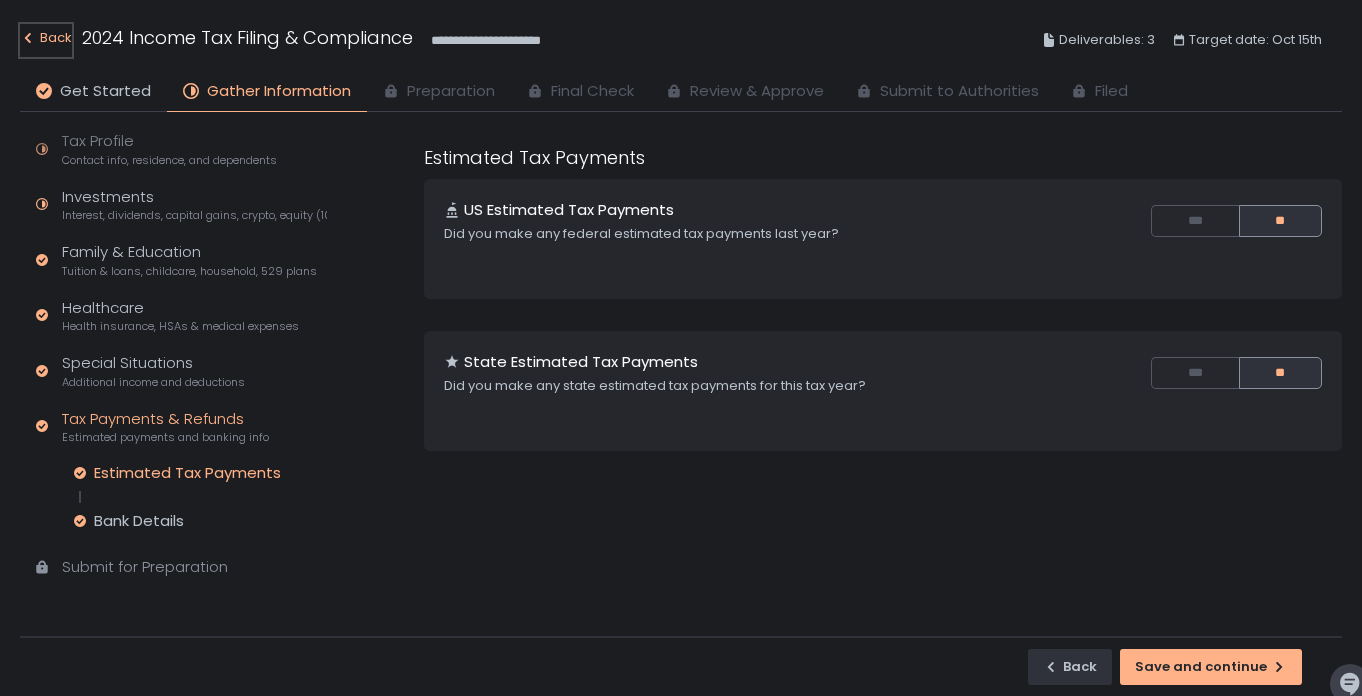 click on "Back" 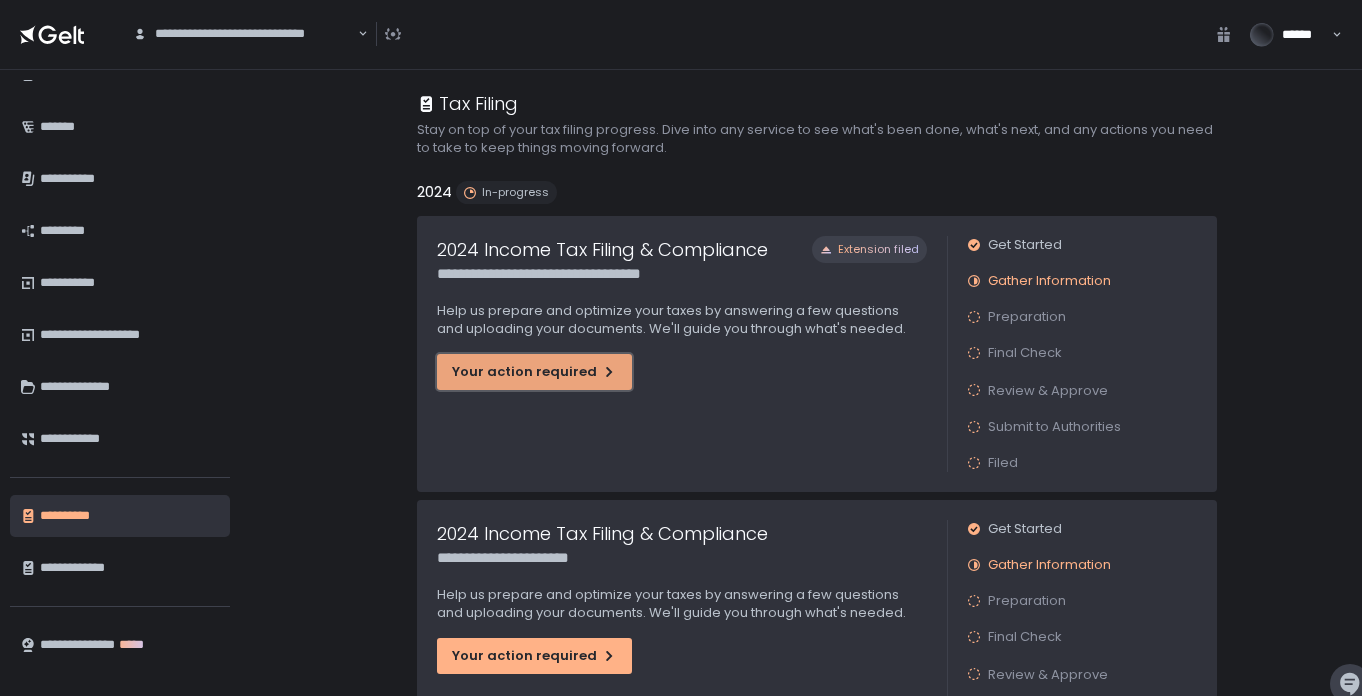 click on "Your action required" 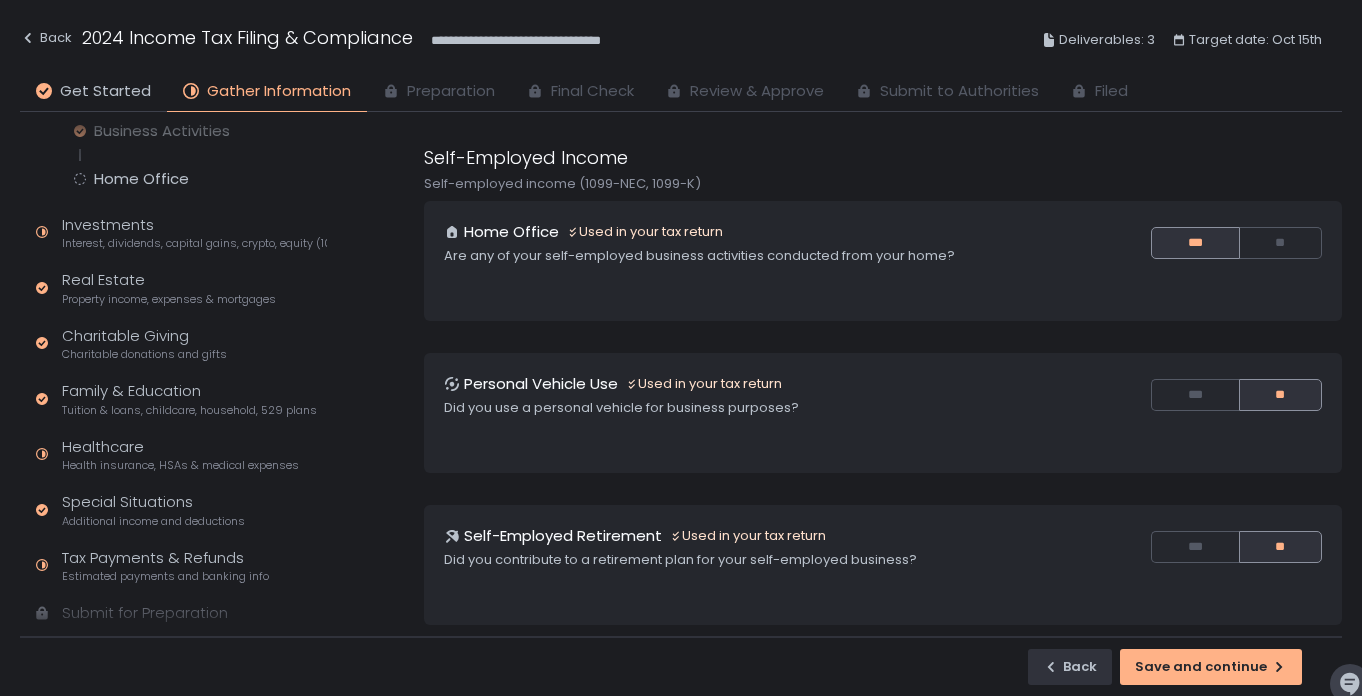 scroll, scrollTop: 285, scrollLeft: 0, axis: vertical 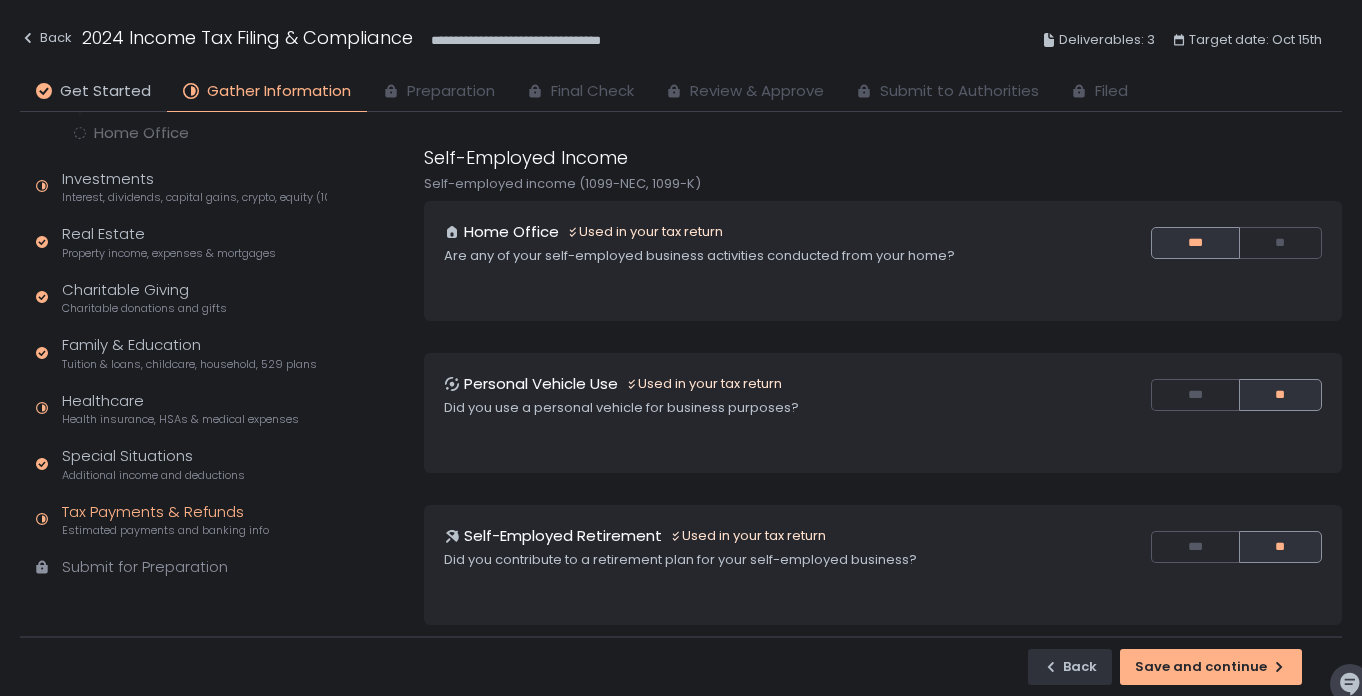 click on "Tax Payments & Refunds Estimated payments and banking info" 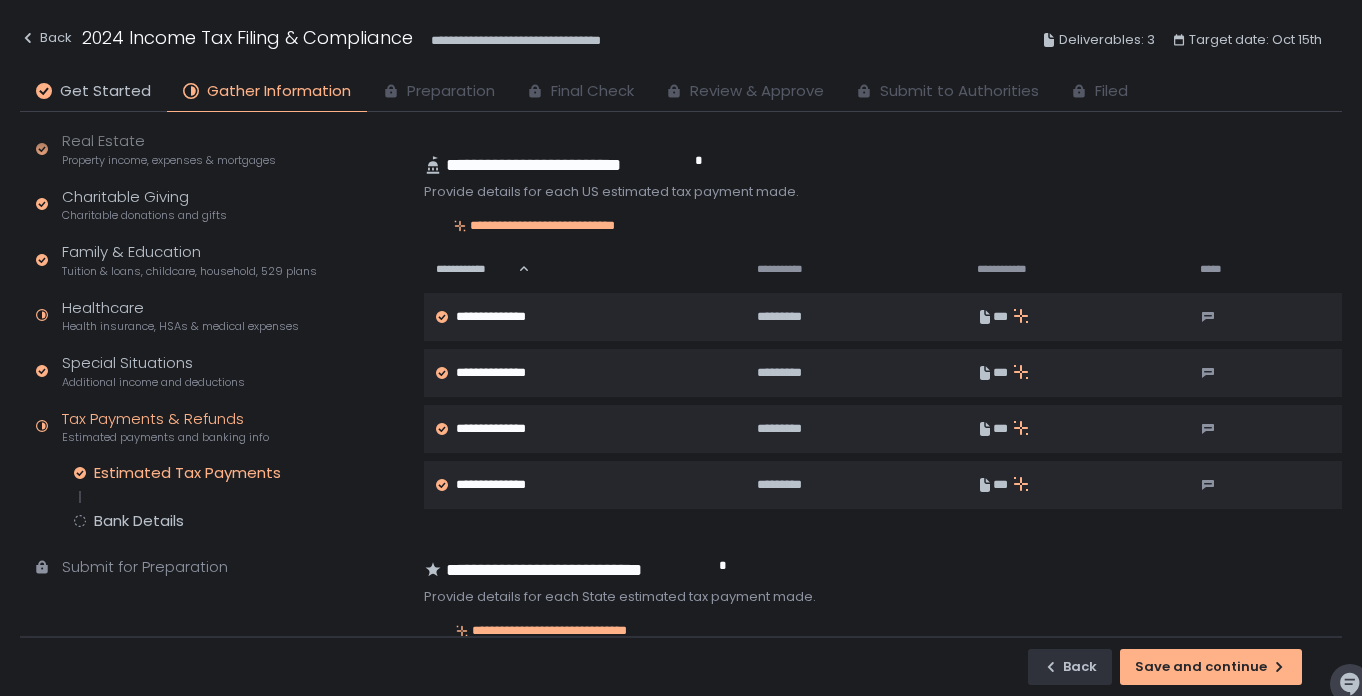 scroll, scrollTop: 285, scrollLeft: 0, axis: vertical 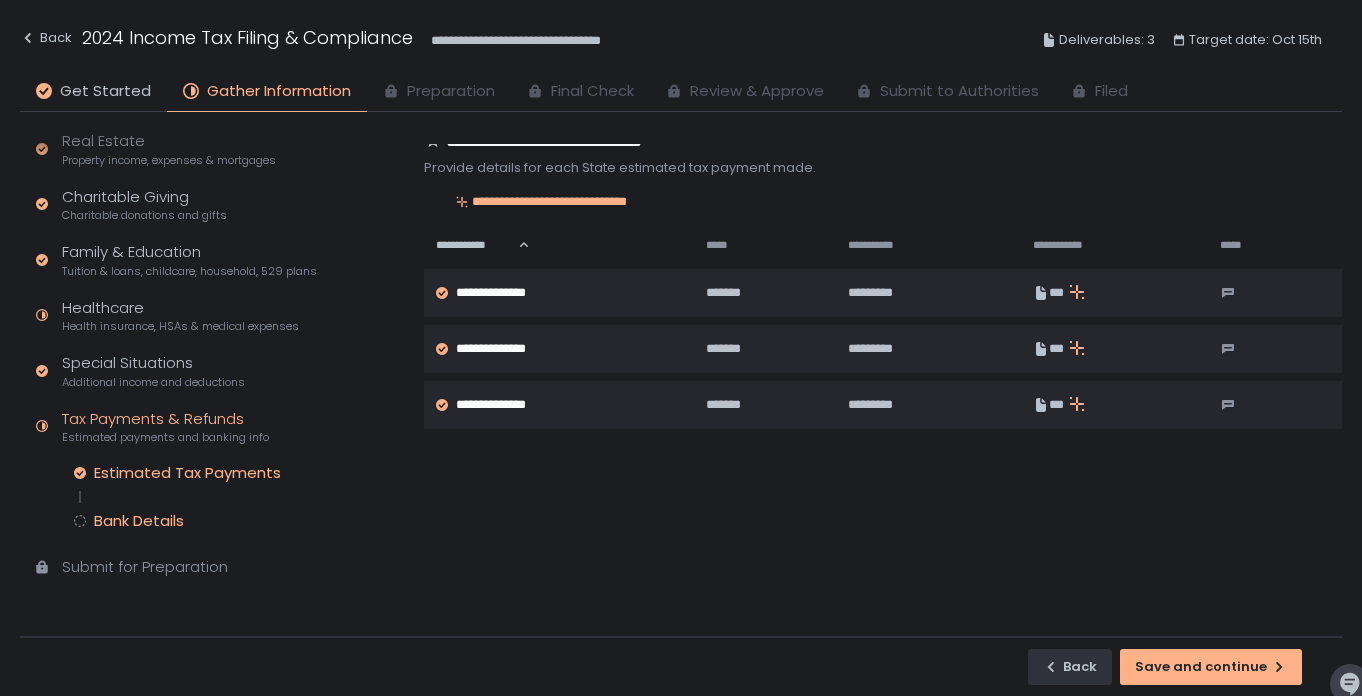 click on "Bank Details" 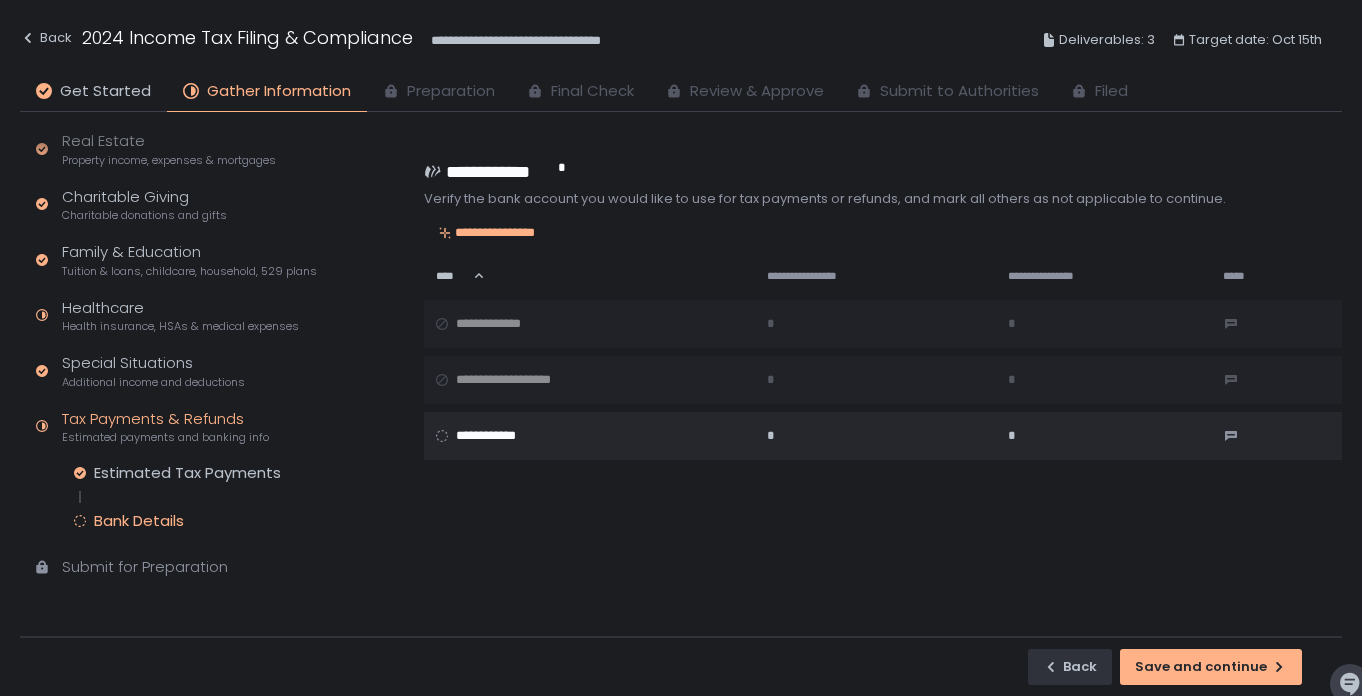 scroll, scrollTop: 183, scrollLeft: 0, axis: vertical 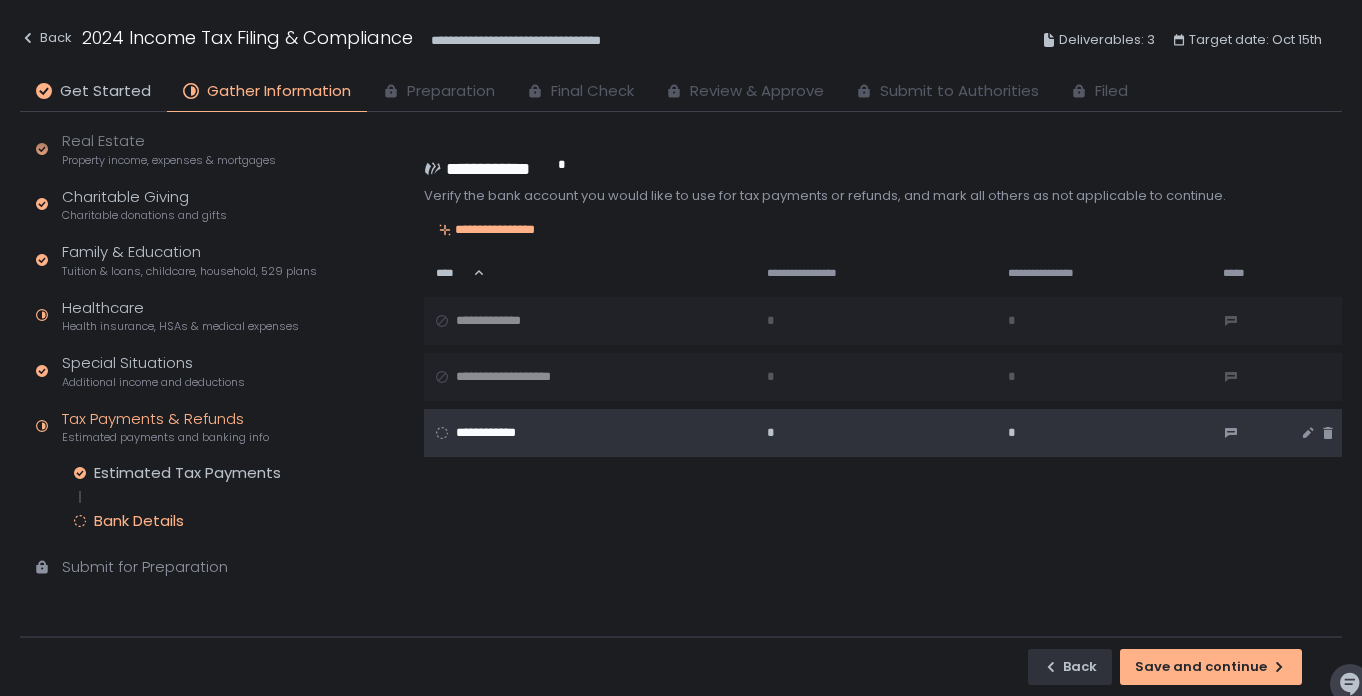 click on "**********" at bounding box center (585, 433) 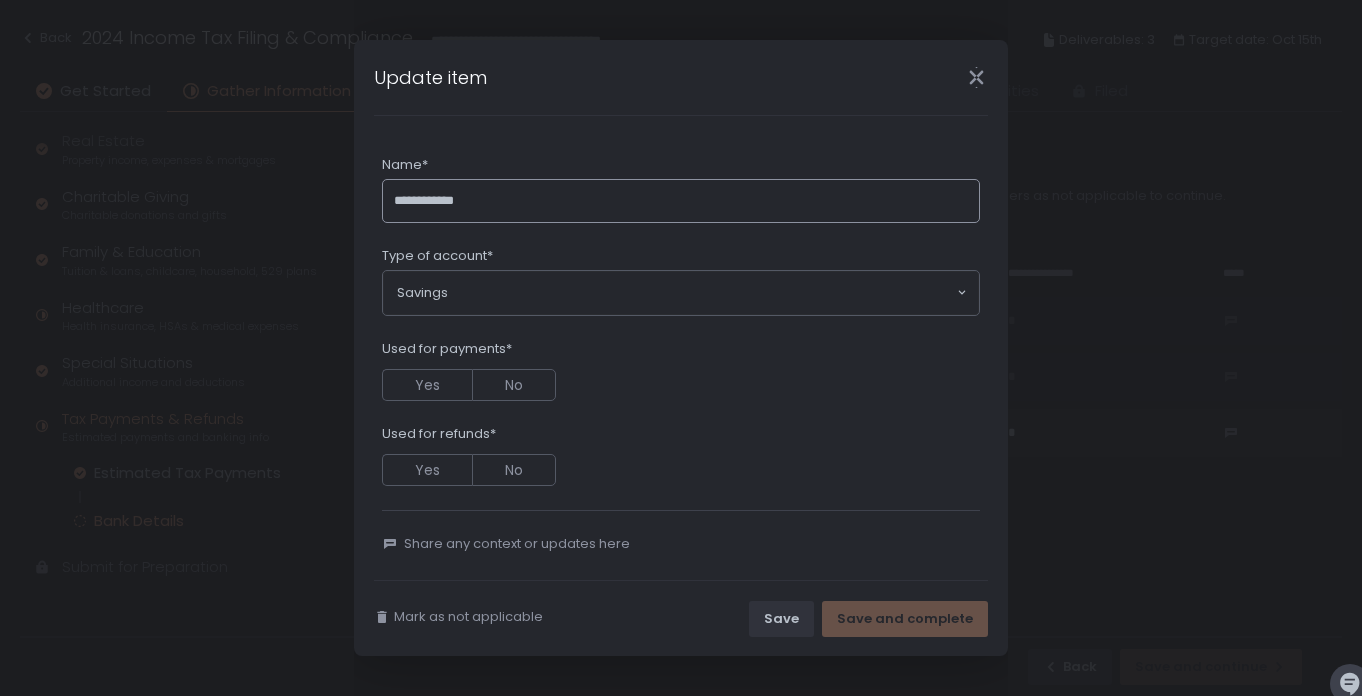 click on "**********" 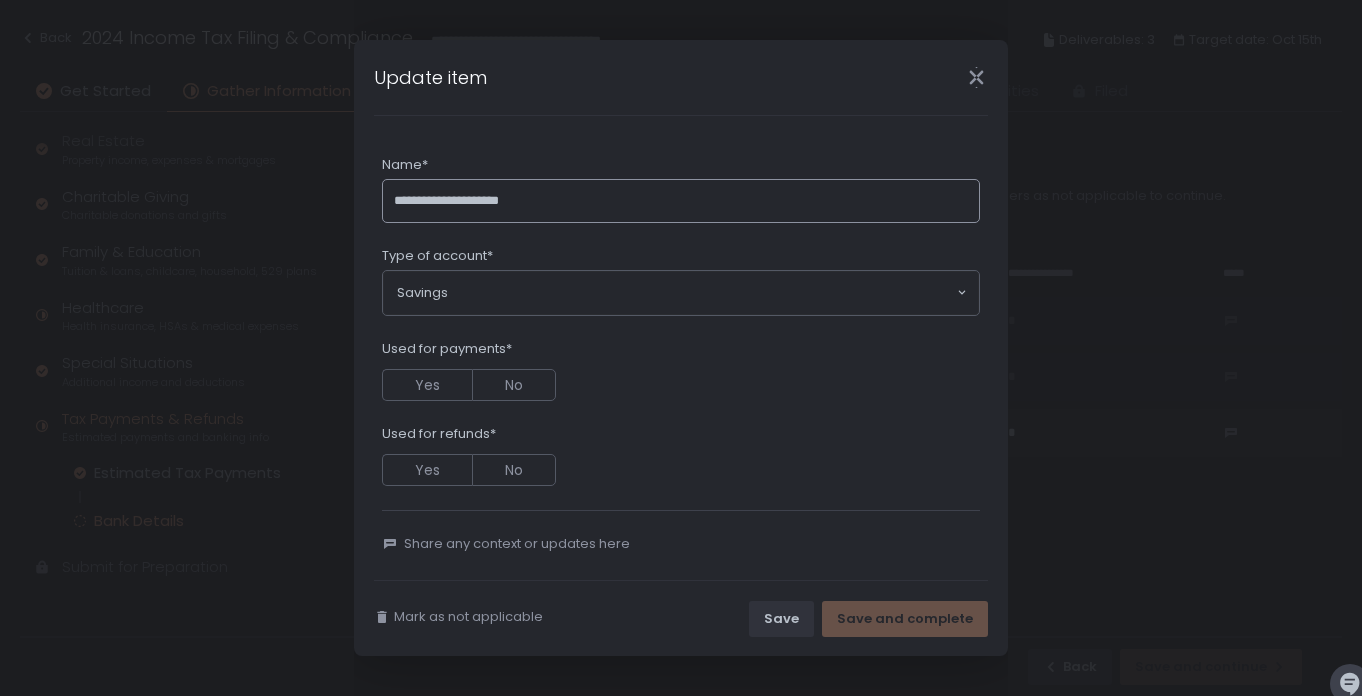 type on "**********" 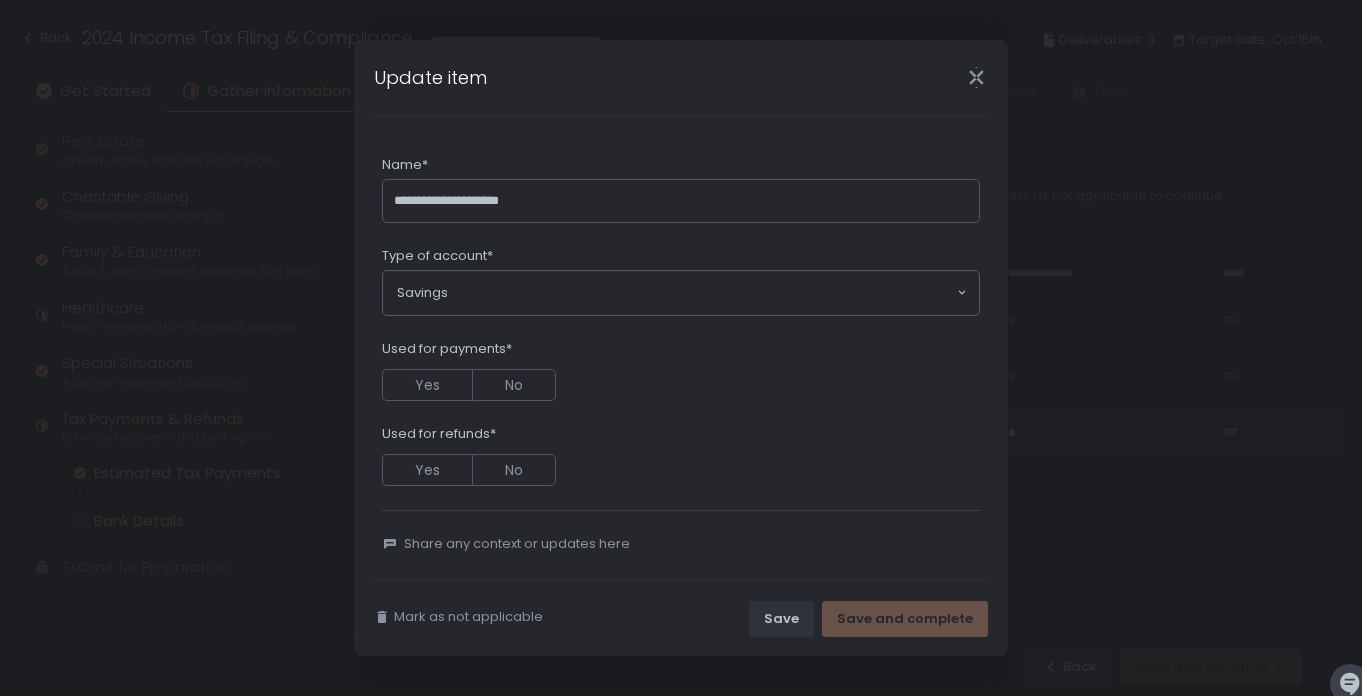 click on "Savings Loading..." 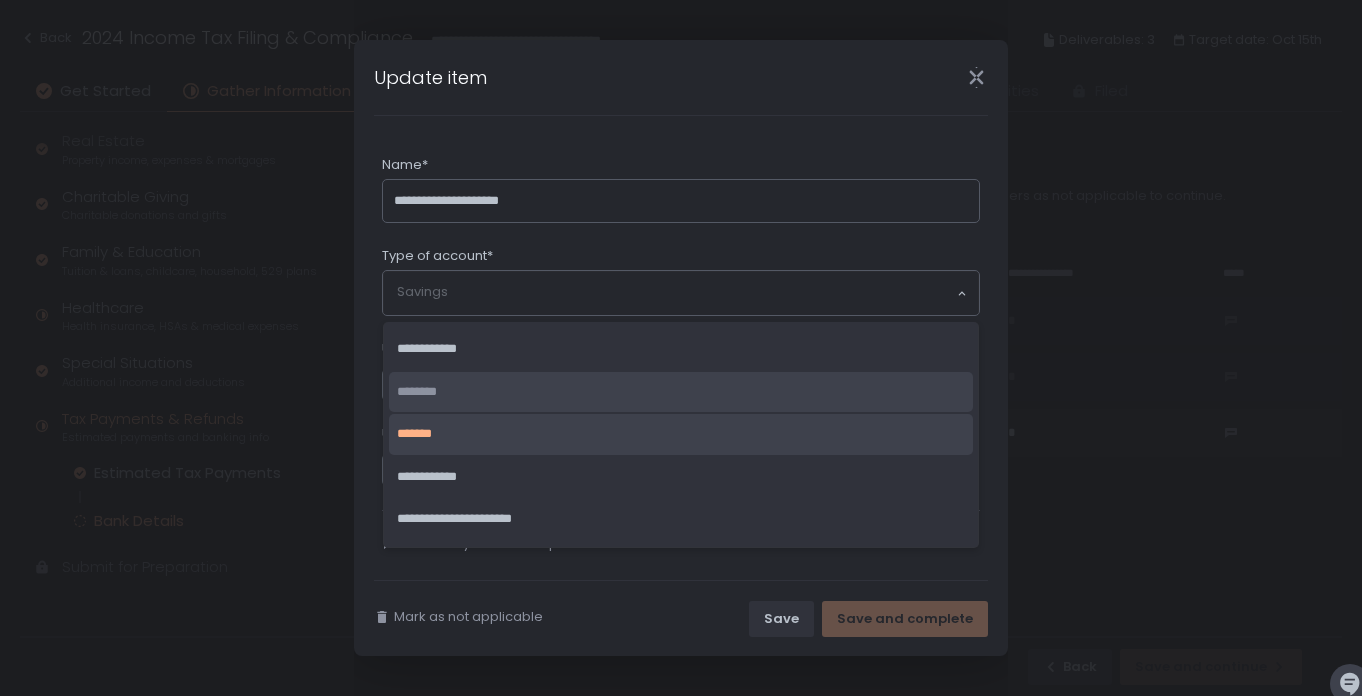 click on "********" 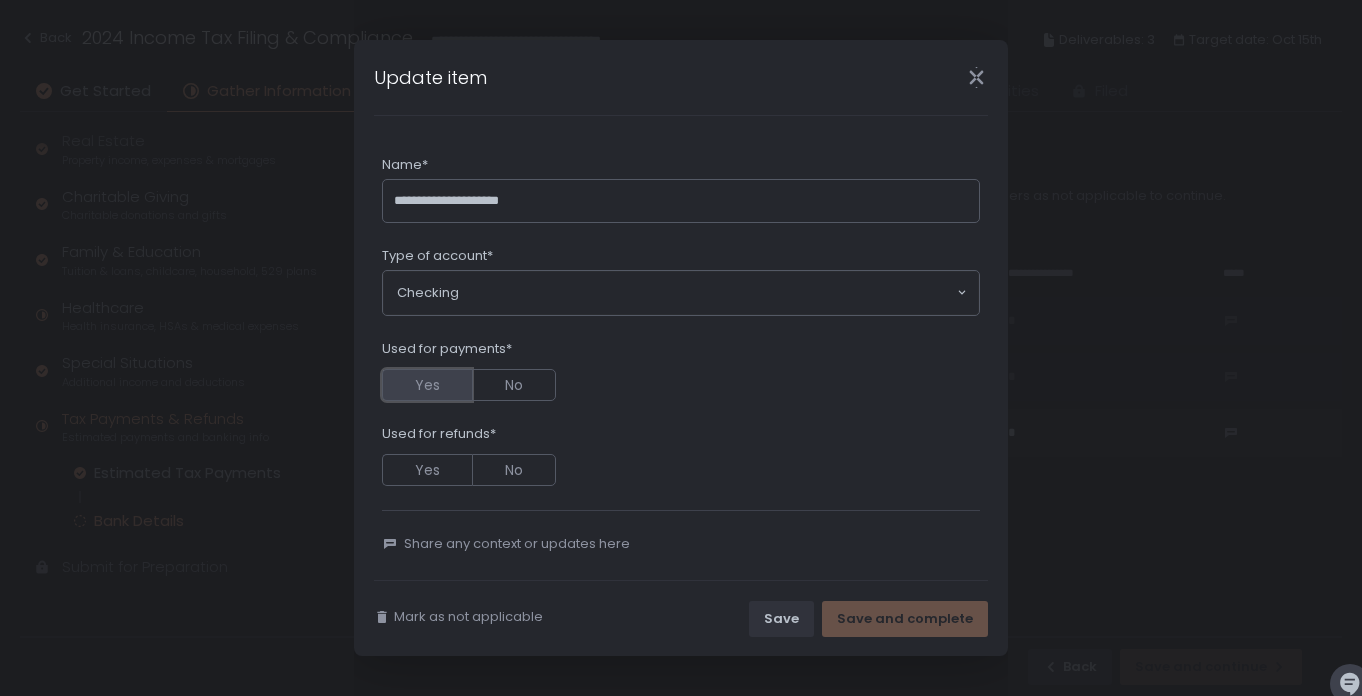 click on "Yes" at bounding box center (427, 385) 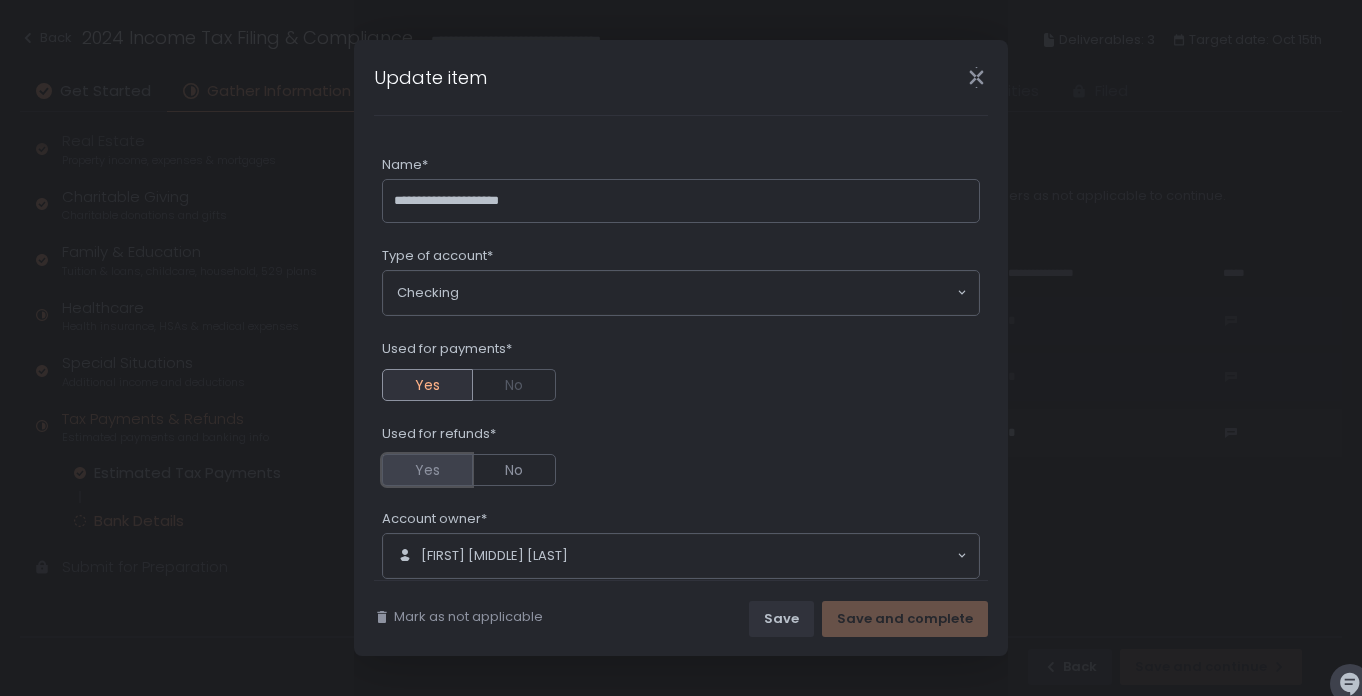 click on "Yes" at bounding box center (427, 470) 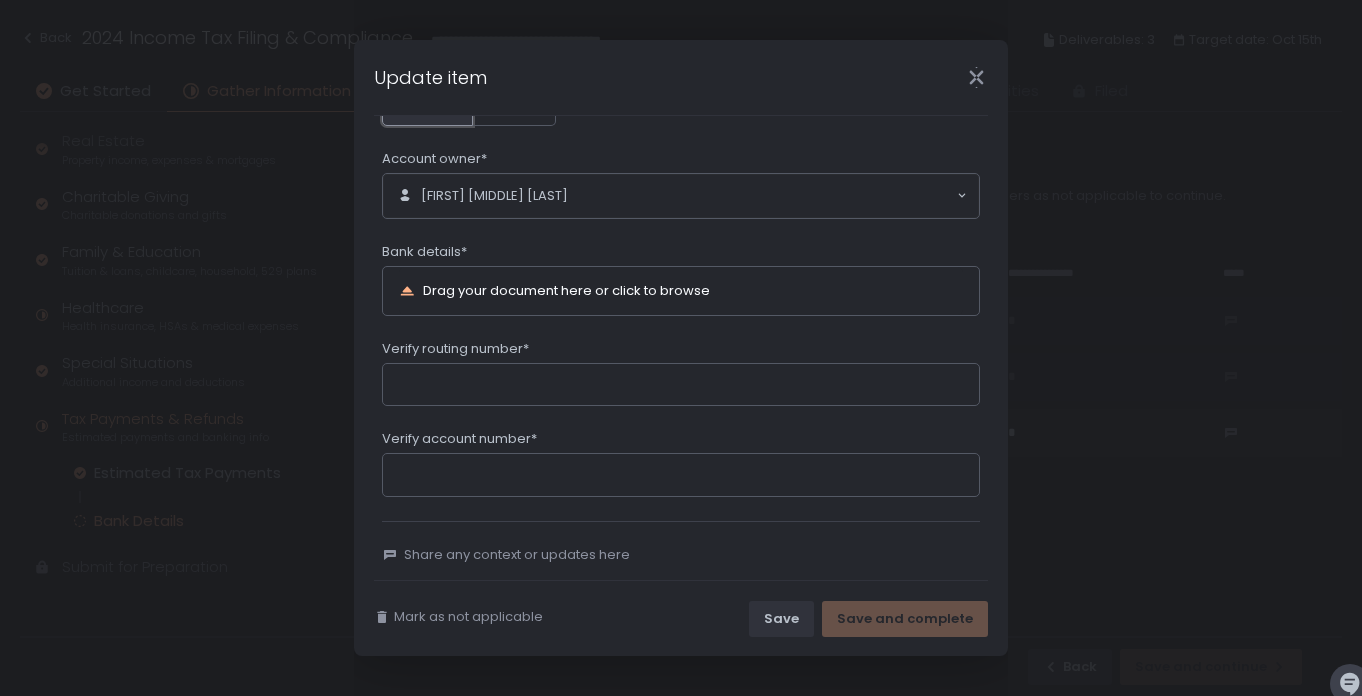 scroll, scrollTop: 363, scrollLeft: 0, axis: vertical 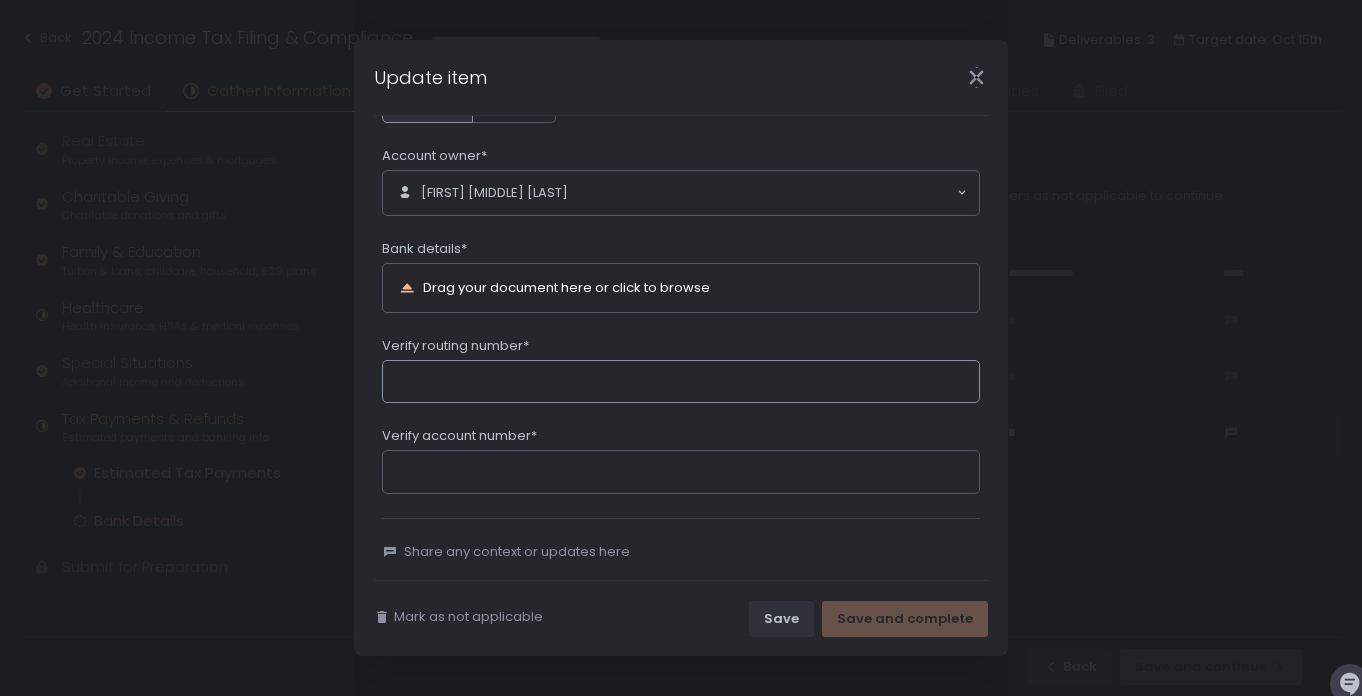 click on "Verify routing number*" 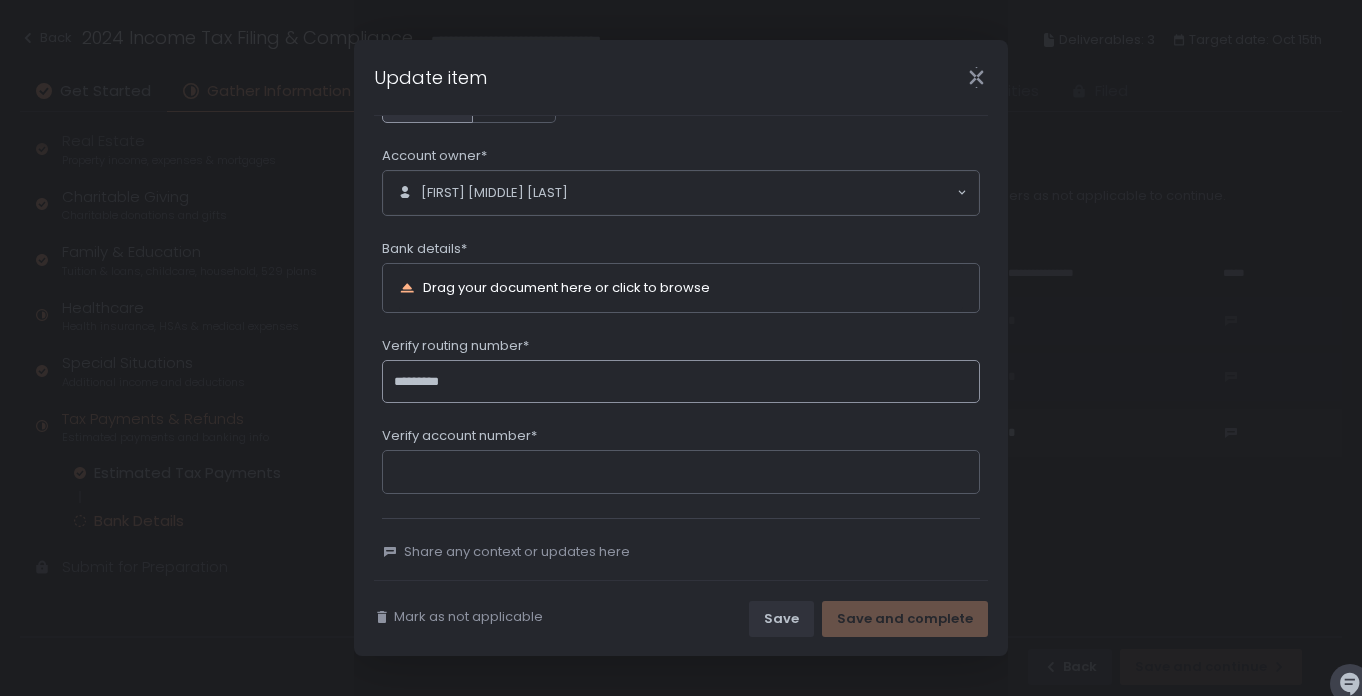 type on "*********" 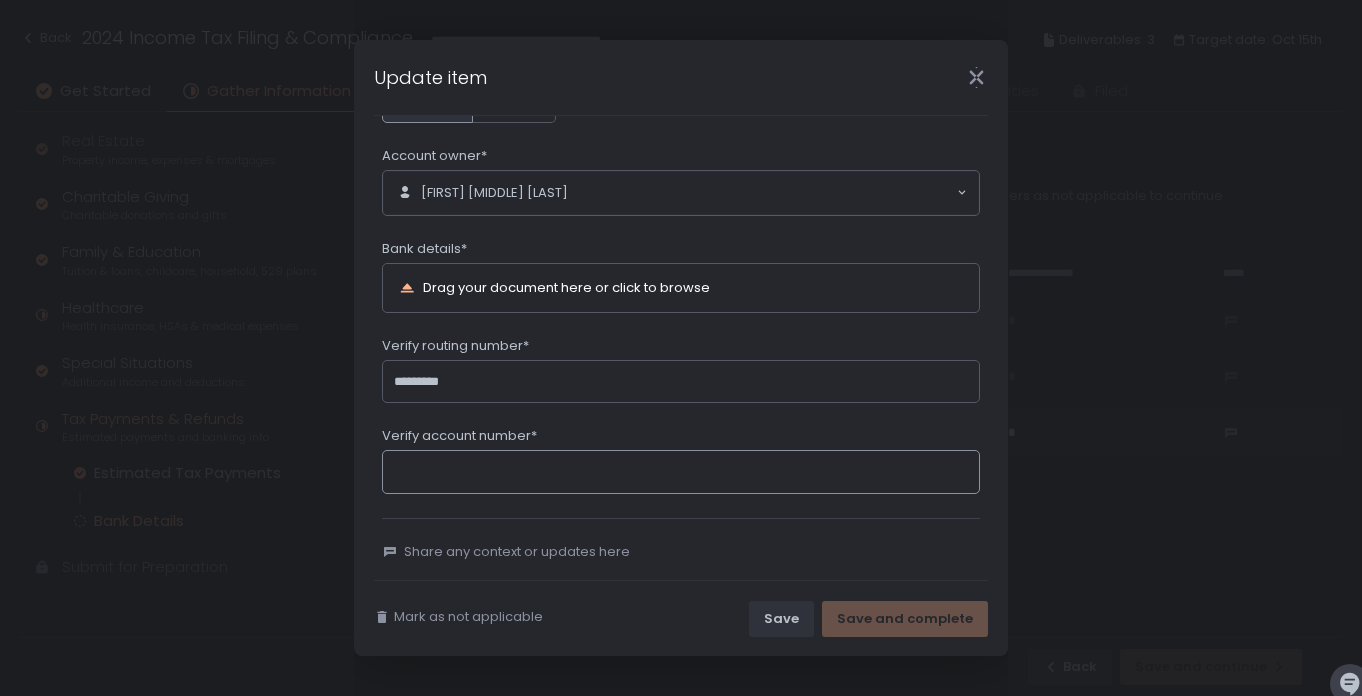 click on "Verify account number*" 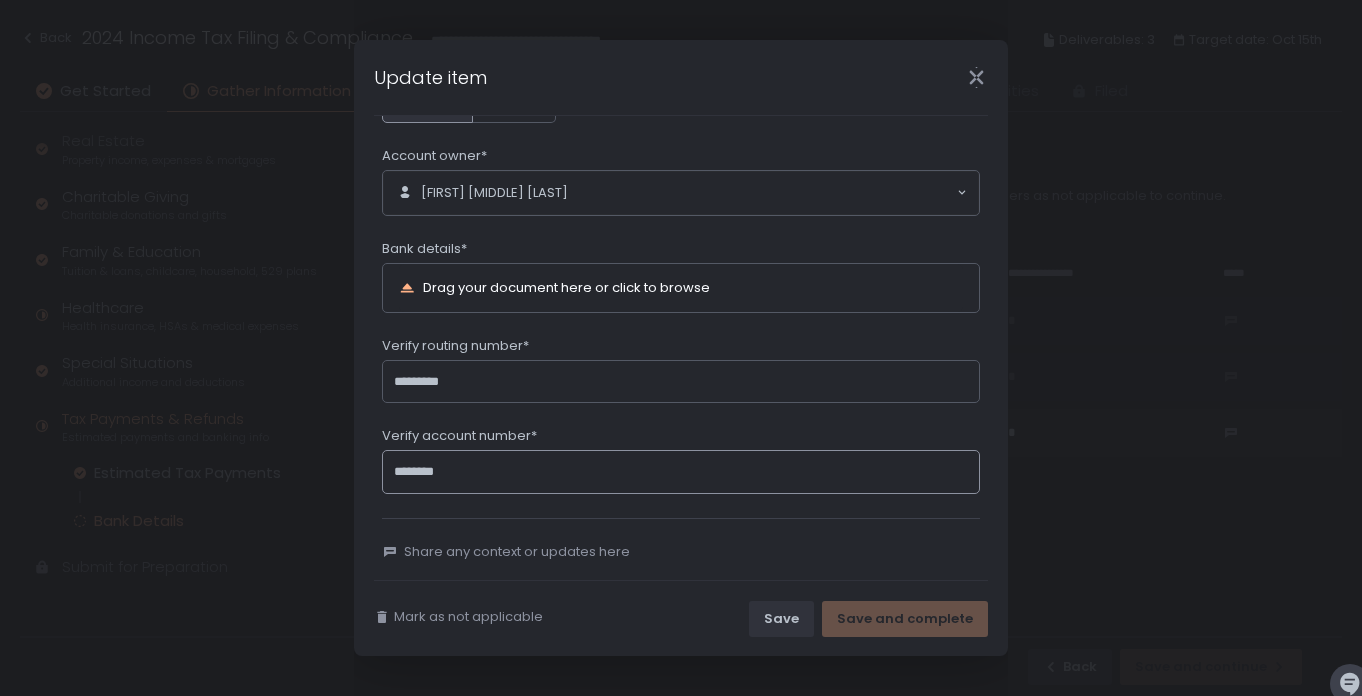 type on "********" 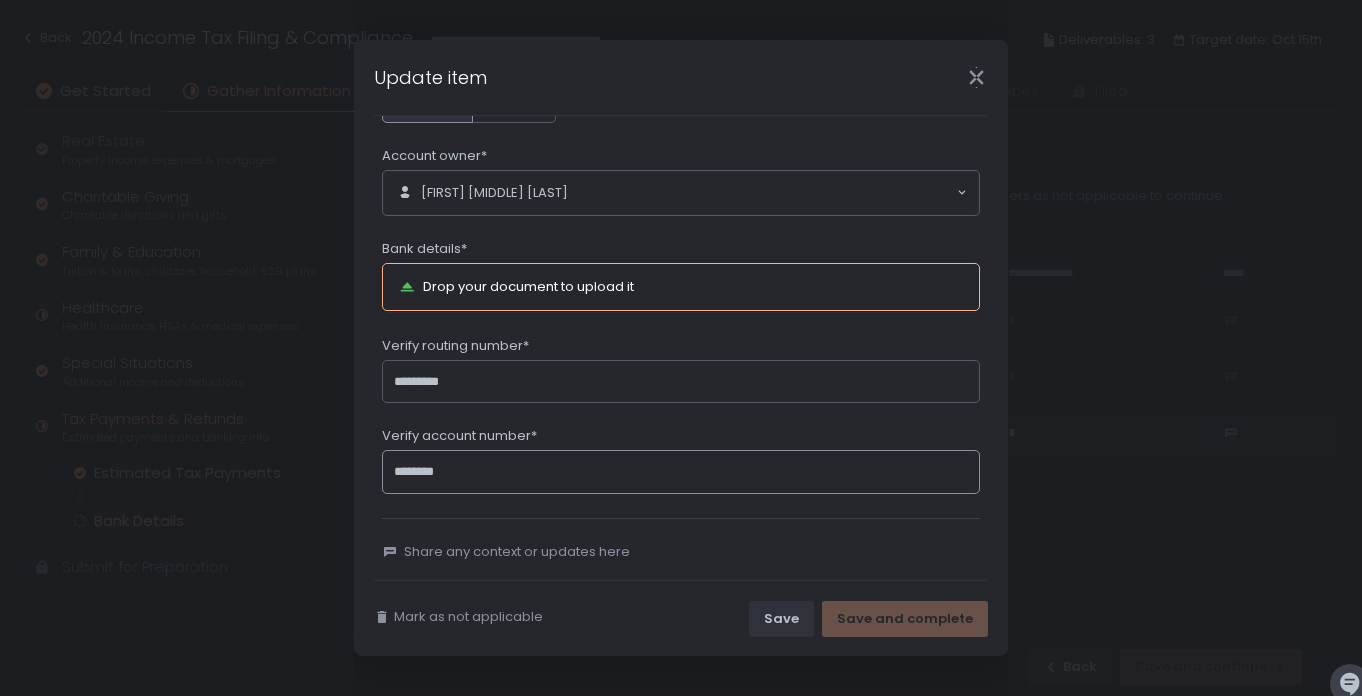scroll, scrollTop: 364, scrollLeft: 0, axis: vertical 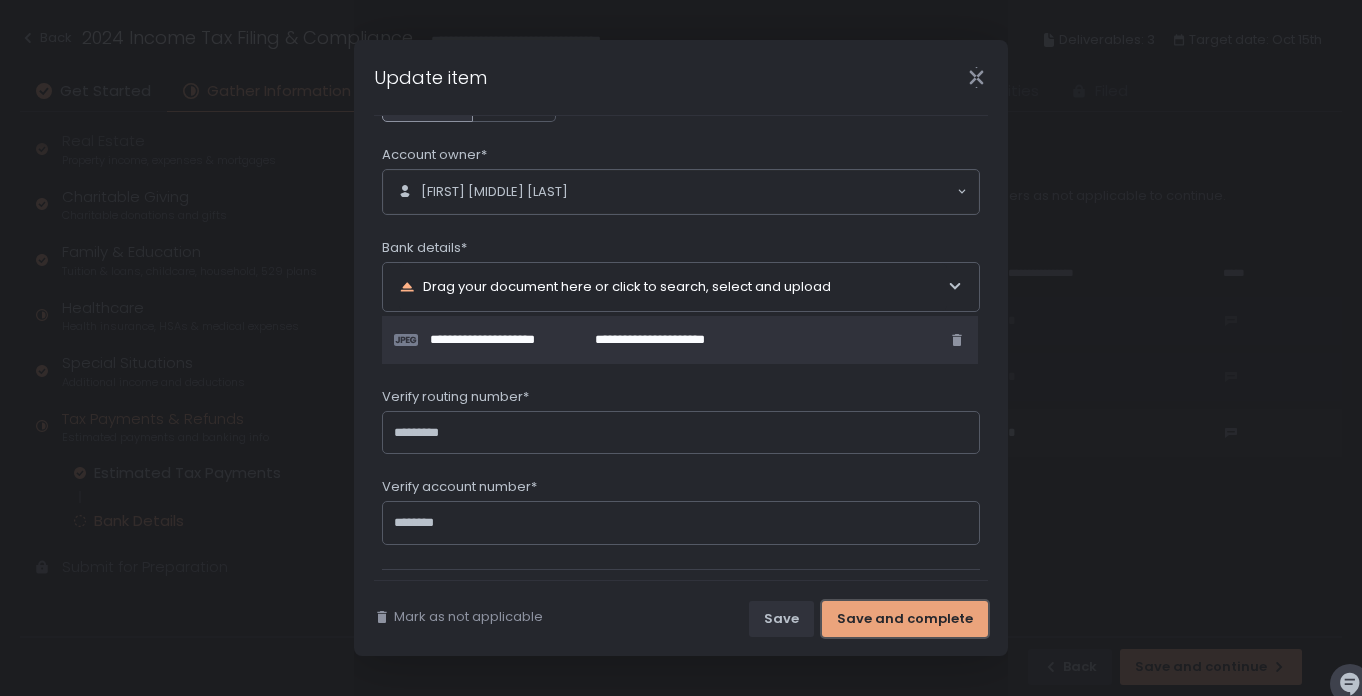 click on "Save and complete" at bounding box center (905, 619) 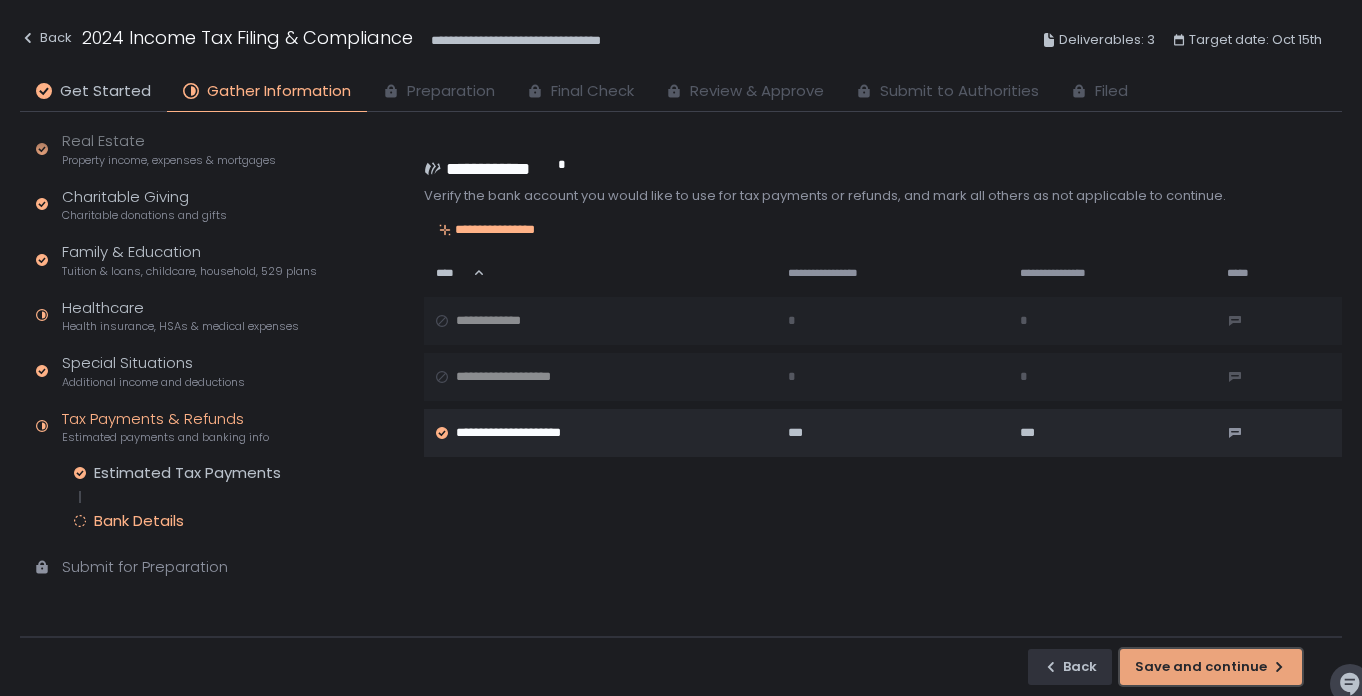 click on "Save and continue" 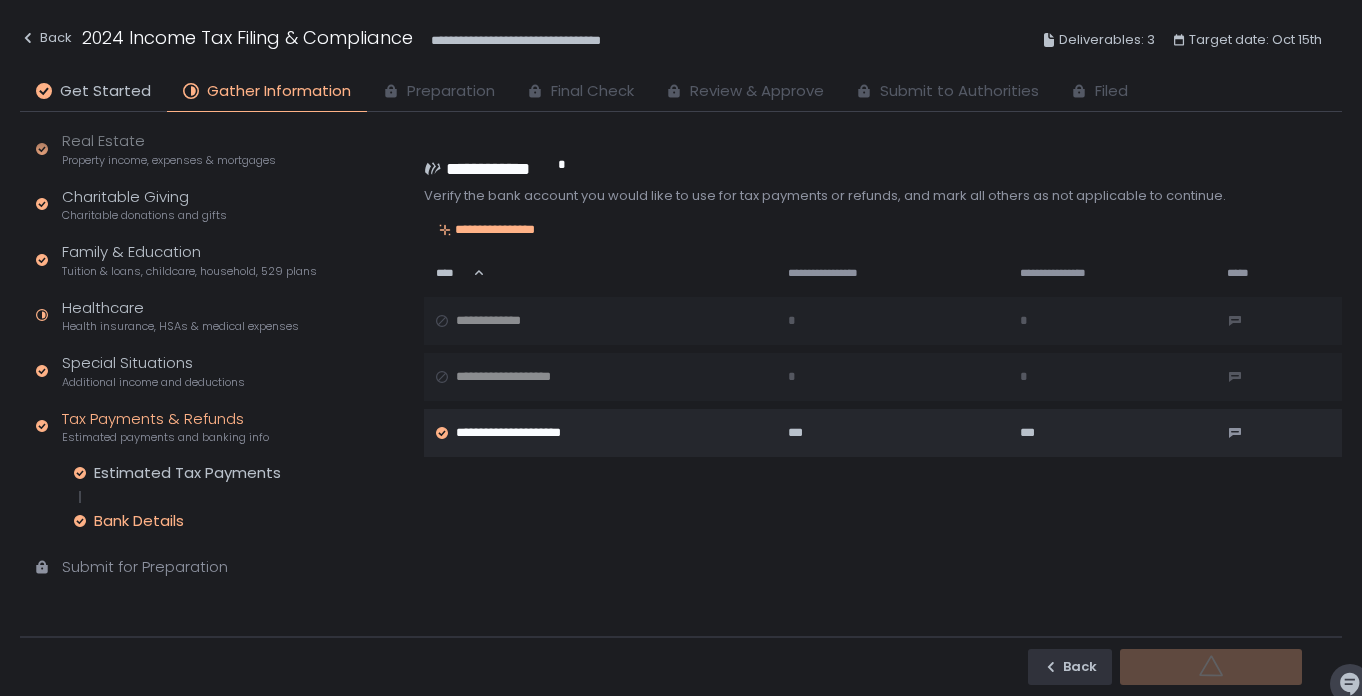scroll, scrollTop: 0, scrollLeft: 0, axis: both 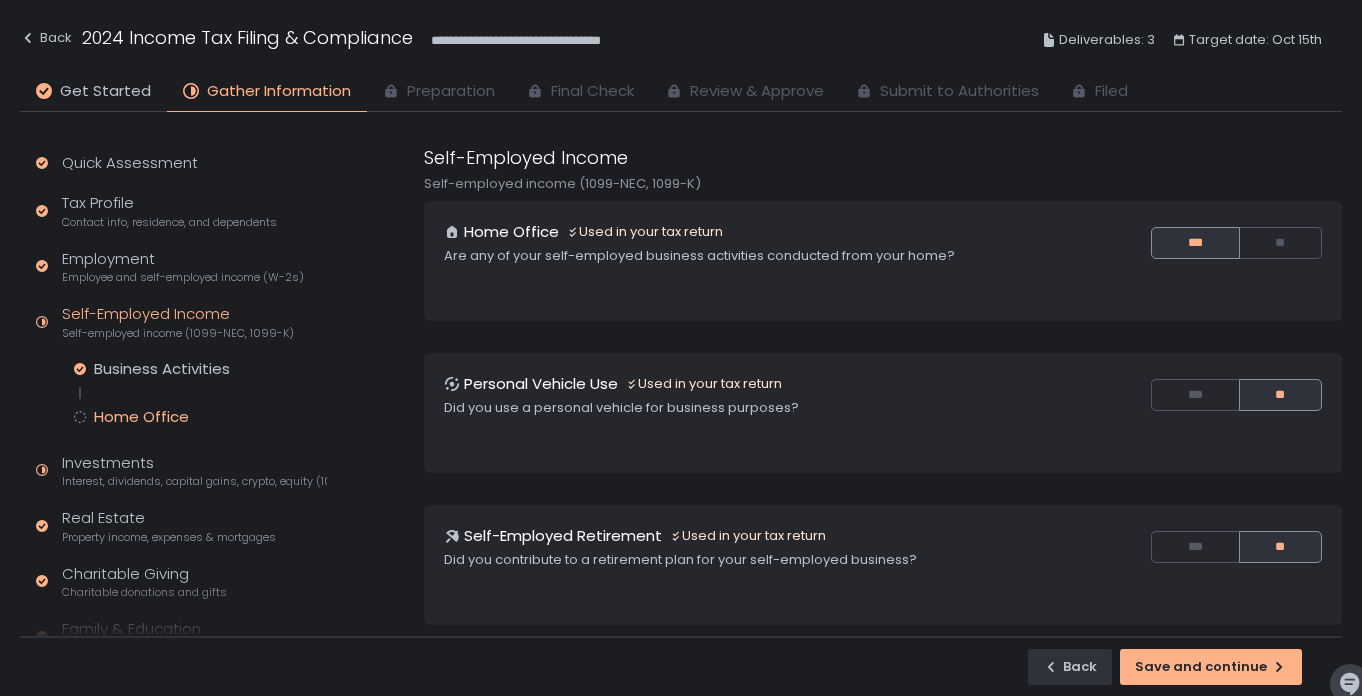 click on "Home Office" 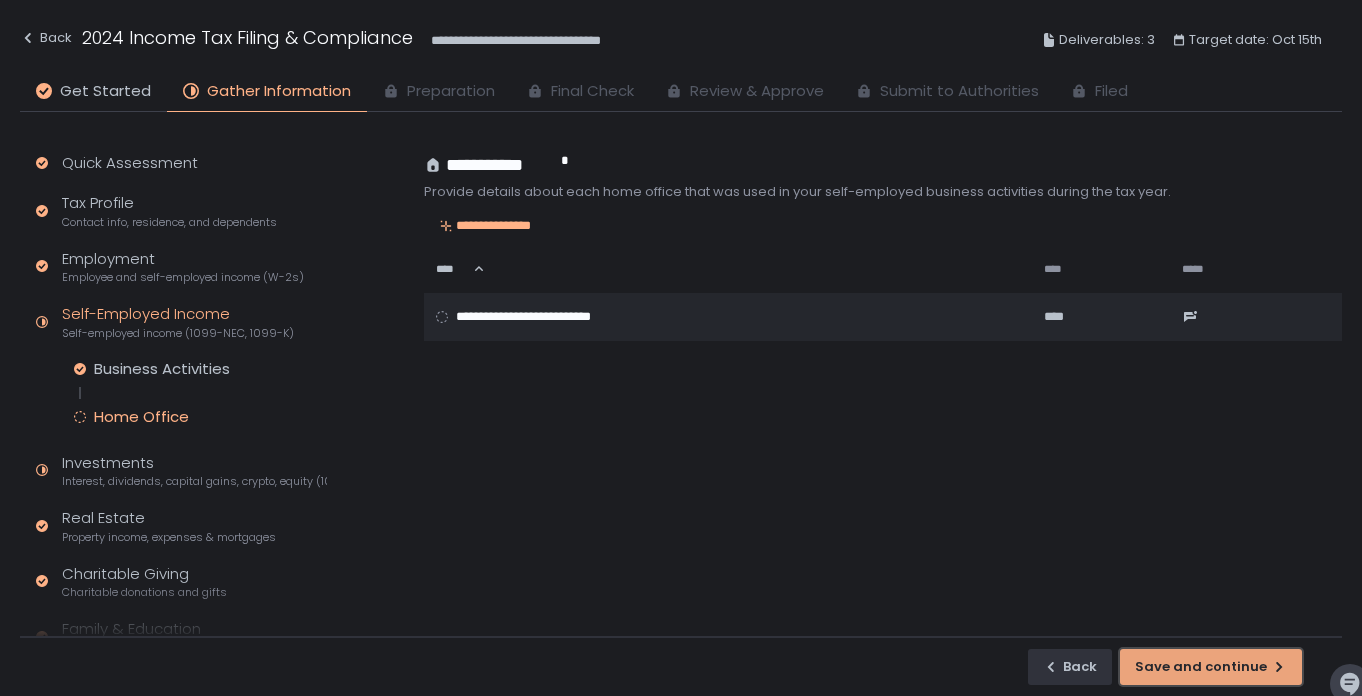 click on "Save and continue" 